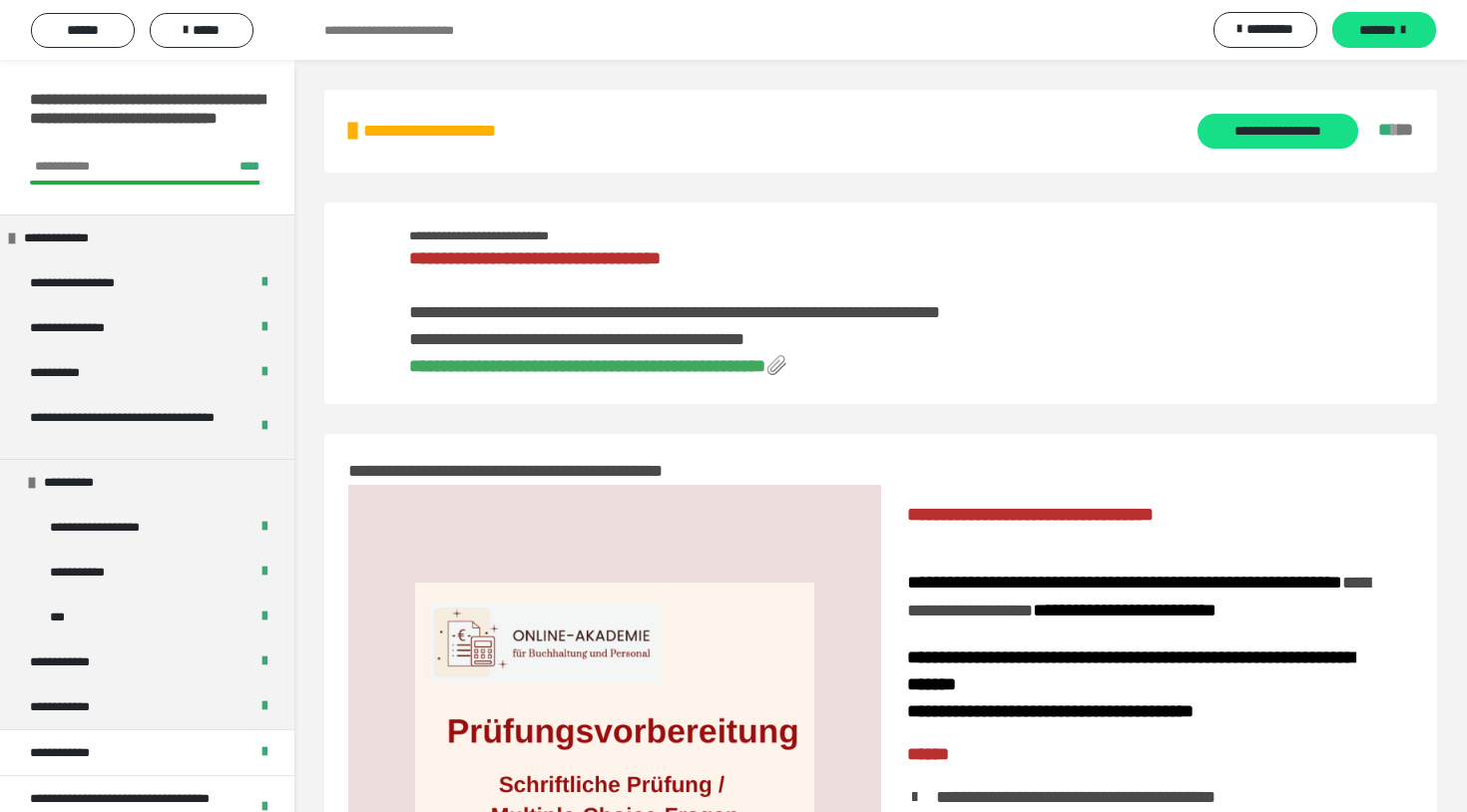 scroll, scrollTop: 433, scrollLeft: 0, axis: vertical 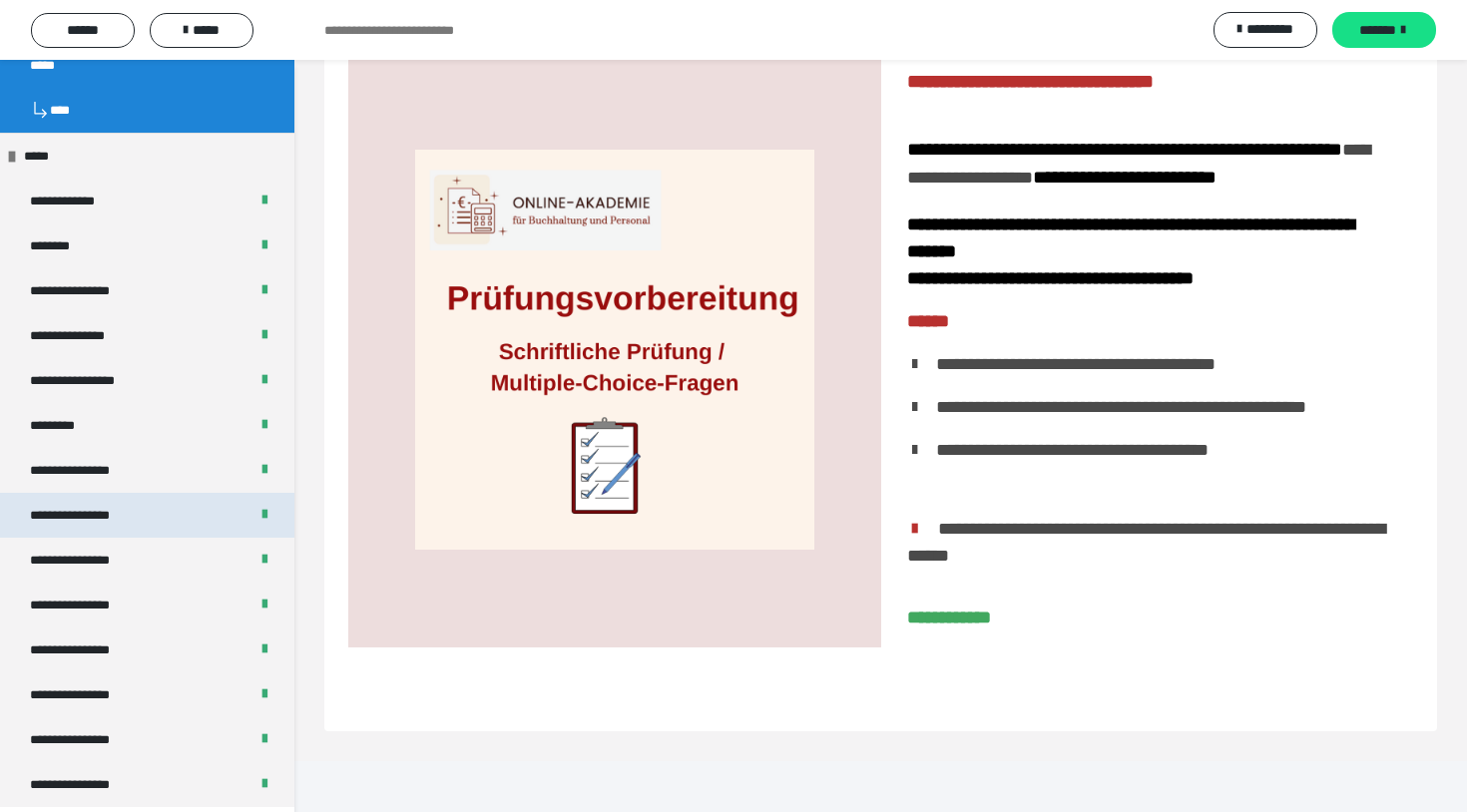 click on "**********" at bounding box center [147, 515] 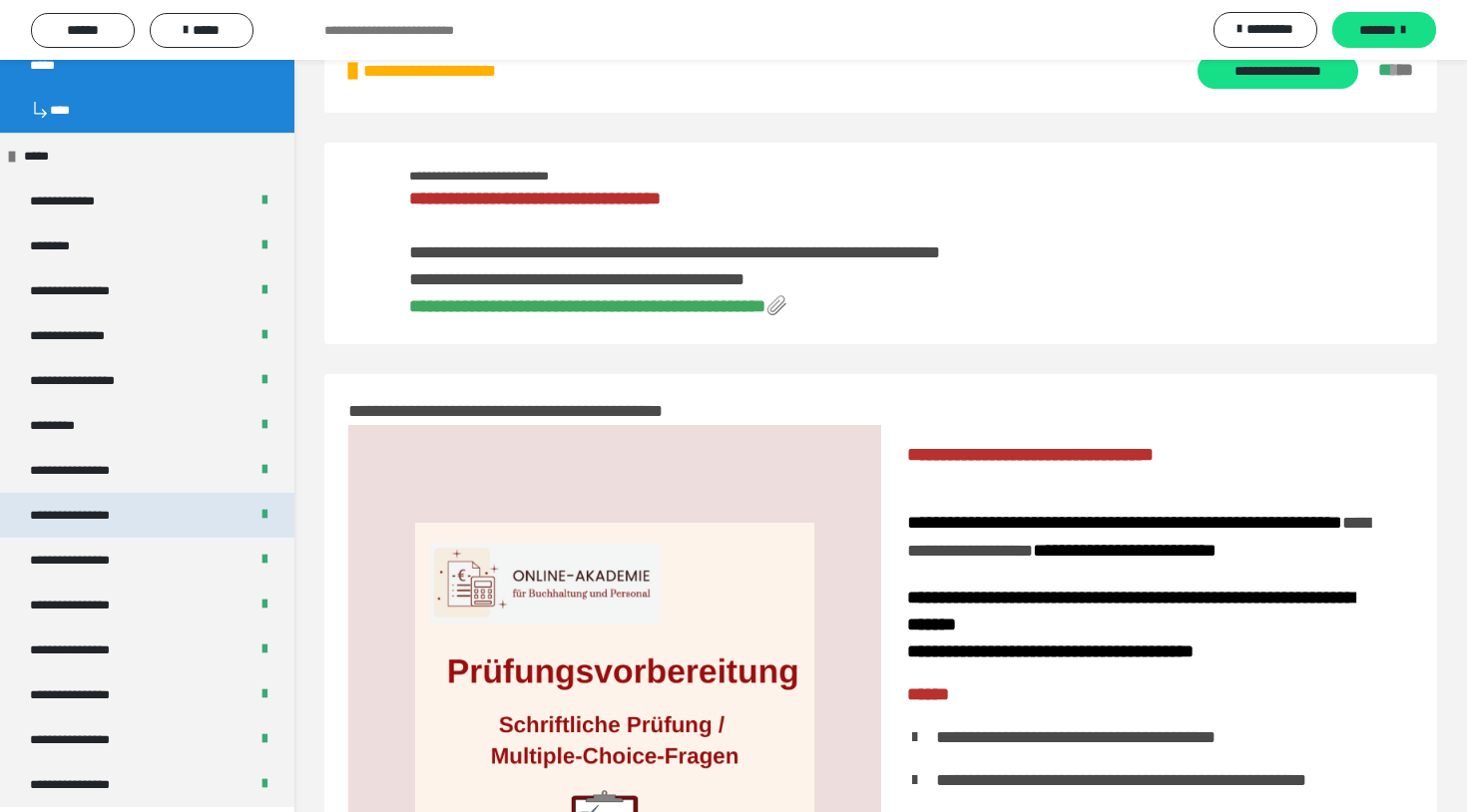 scroll, scrollTop: 2360, scrollLeft: 0, axis: vertical 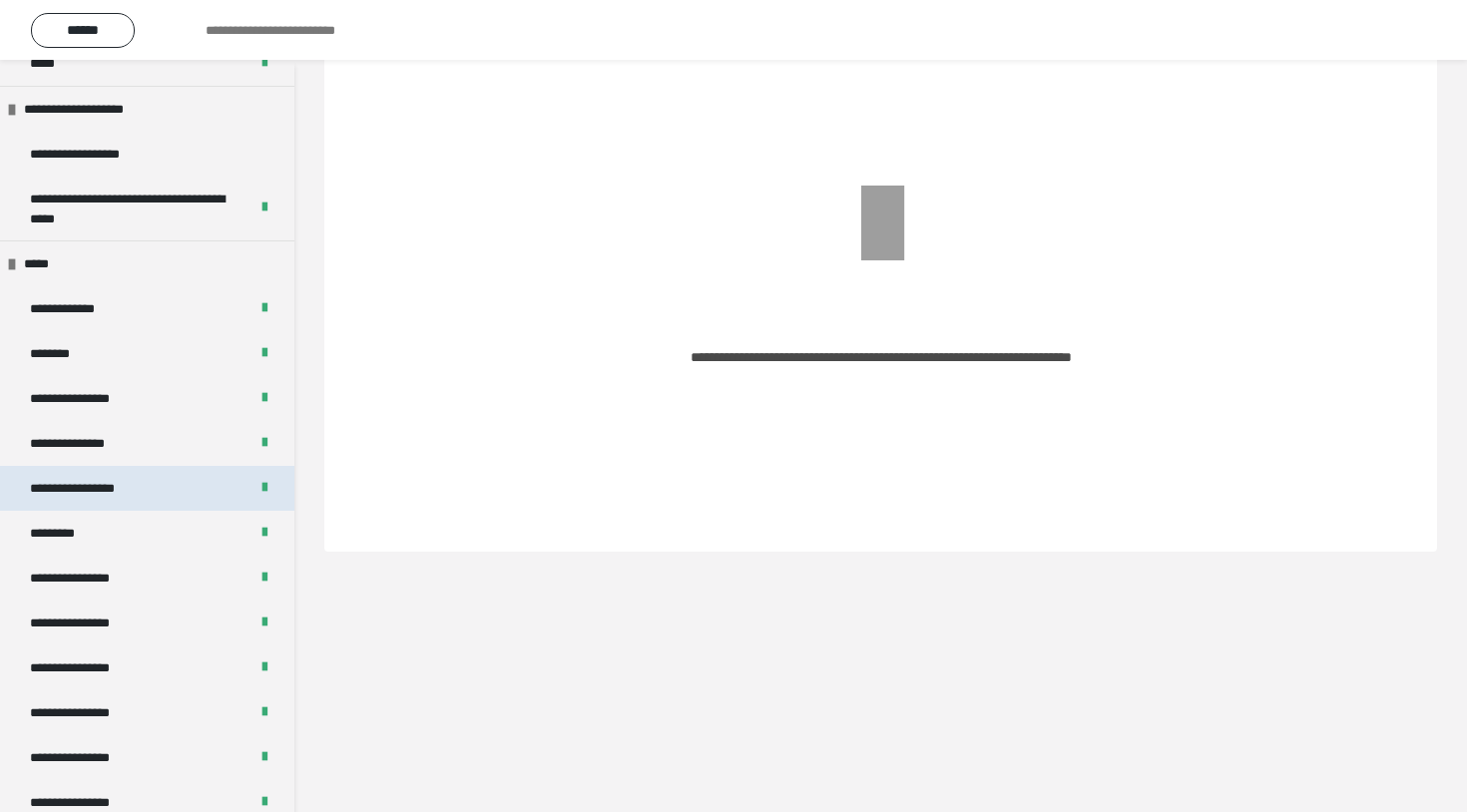 click on "**********" at bounding box center [93, 488] 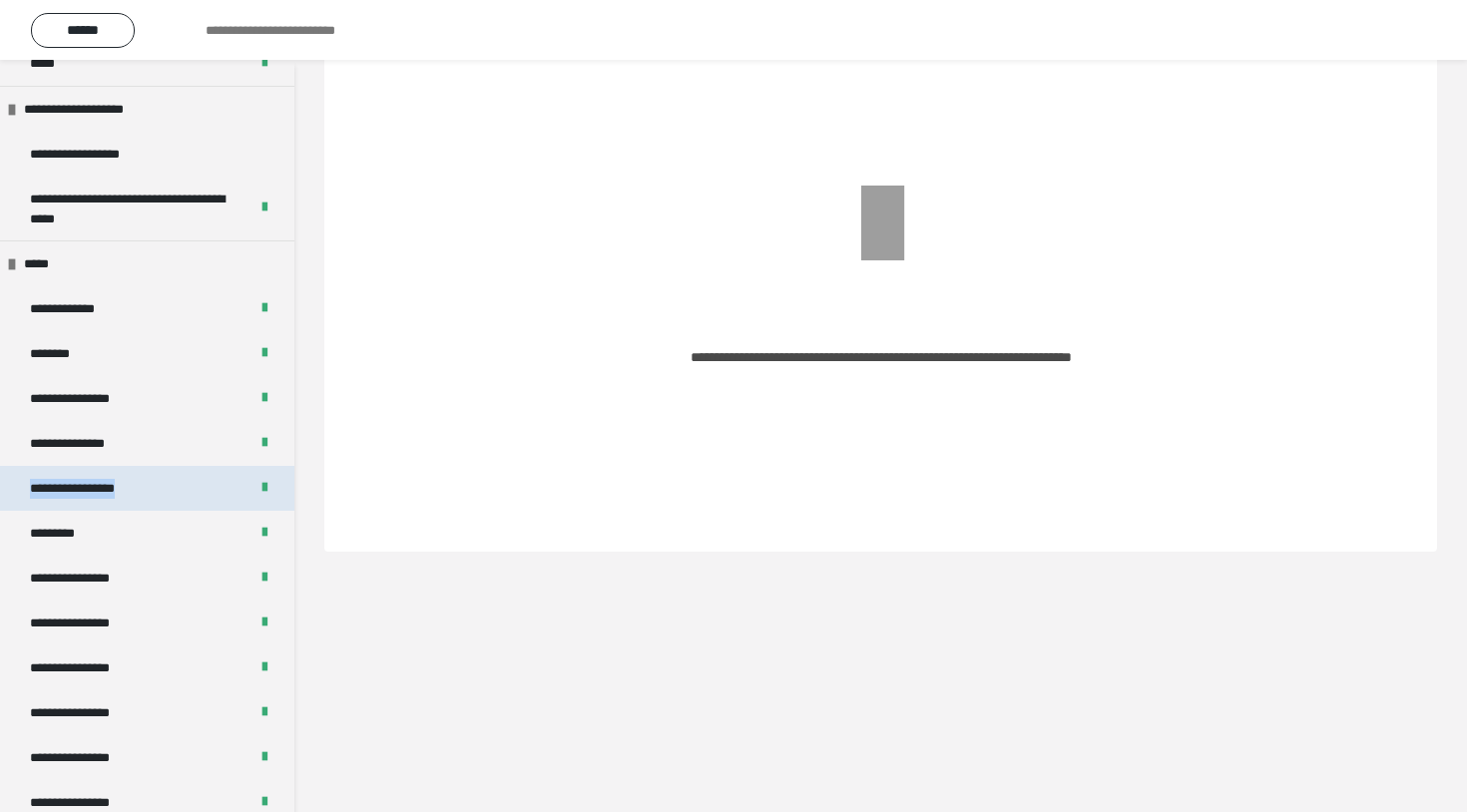 click on "**********" at bounding box center (93, 488) 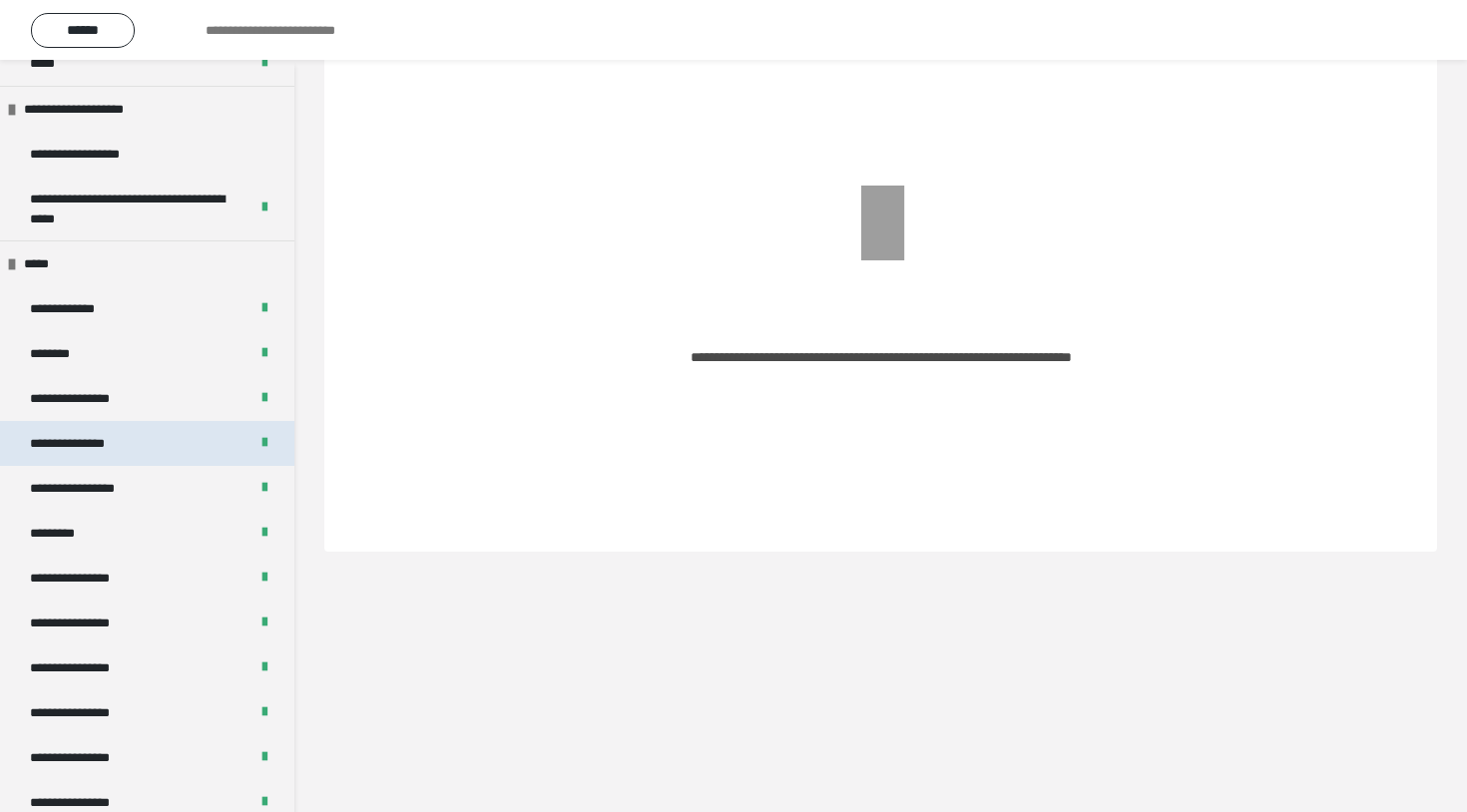 click on "**********" at bounding box center [147, 443] 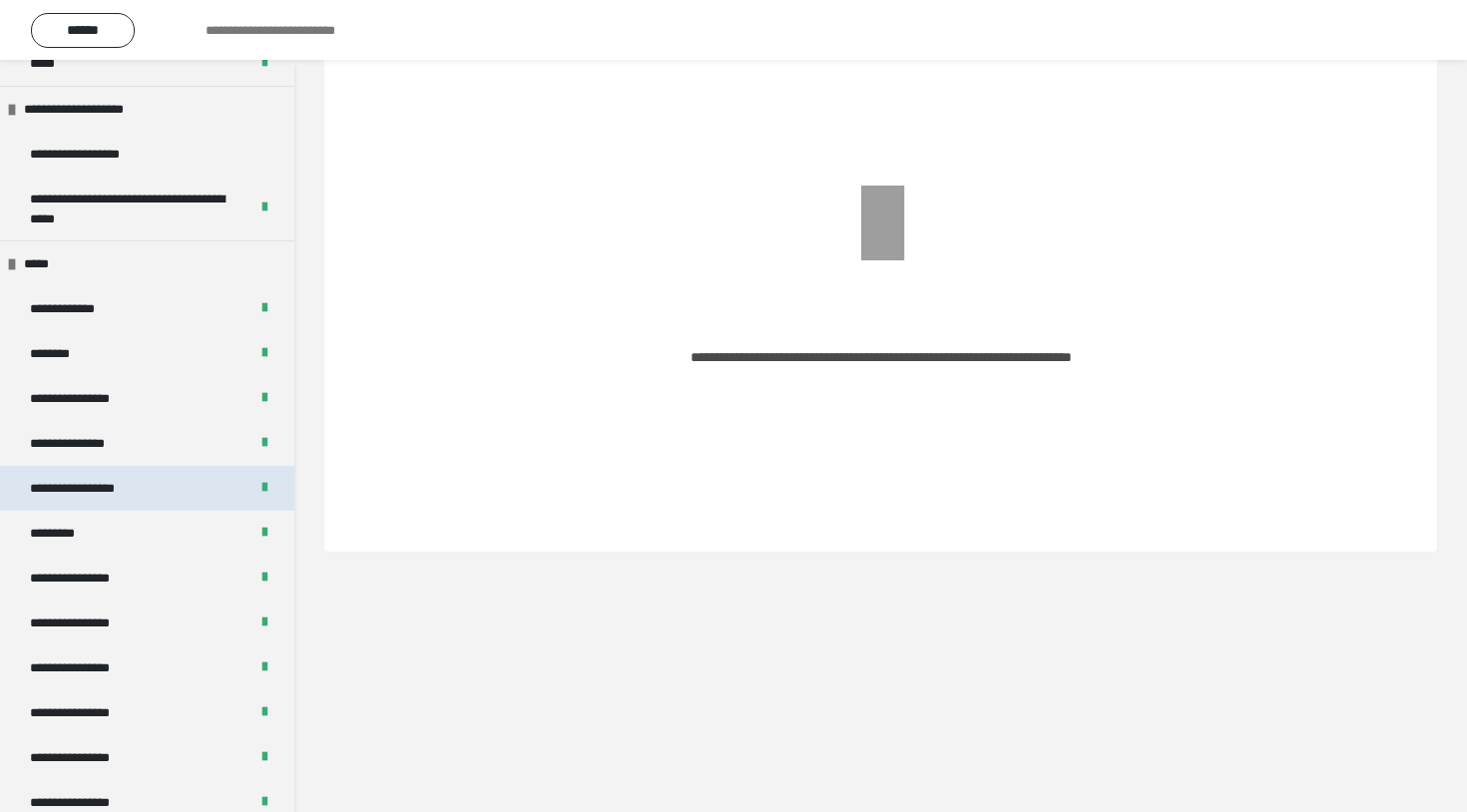 click on "**********" at bounding box center (147, 488) 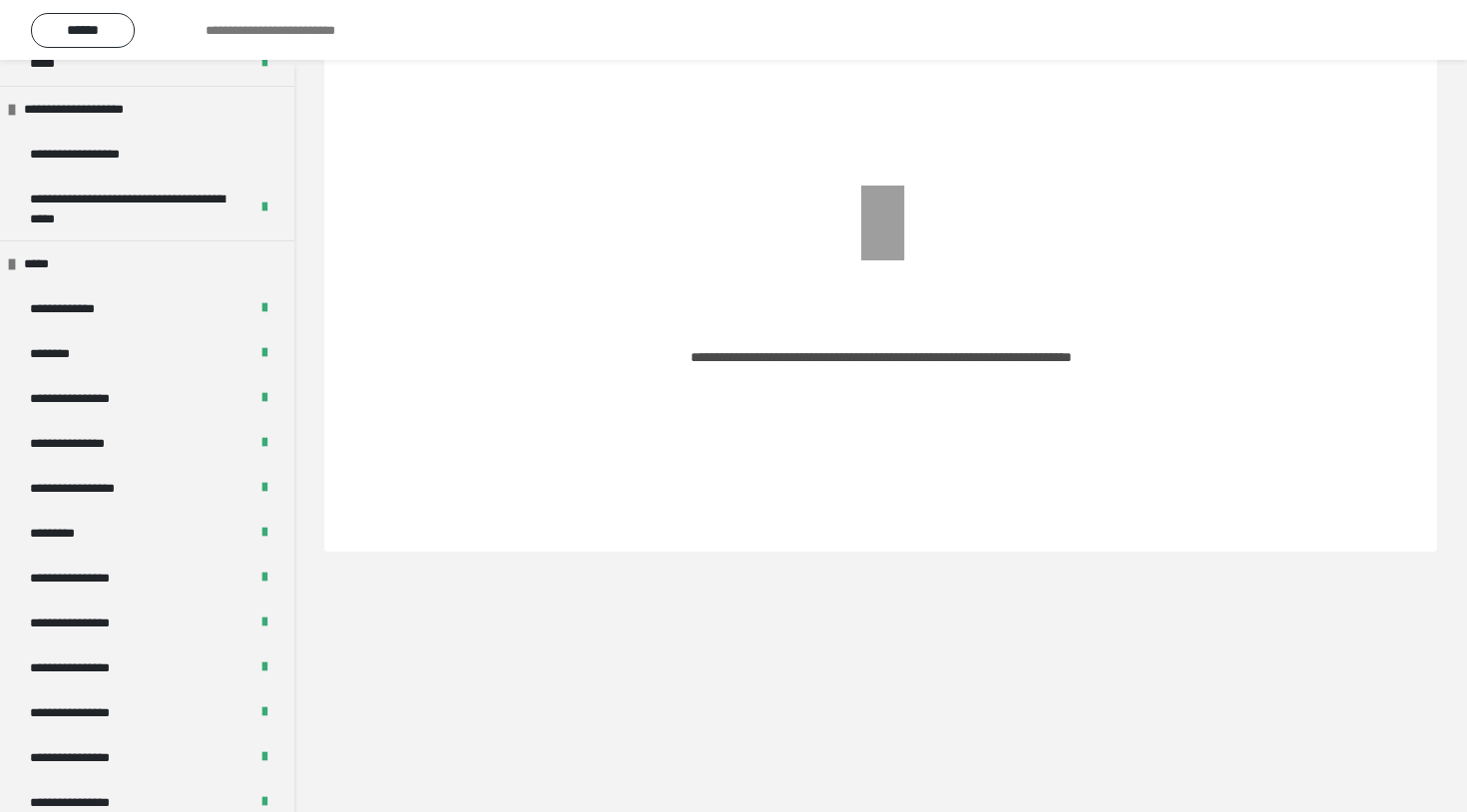 click on "**********" at bounding box center [93, 488] 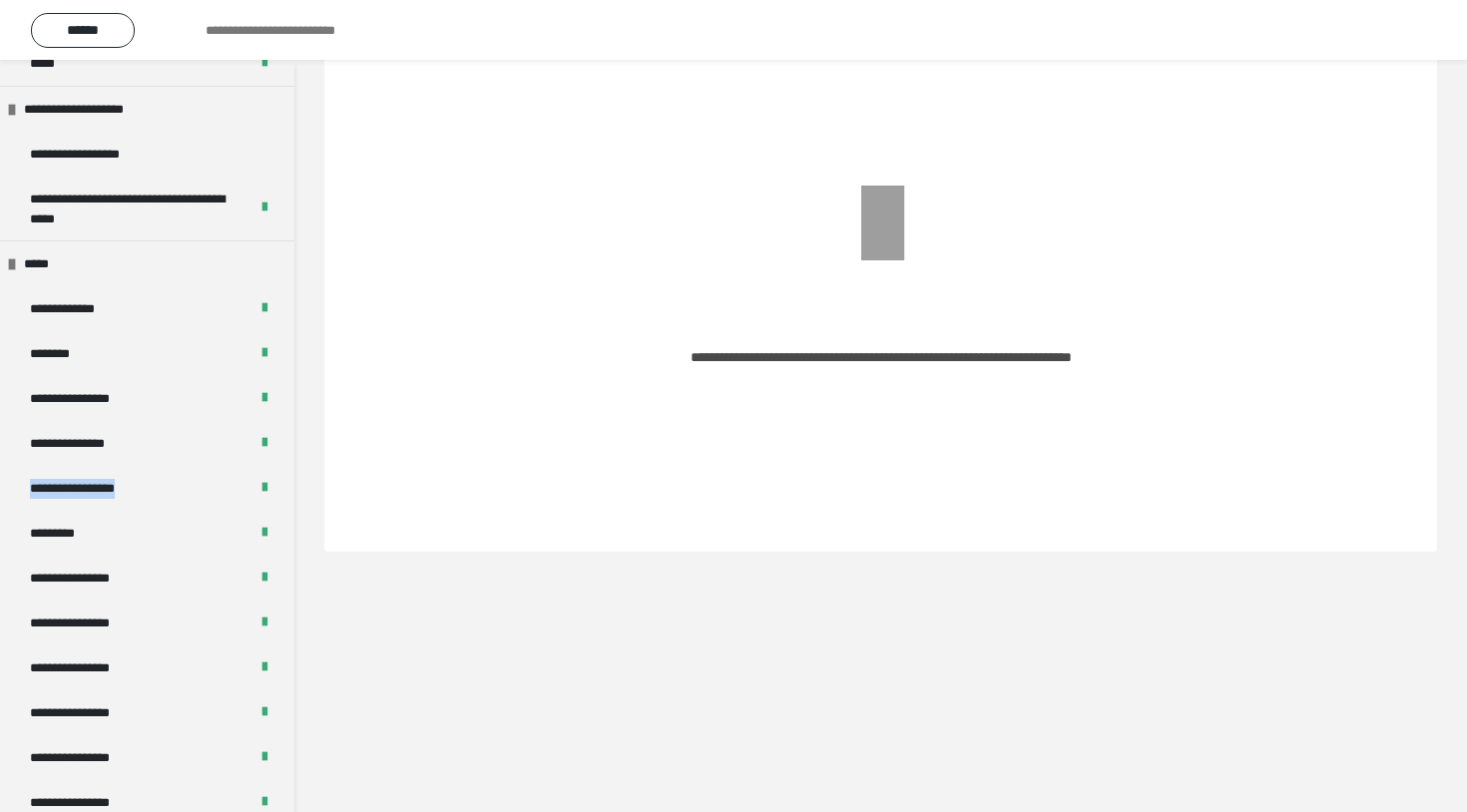 click on "**********" at bounding box center [93, 488] 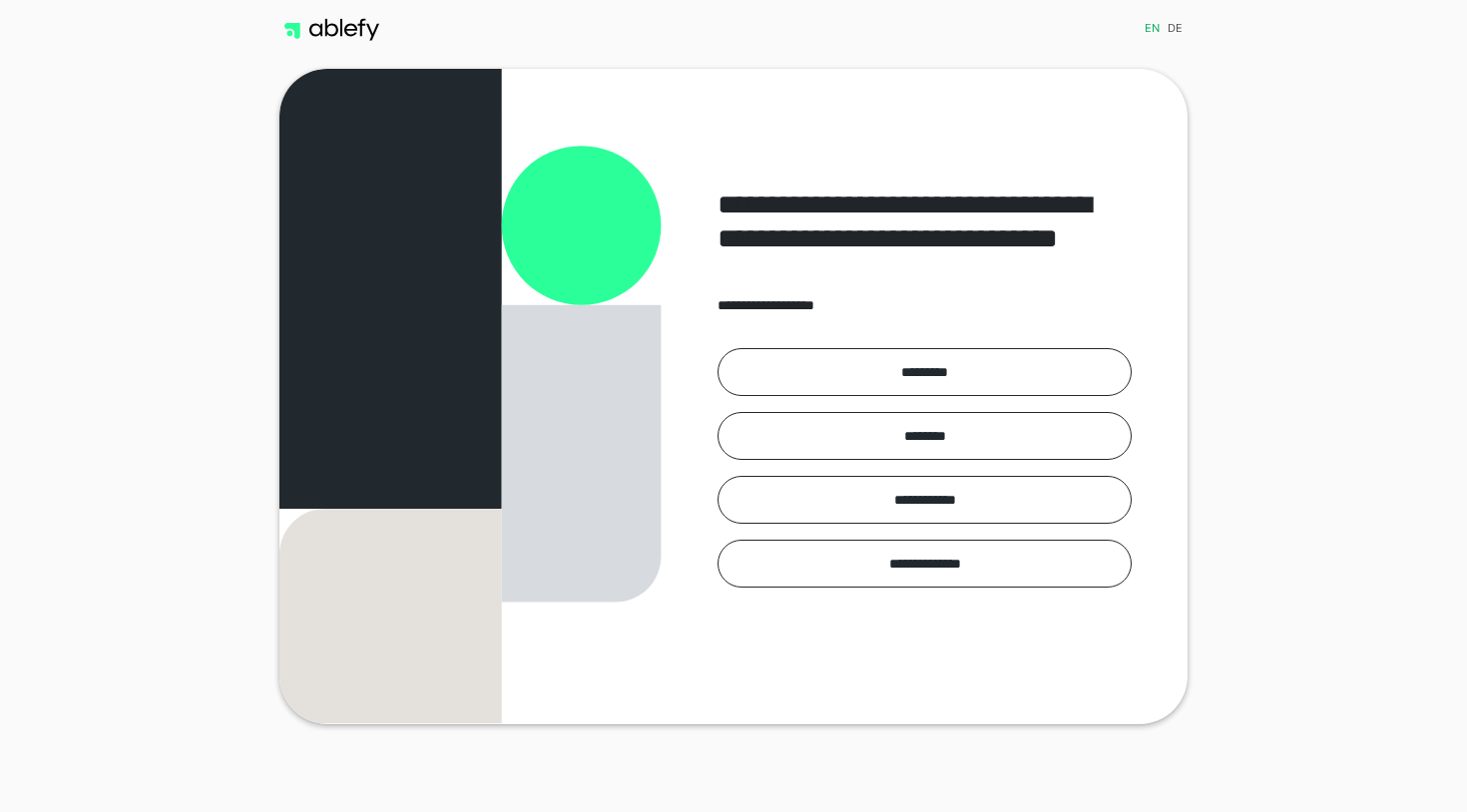 scroll, scrollTop: 0, scrollLeft: 0, axis: both 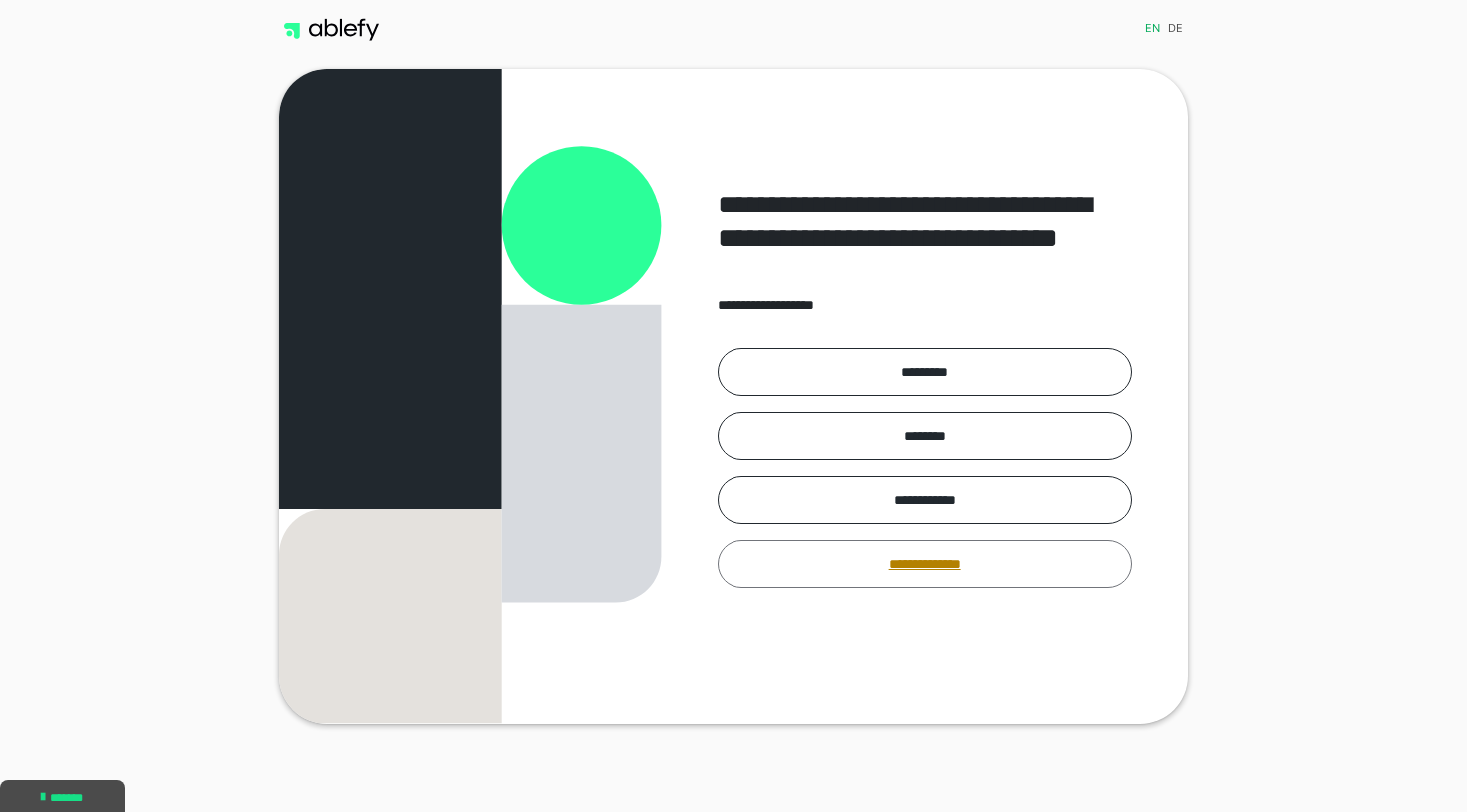 click on "**********" at bounding box center [924, 564] 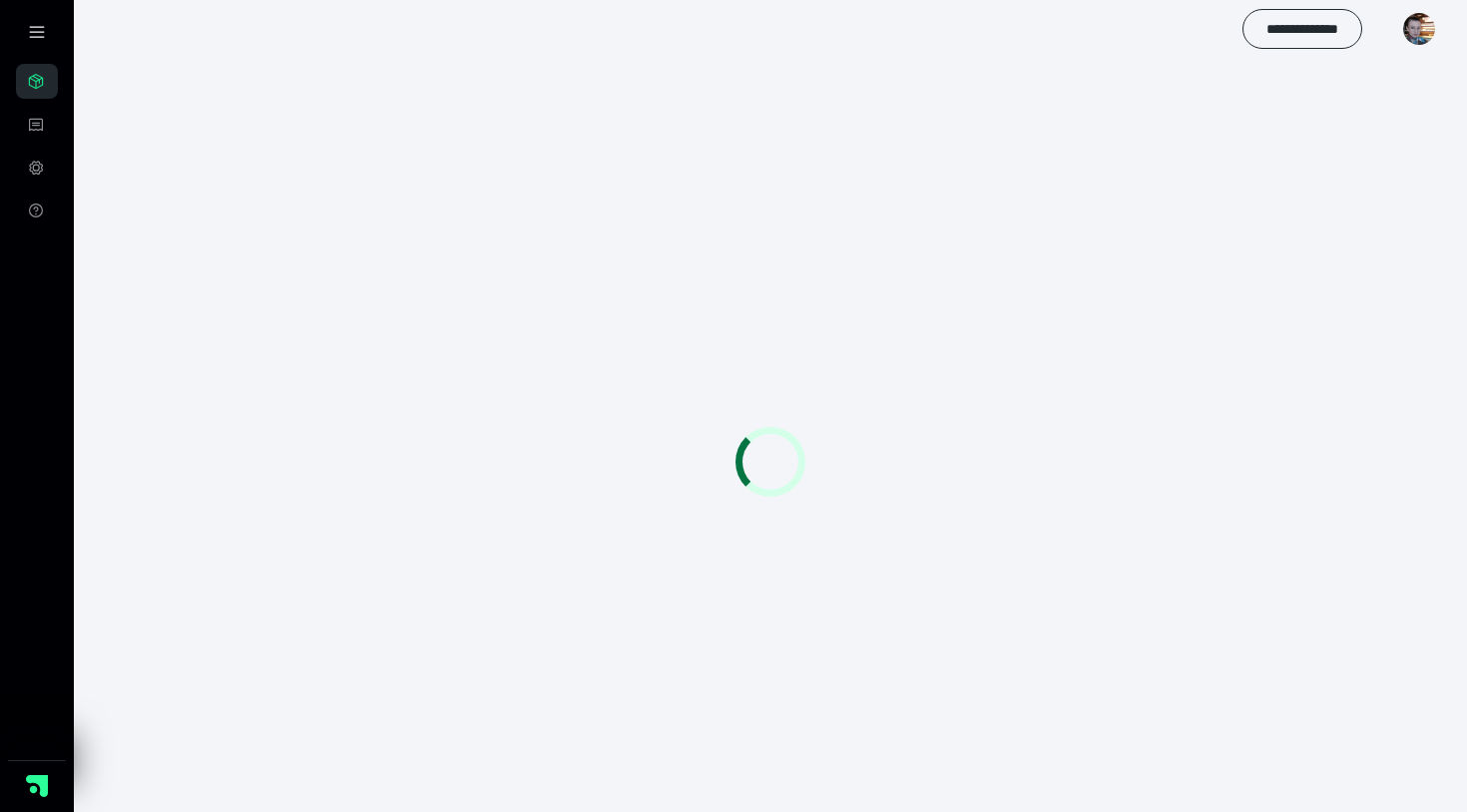 scroll, scrollTop: 0, scrollLeft: 0, axis: both 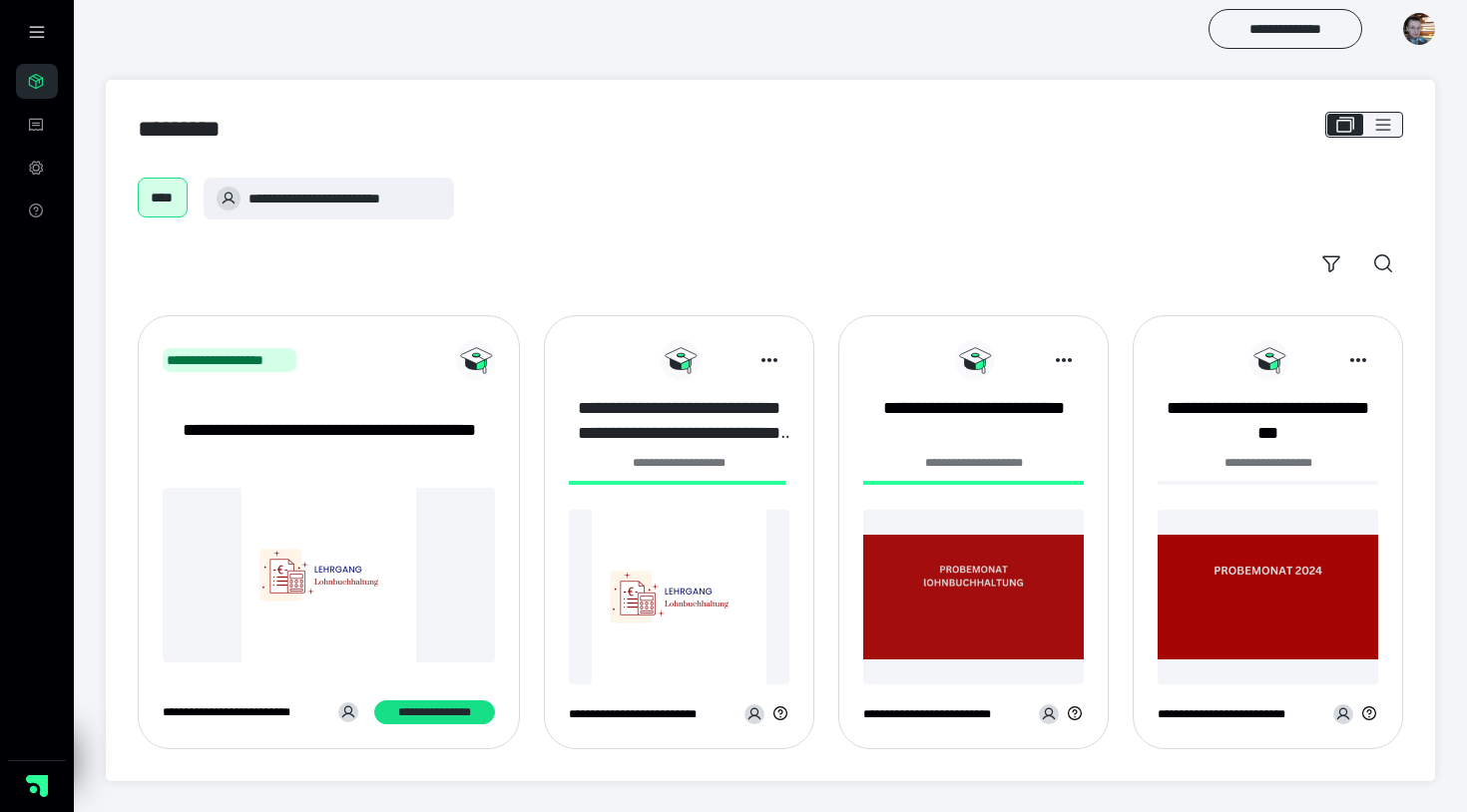 click on "**********" at bounding box center (679, 421) 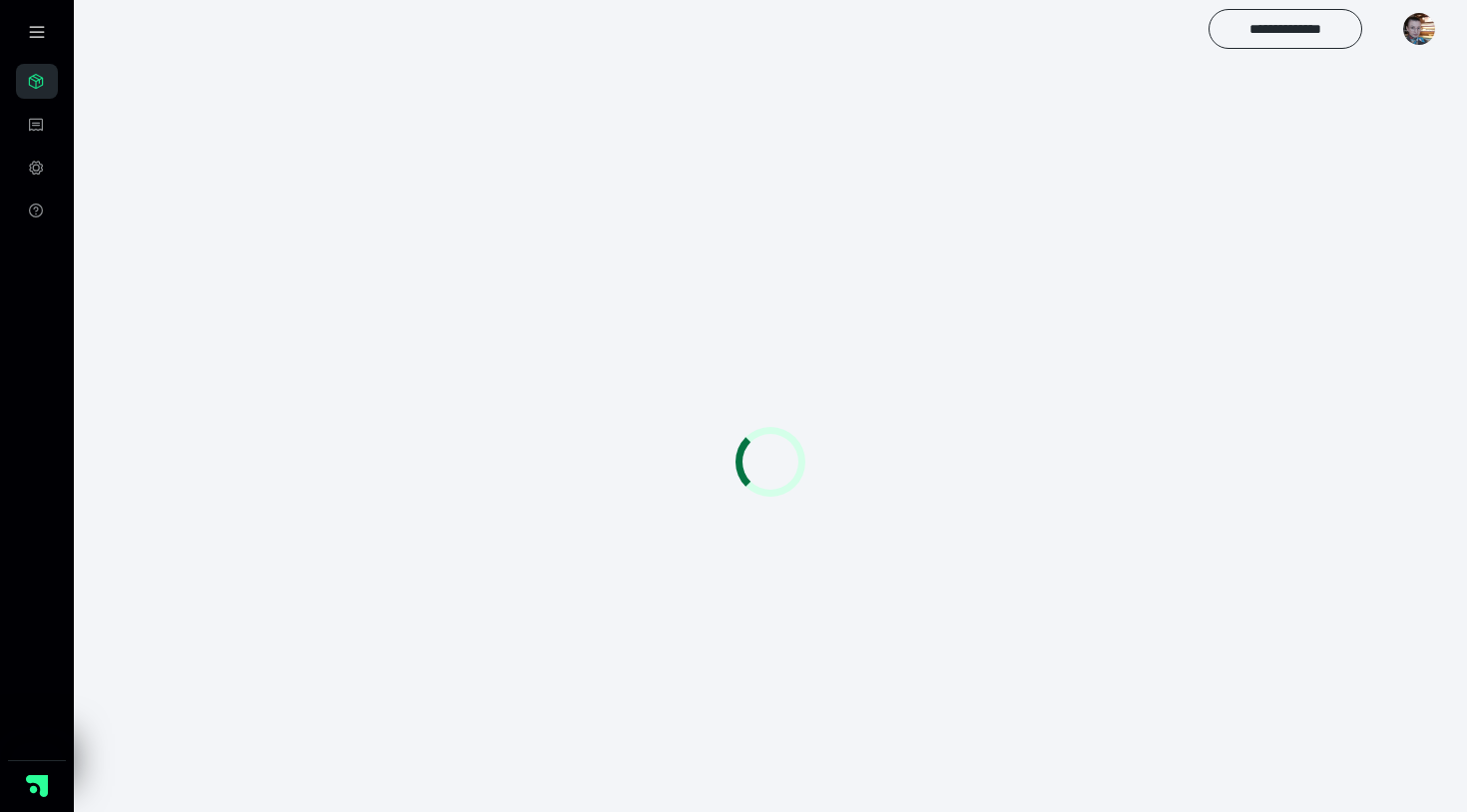 scroll, scrollTop: 0, scrollLeft: 0, axis: both 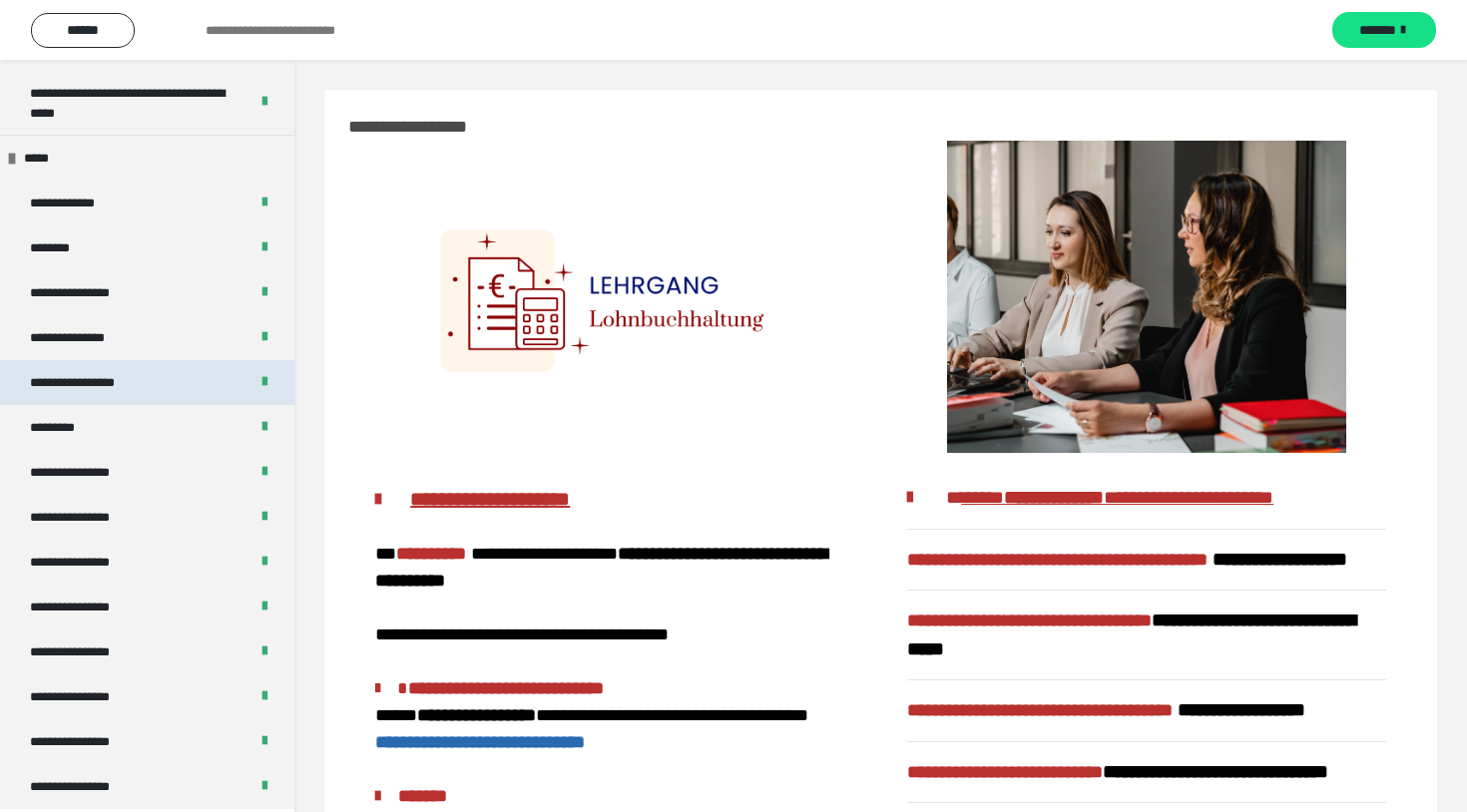 click on "**********" at bounding box center (93, 382) 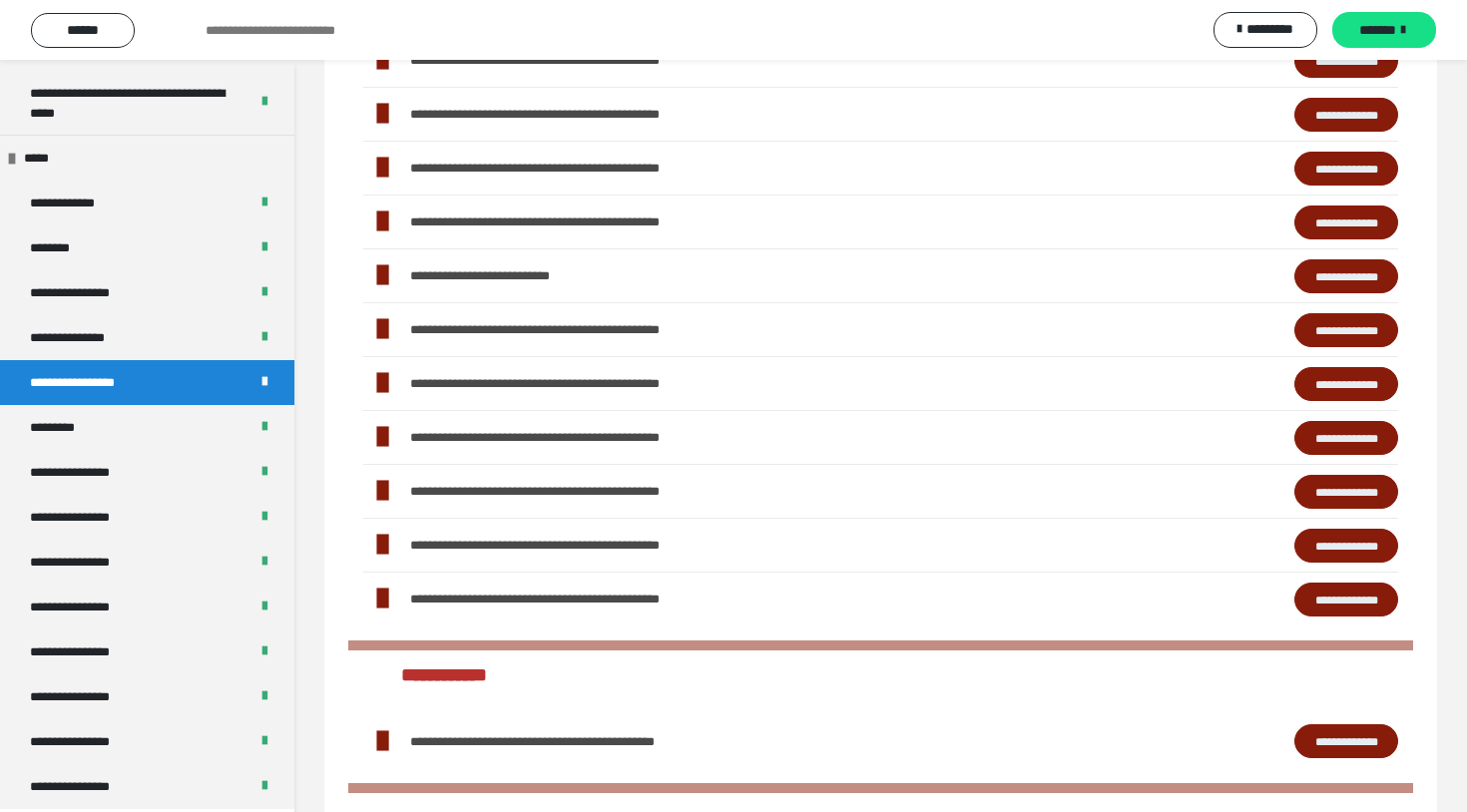 scroll, scrollTop: 475, scrollLeft: 0, axis: vertical 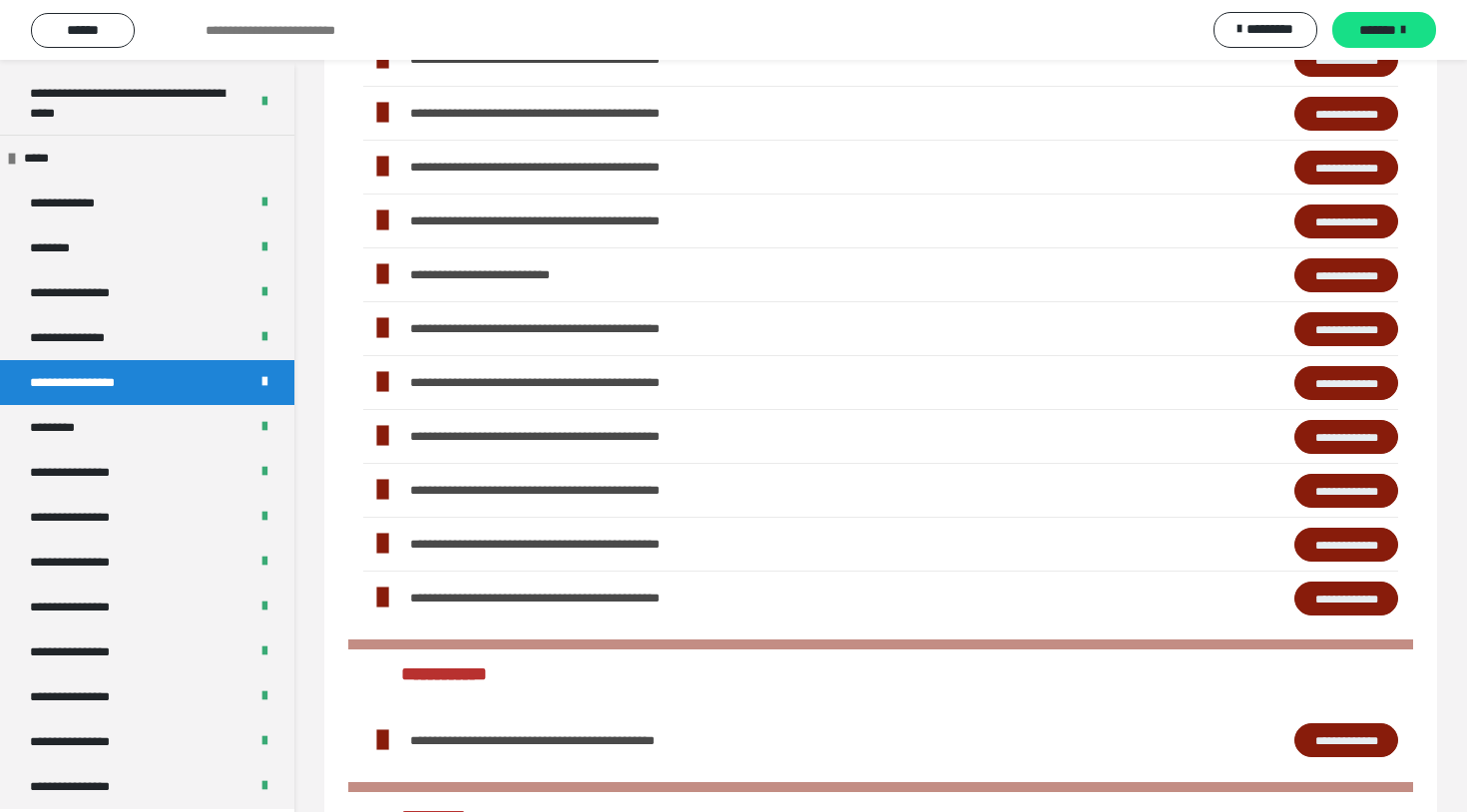 click on "**********" at bounding box center [1346, 383] 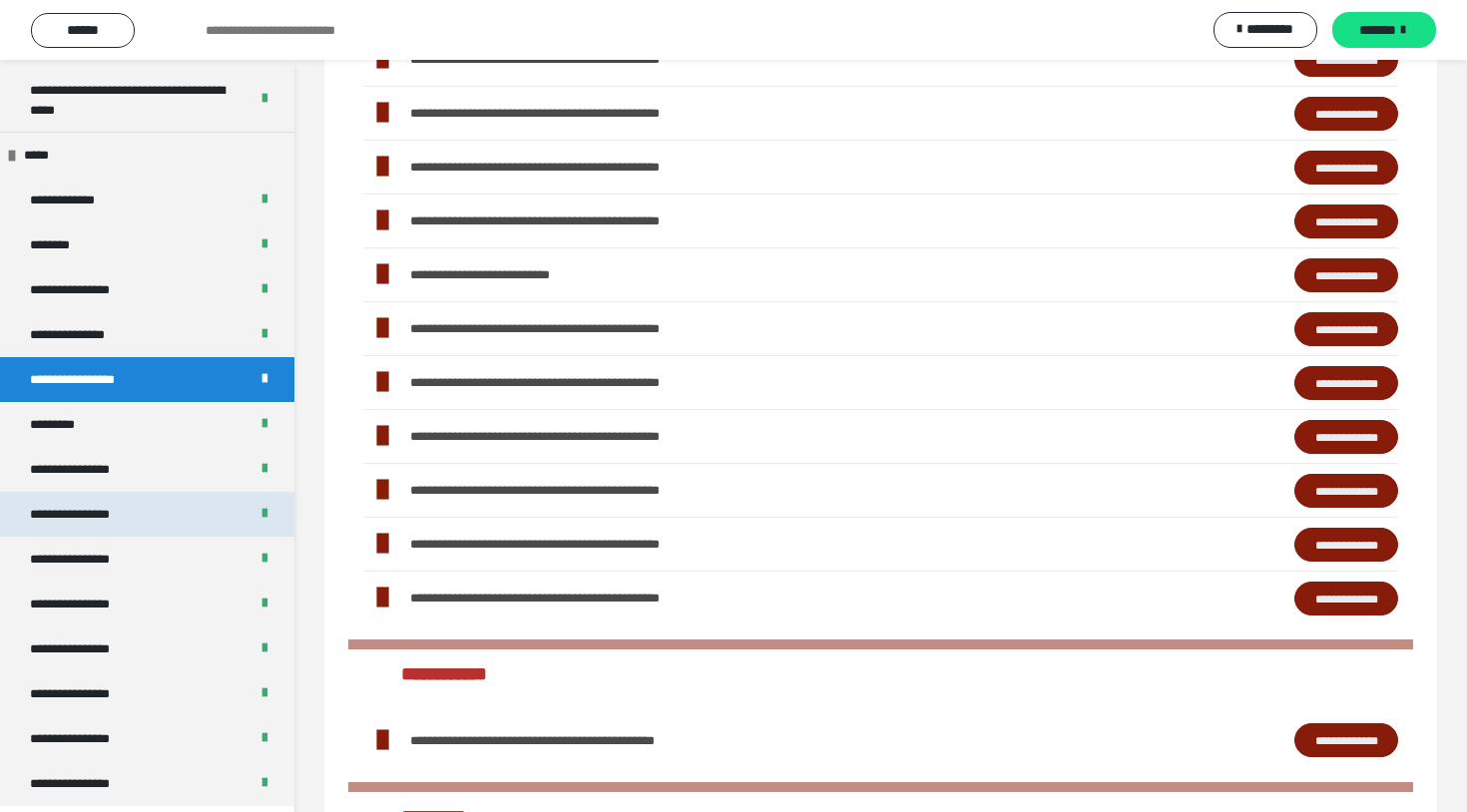 scroll, scrollTop: 2360, scrollLeft: 0, axis: vertical 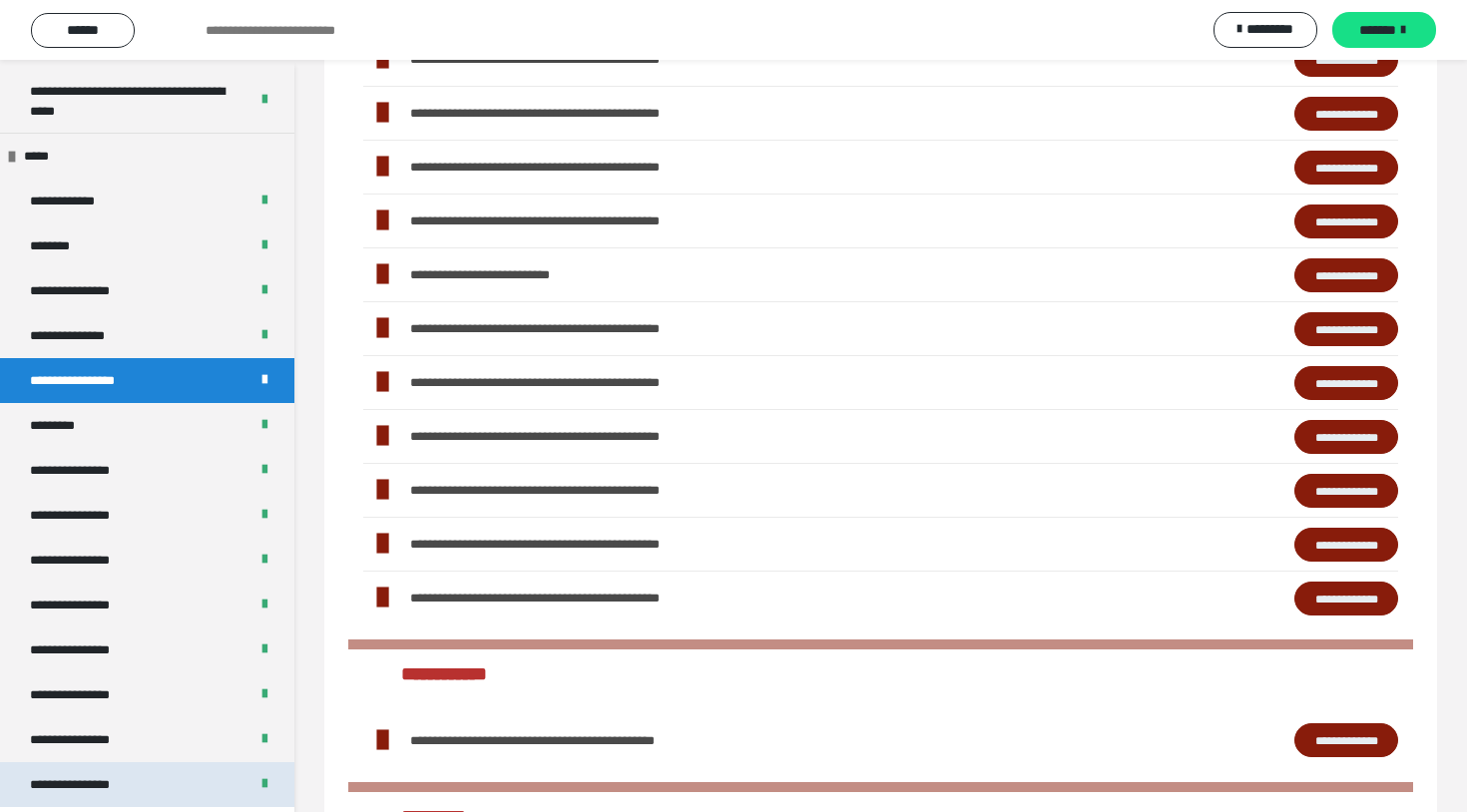 click on "**********" at bounding box center (87, 784) 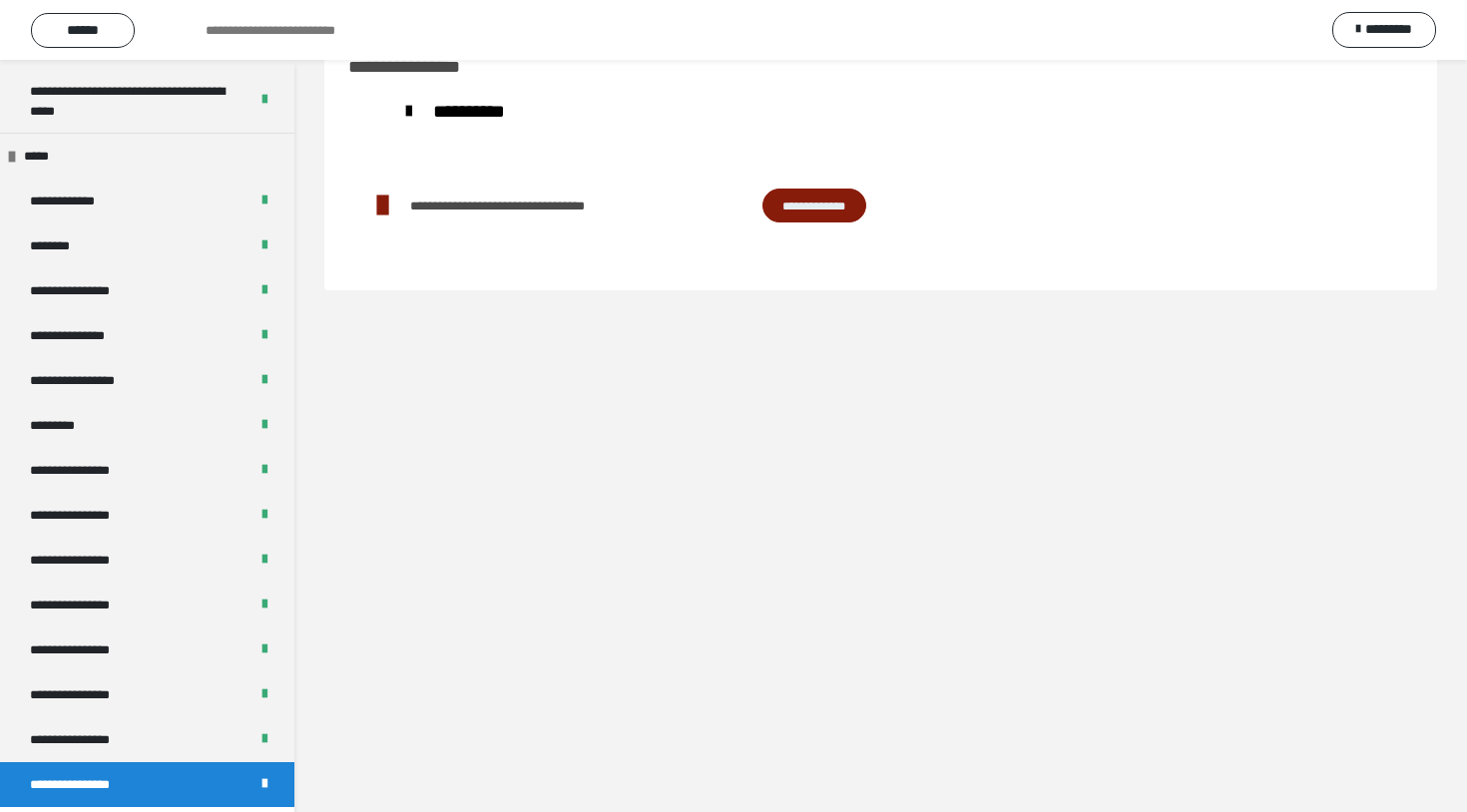 scroll, scrollTop: 60, scrollLeft: 0, axis: vertical 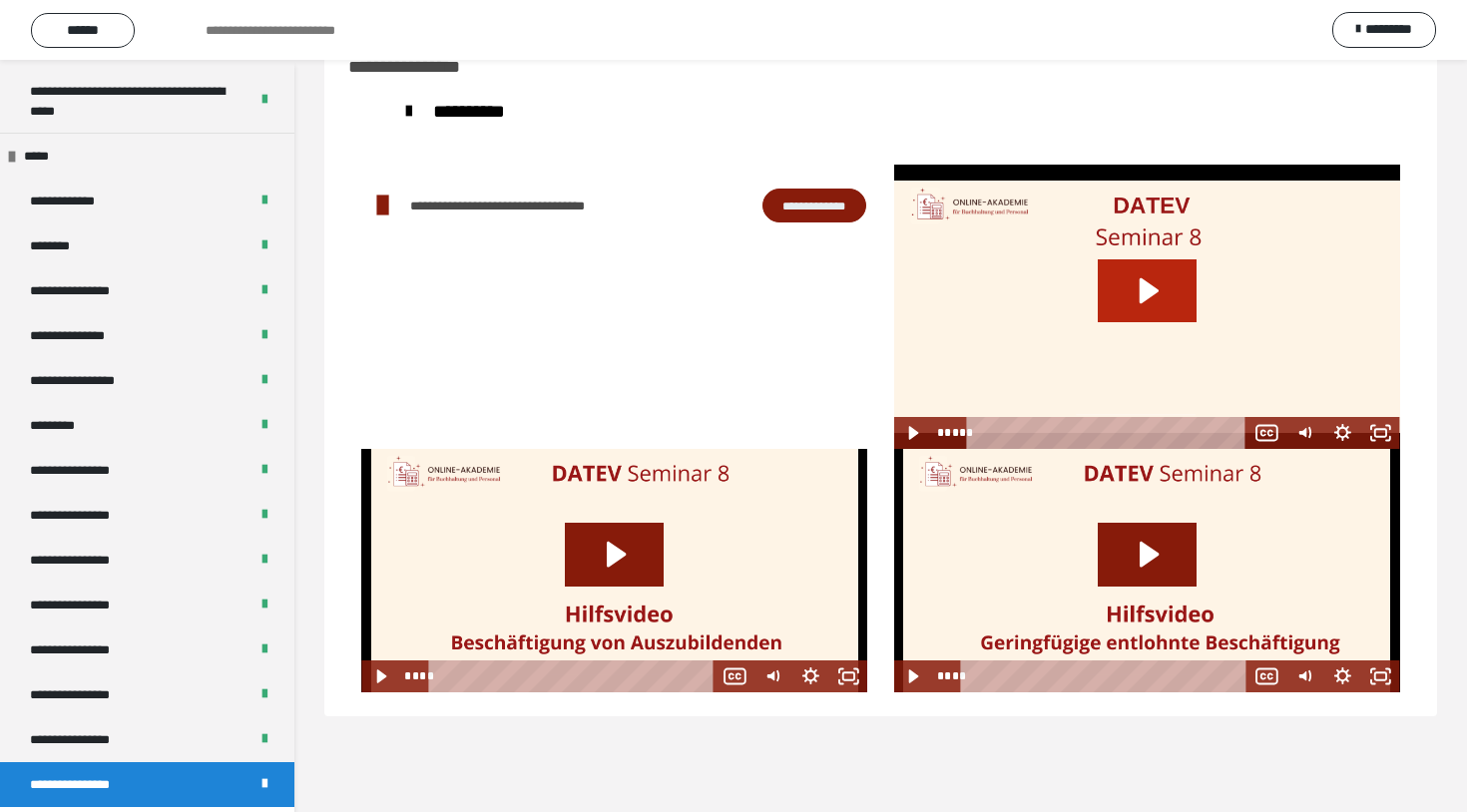 click 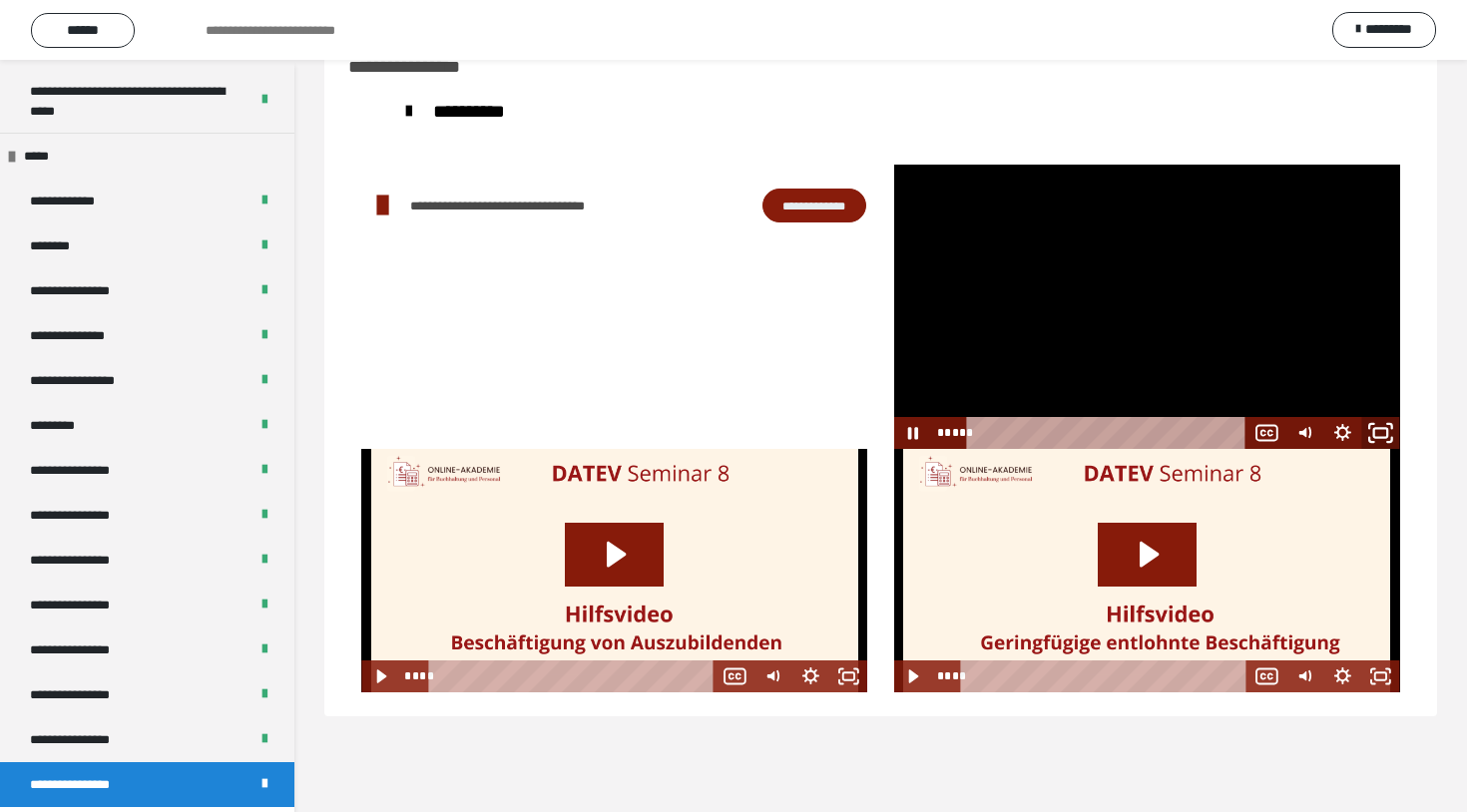 click 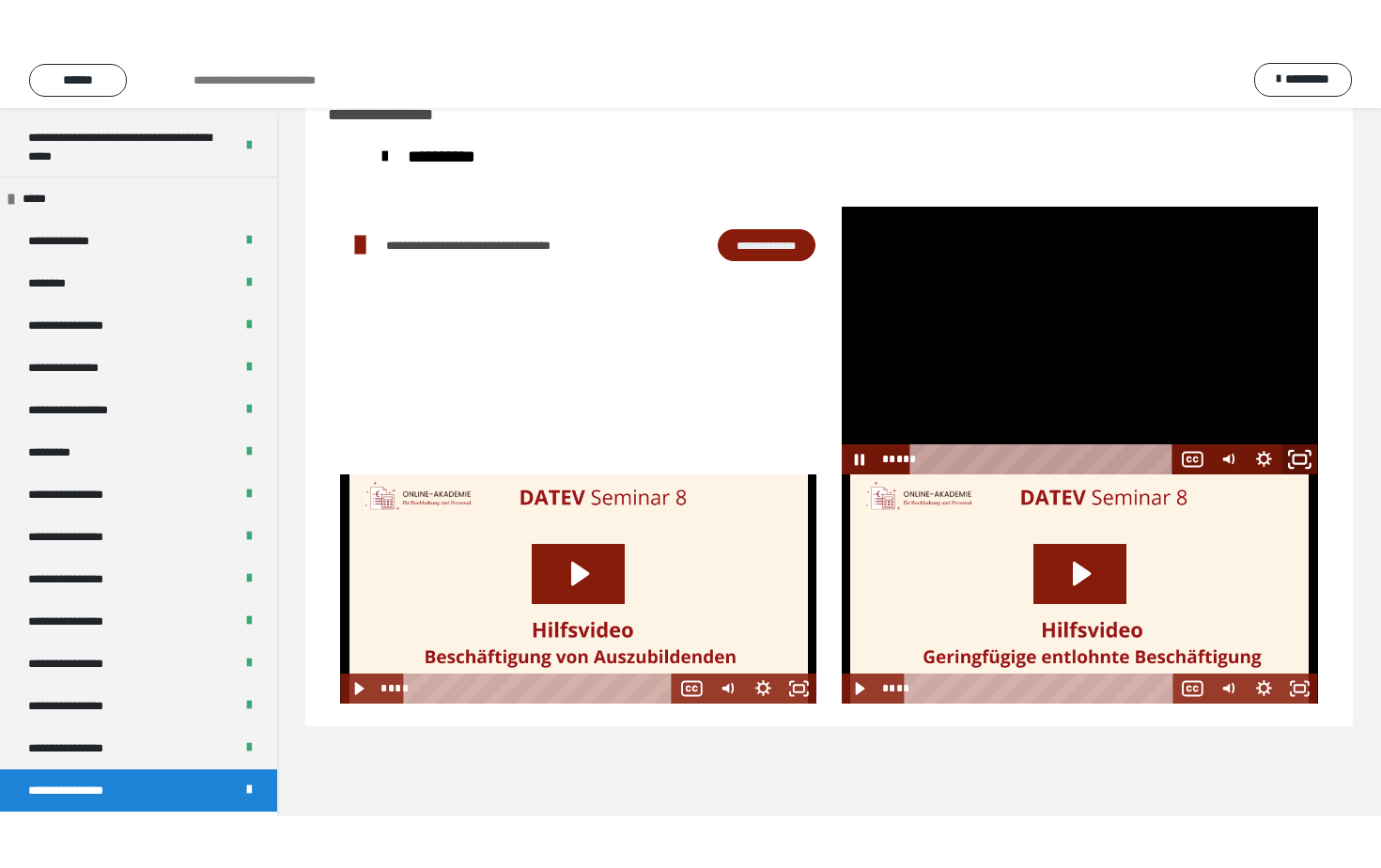 scroll, scrollTop: 0, scrollLeft: 0, axis: both 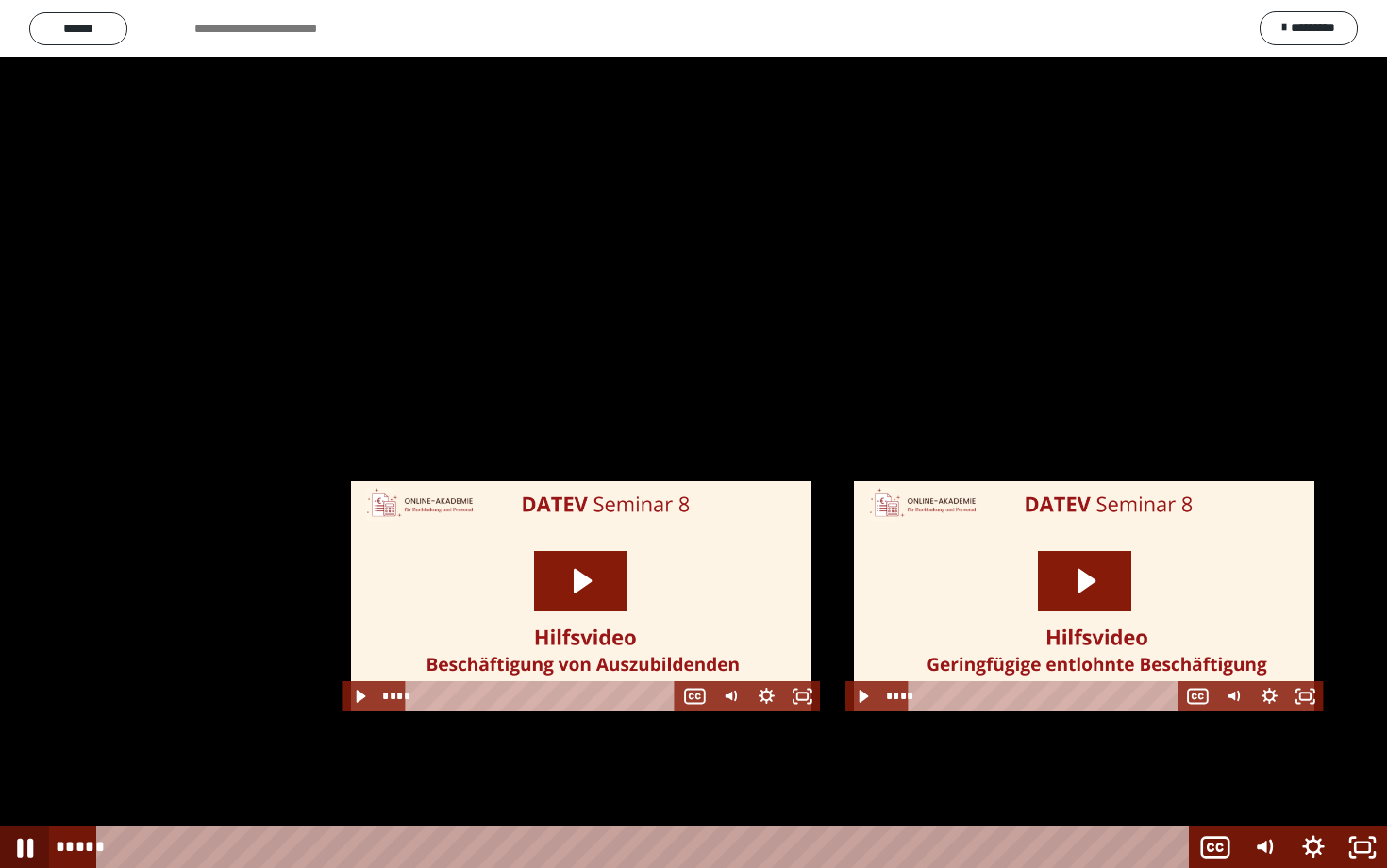 click 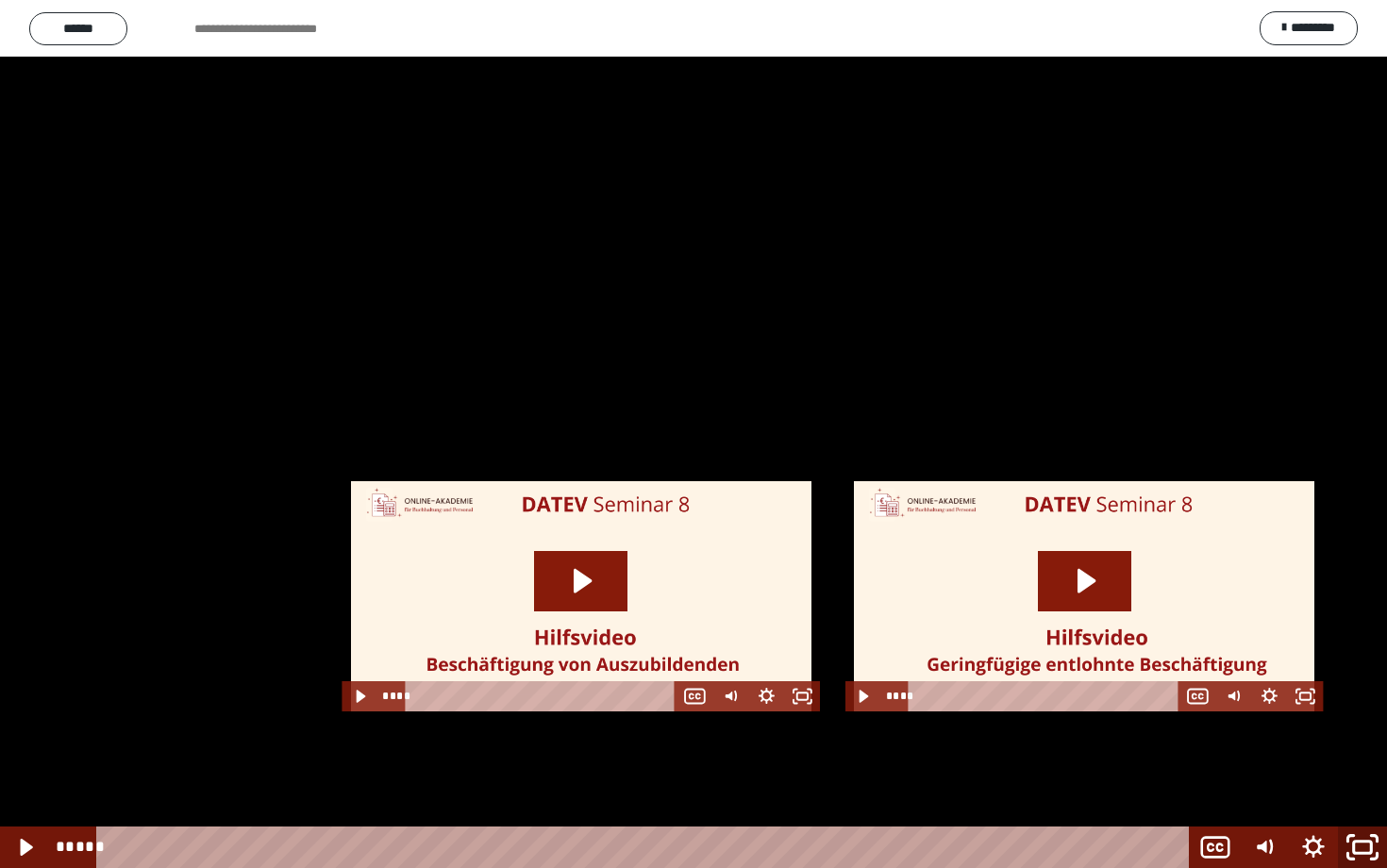click 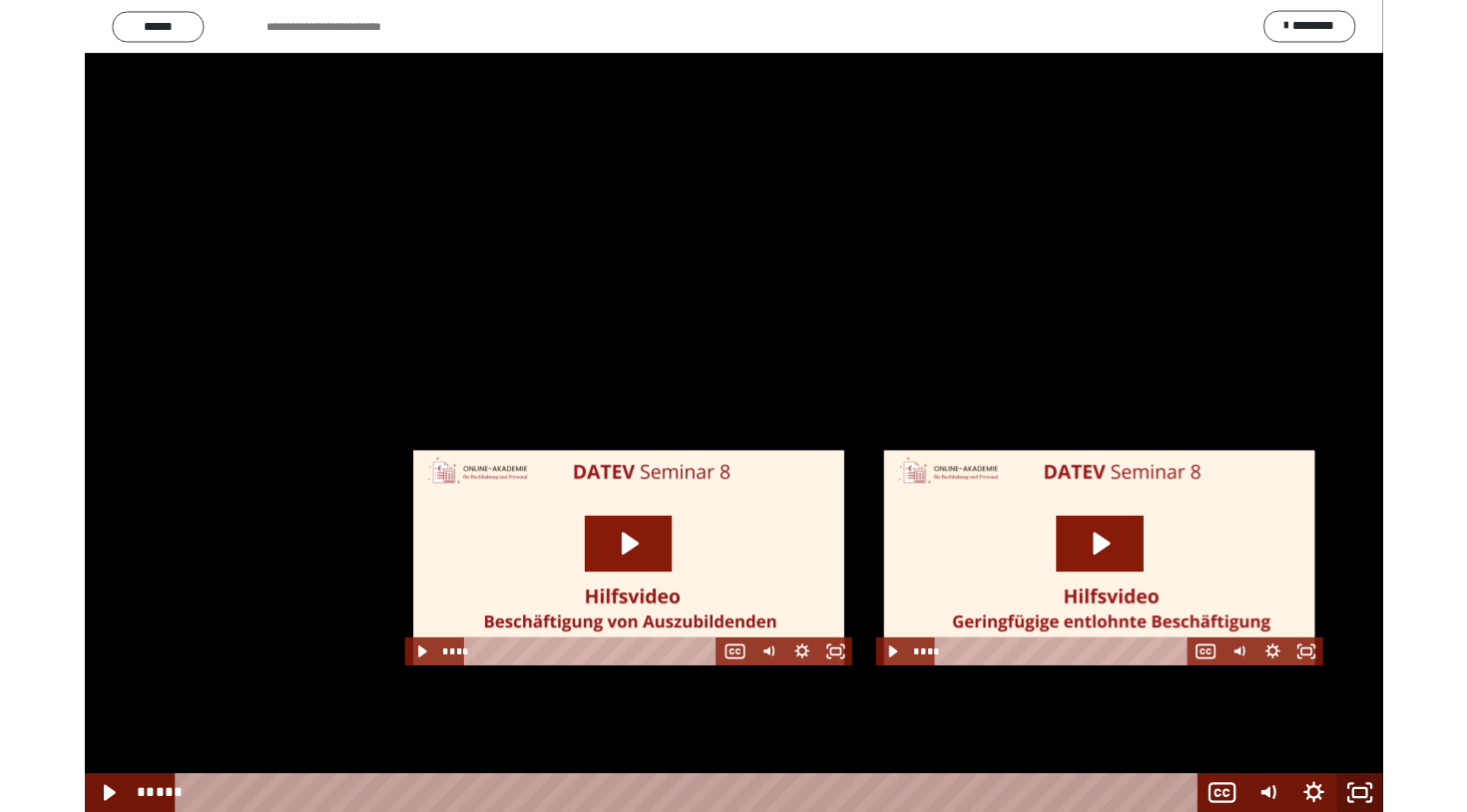 scroll, scrollTop: 60, scrollLeft: 0, axis: vertical 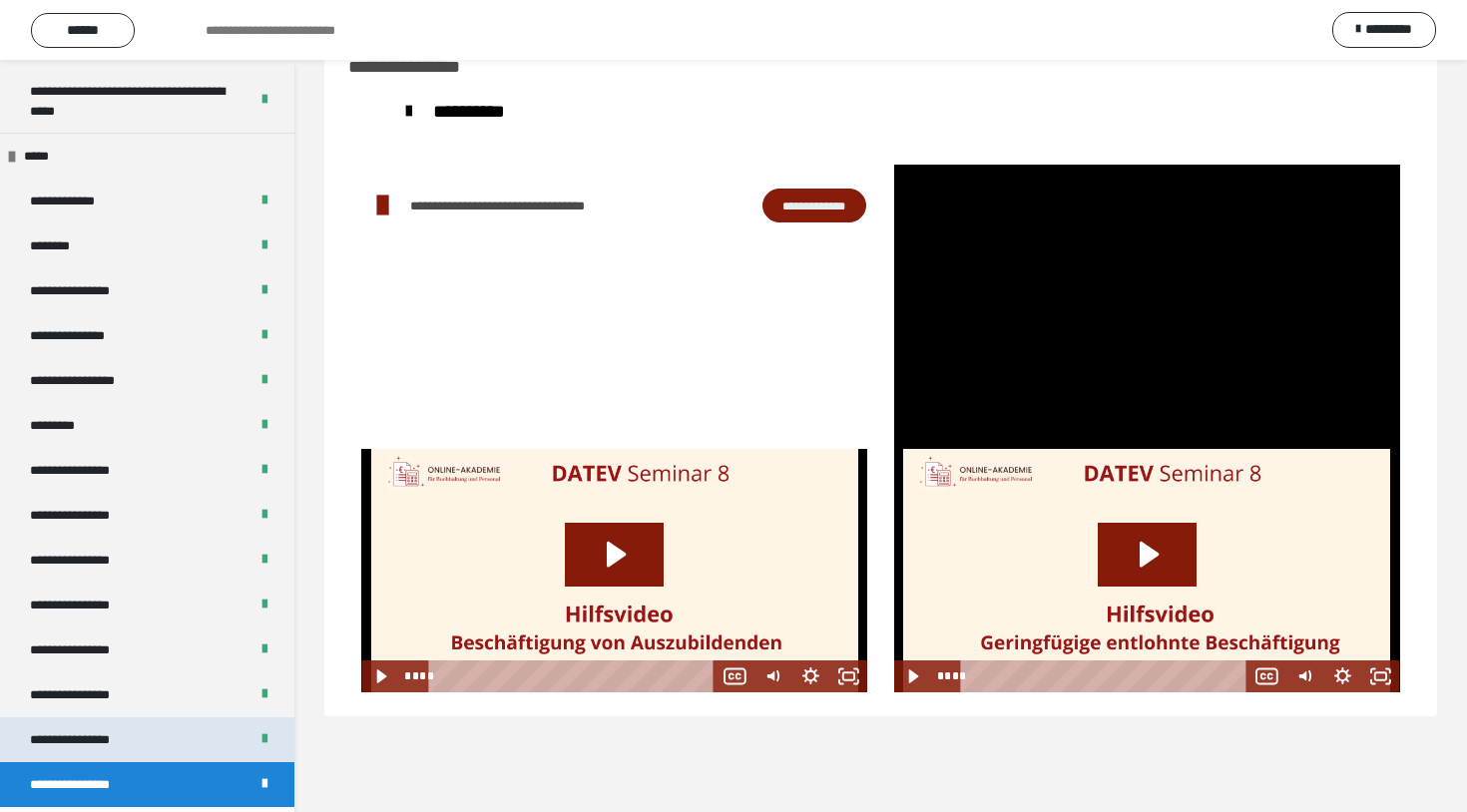 click on "**********" at bounding box center (87, 739) 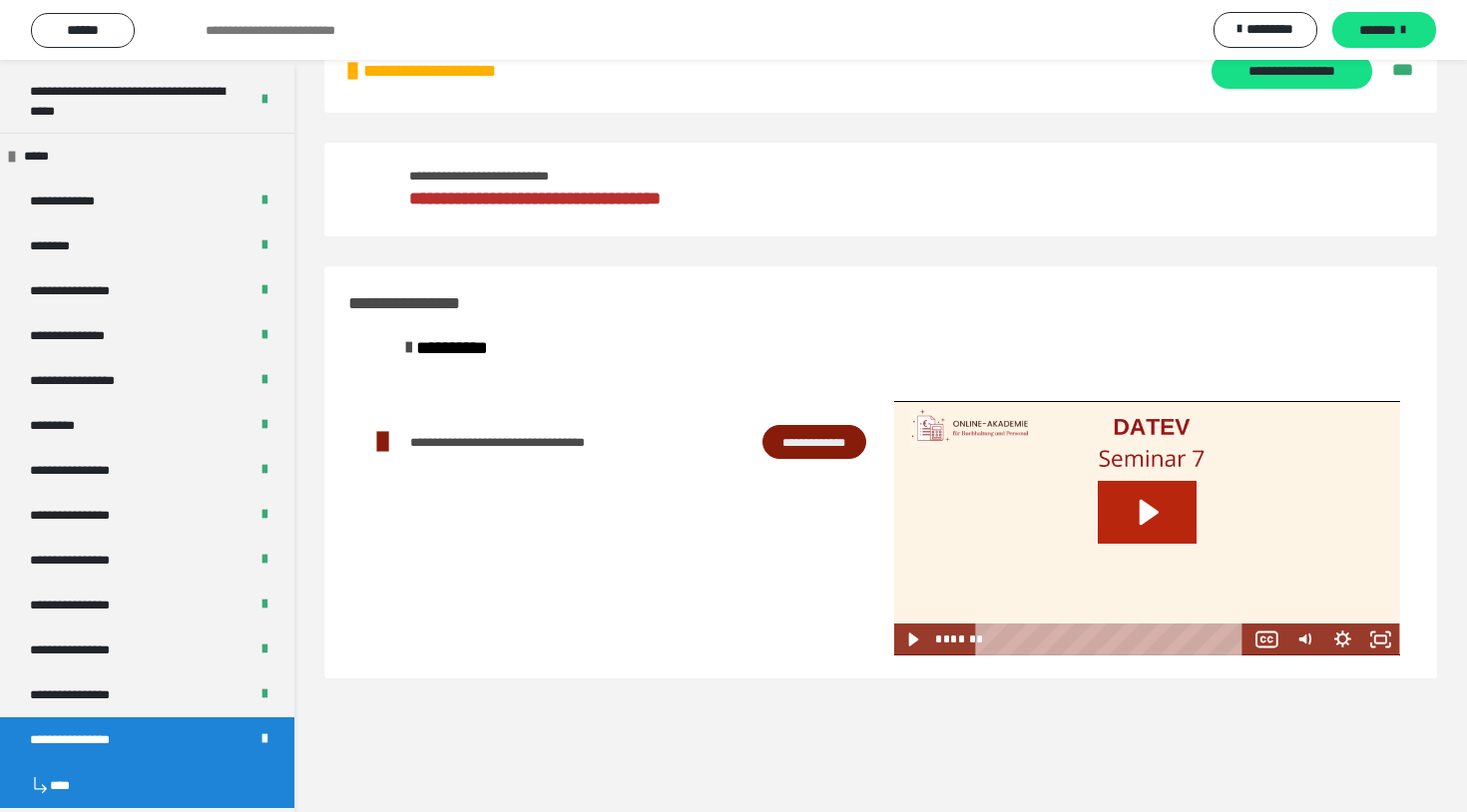 click 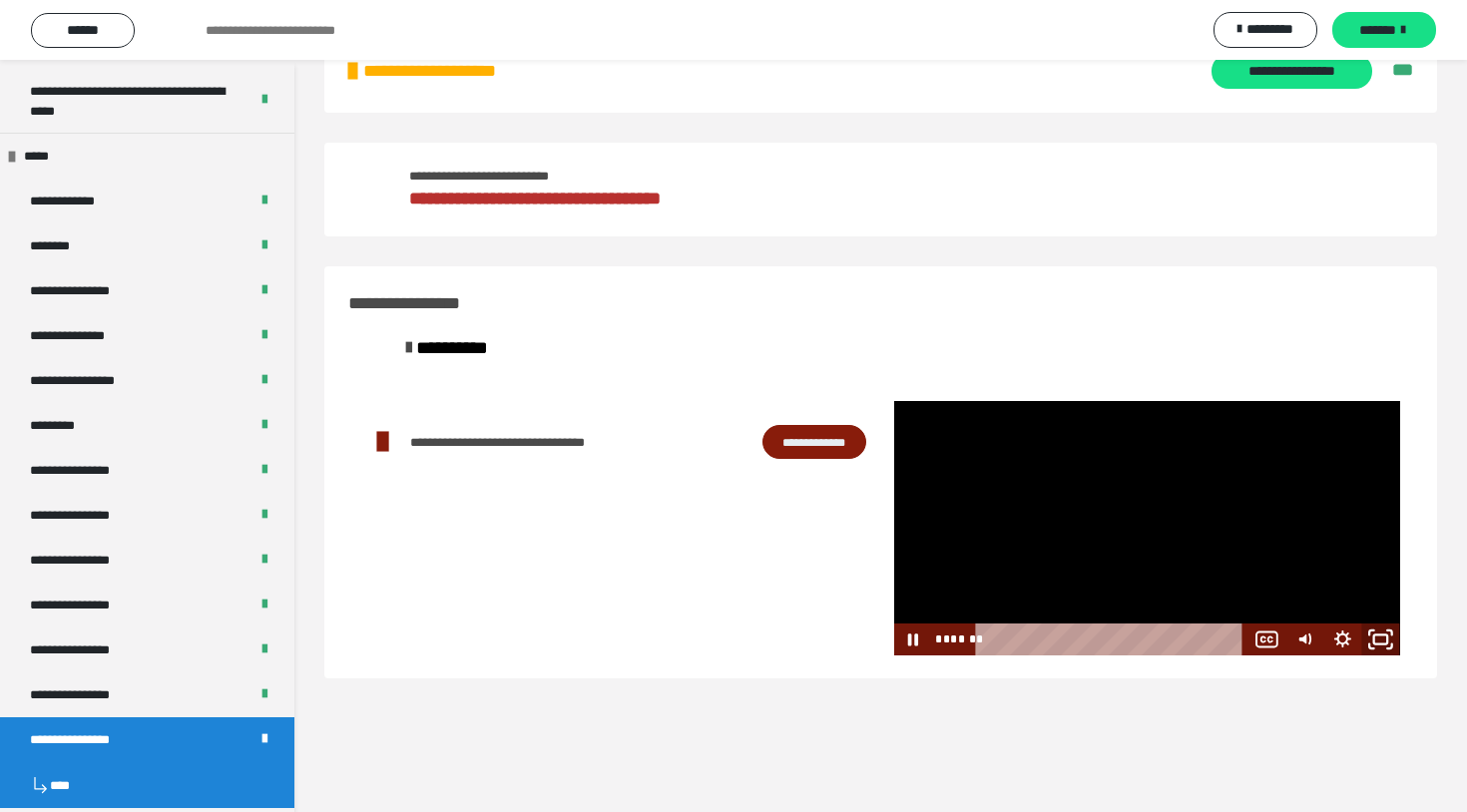 click 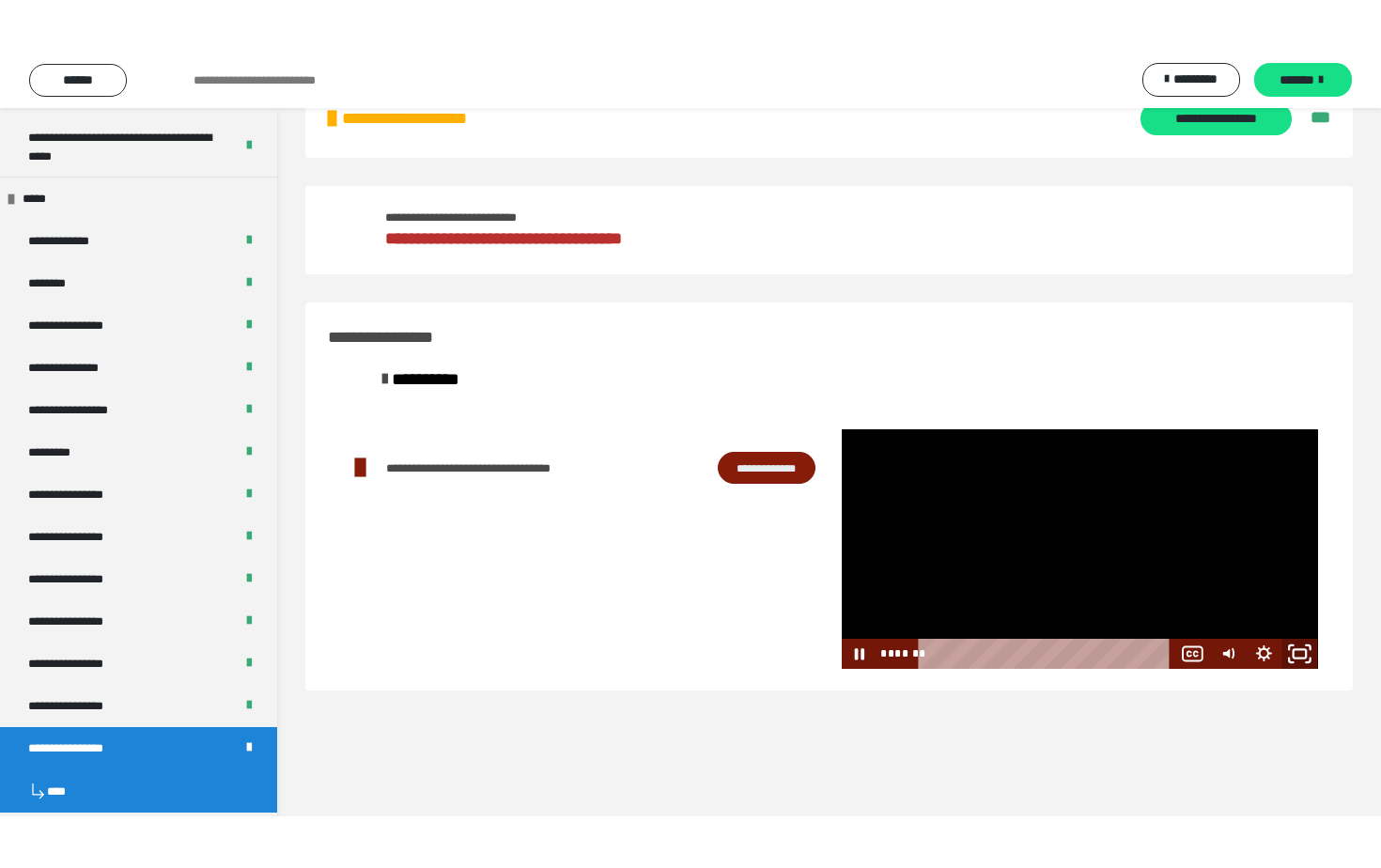 scroll, scrollTop: 0, scrollLeft: 0, axis: both 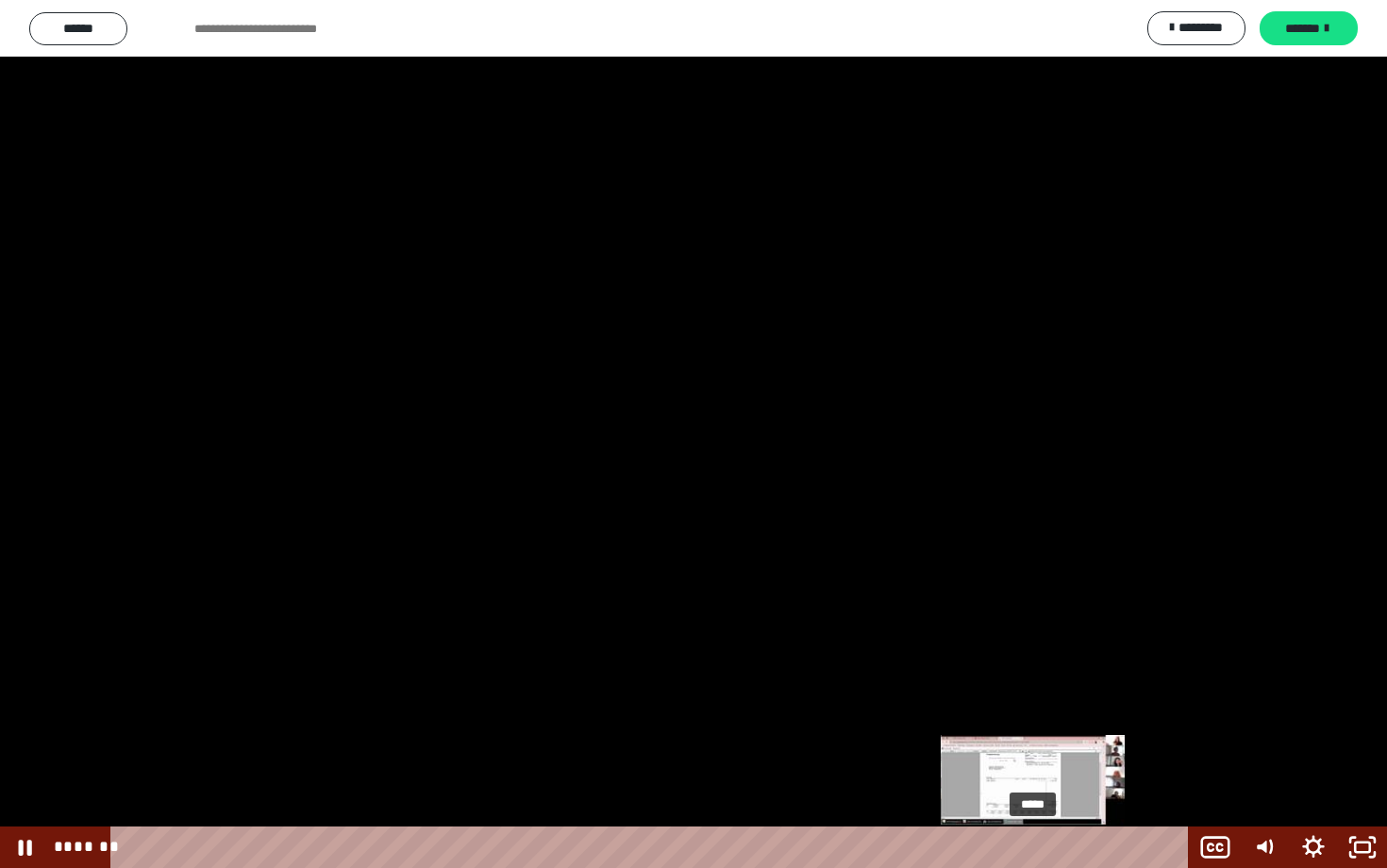 click on "*****" at bounding box center [653, 847] 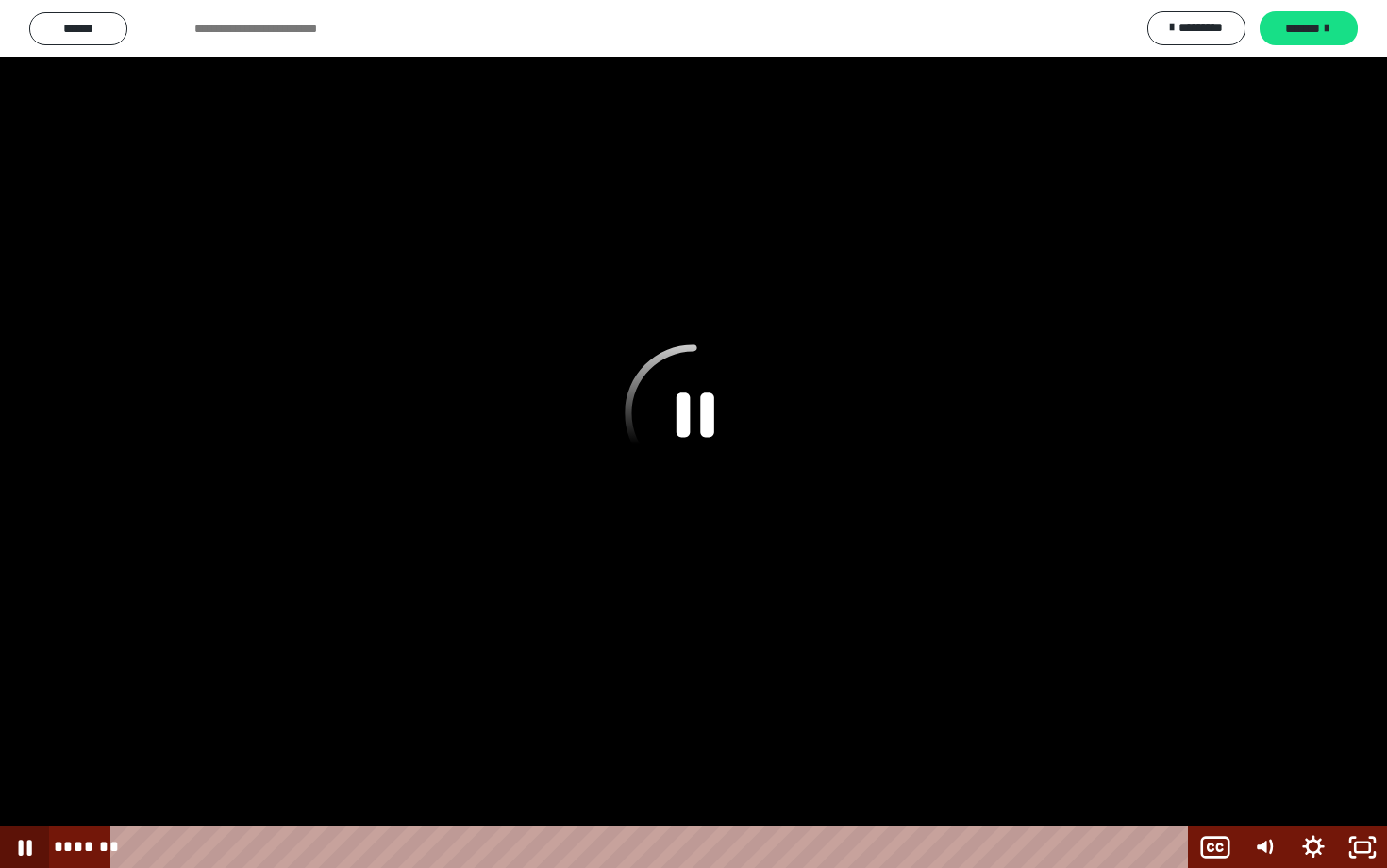 click 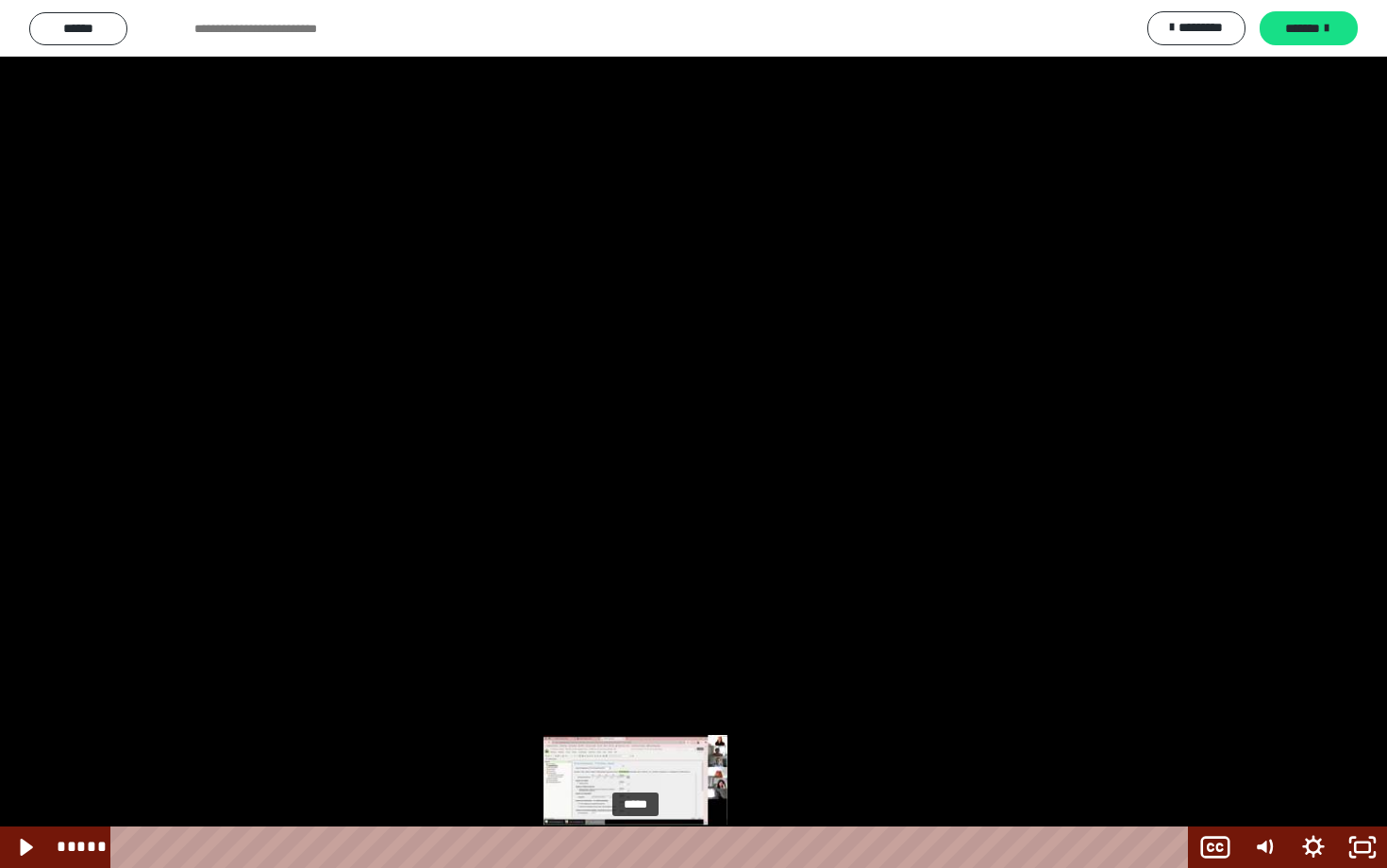 click on "*****" at bounding box center (653, 847) 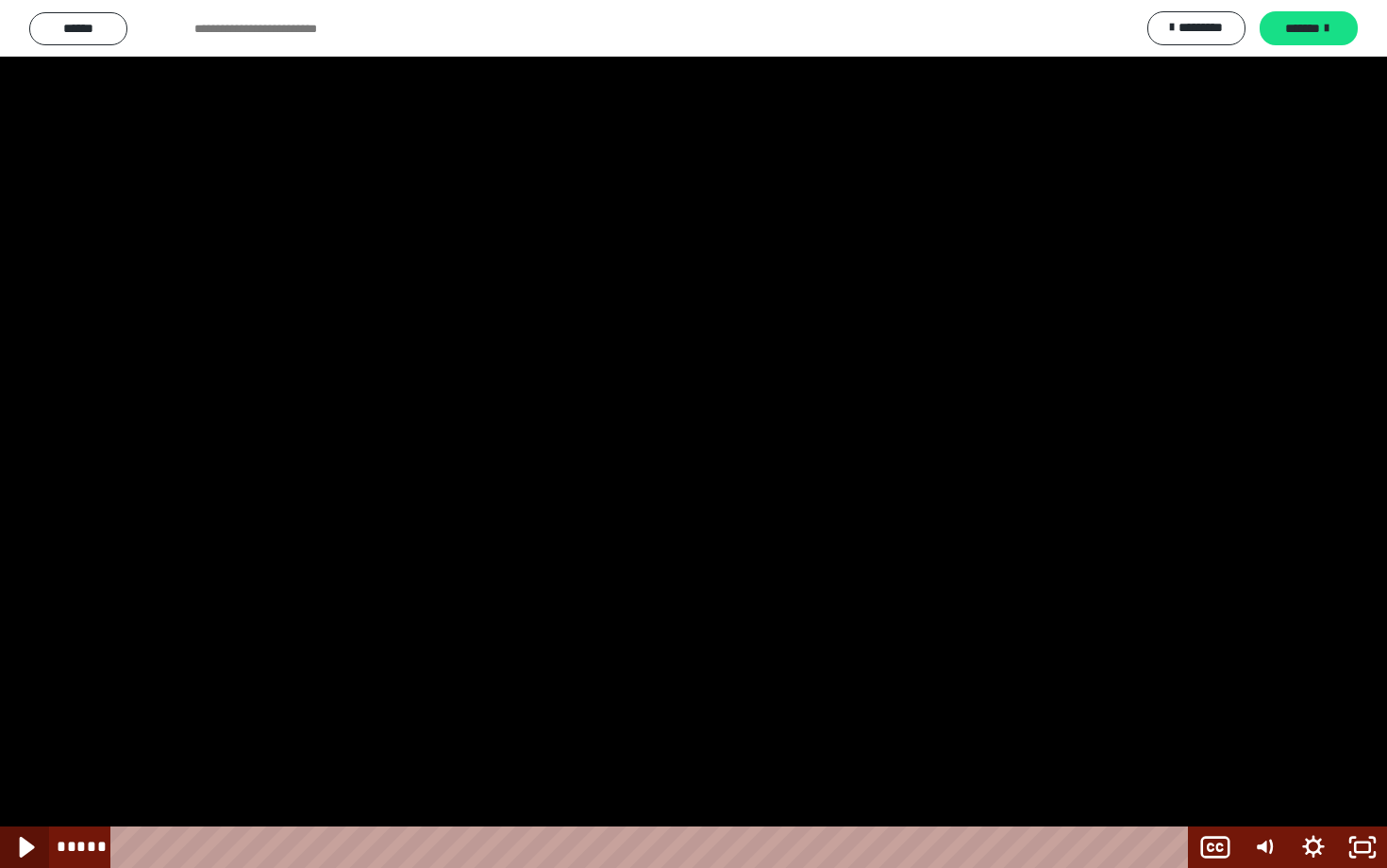 click 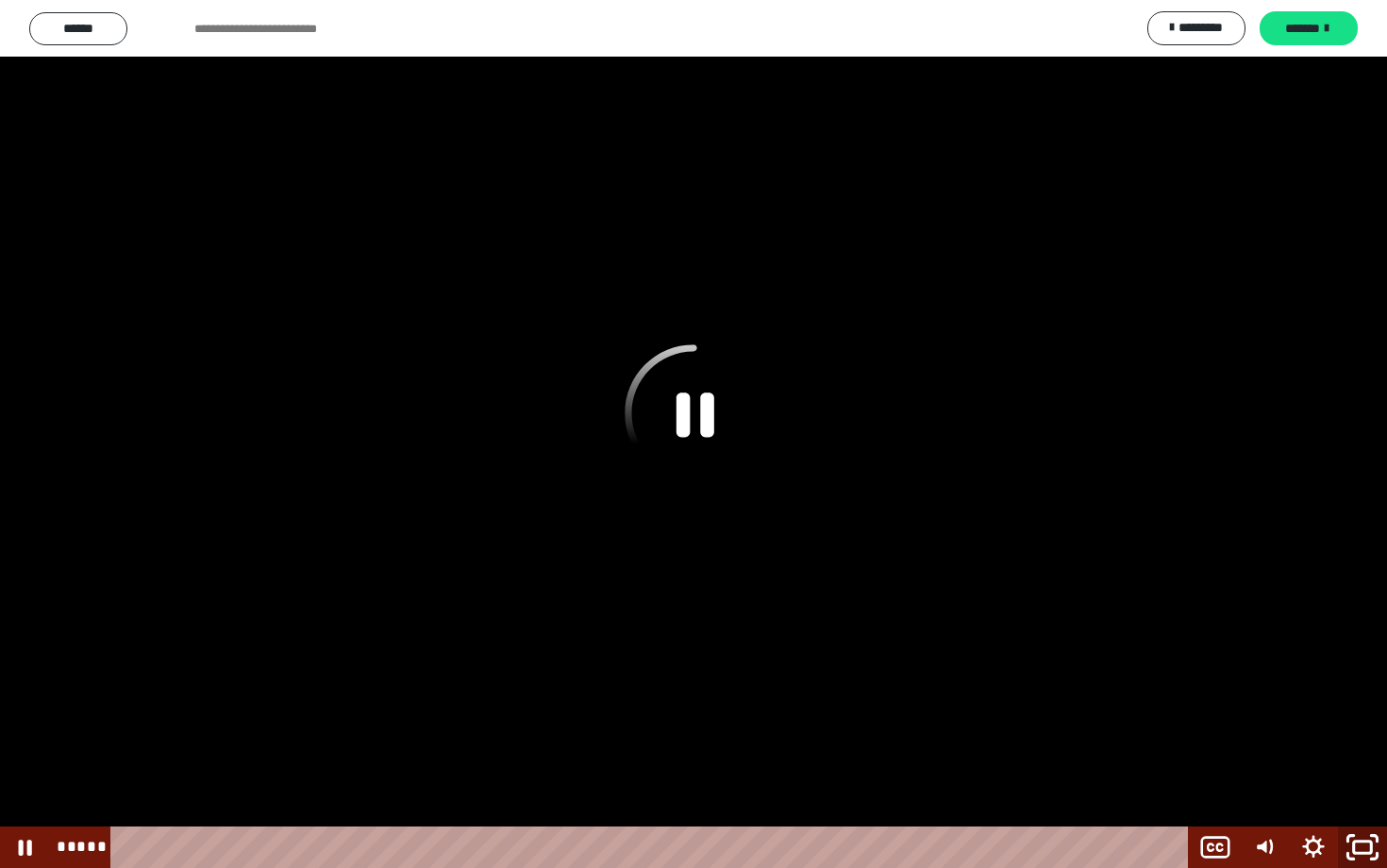 click 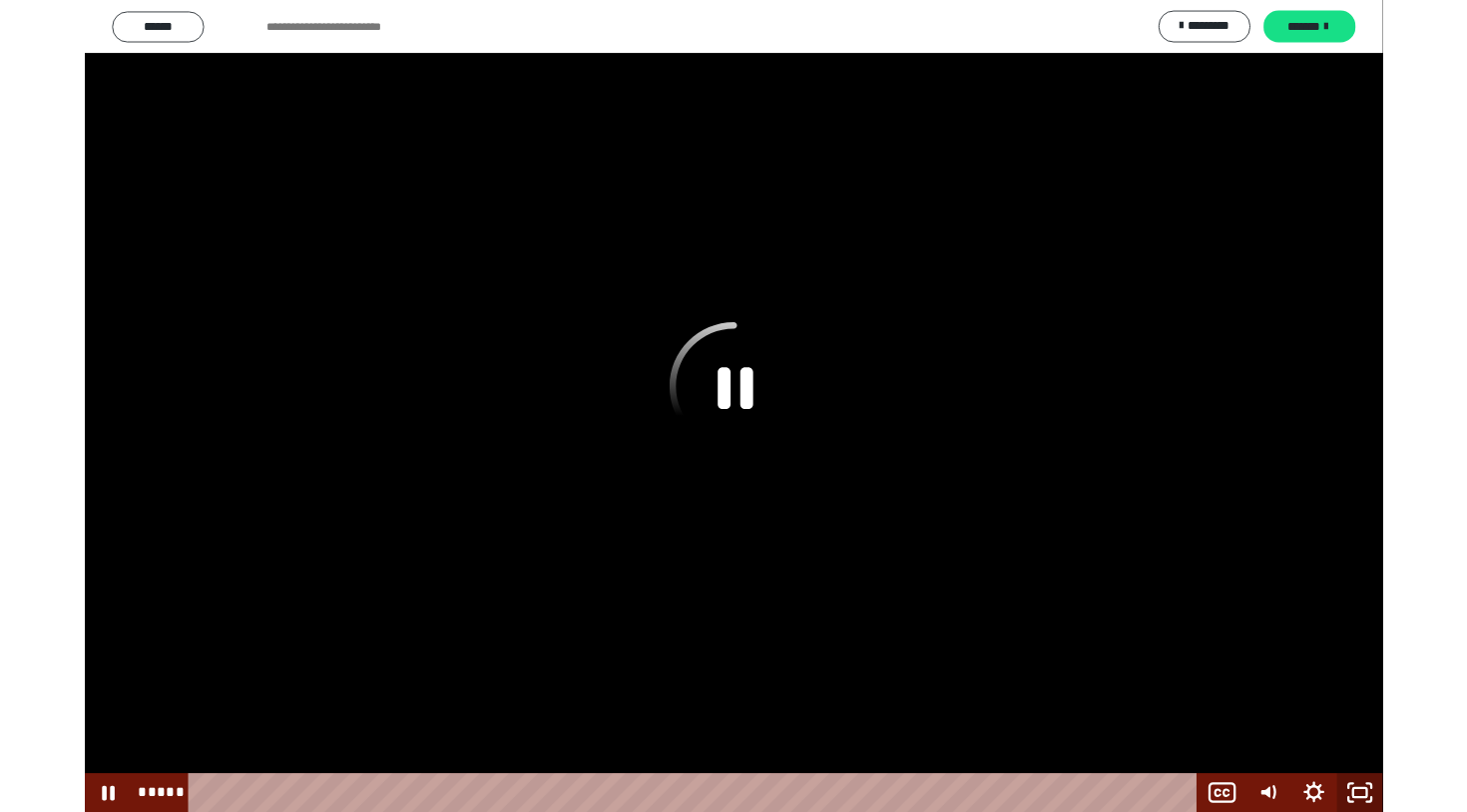 scroll, scrollTop: 60, scrollLeft: 0, axis: vertical 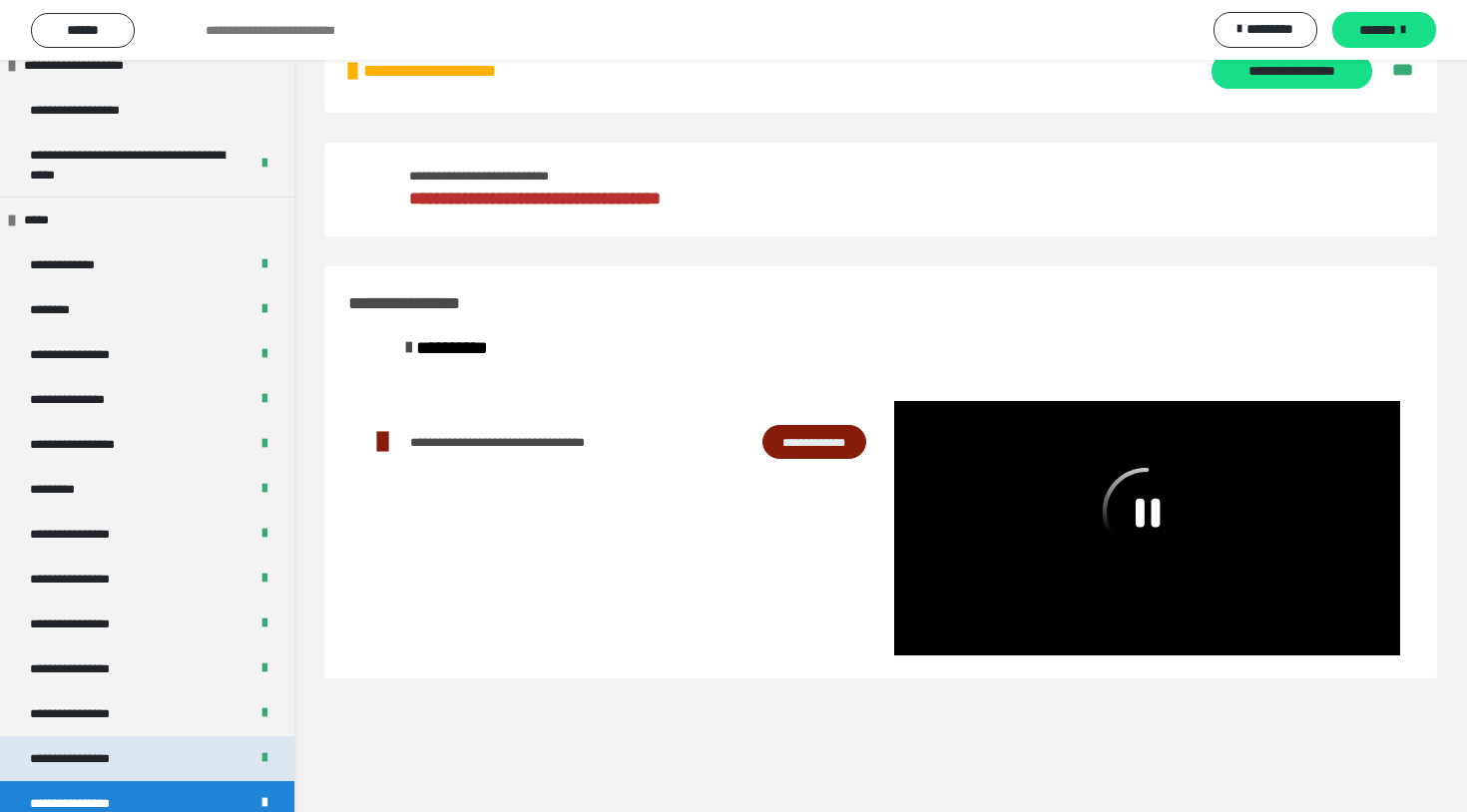 click on "**********" at bounding box center (87, 758) 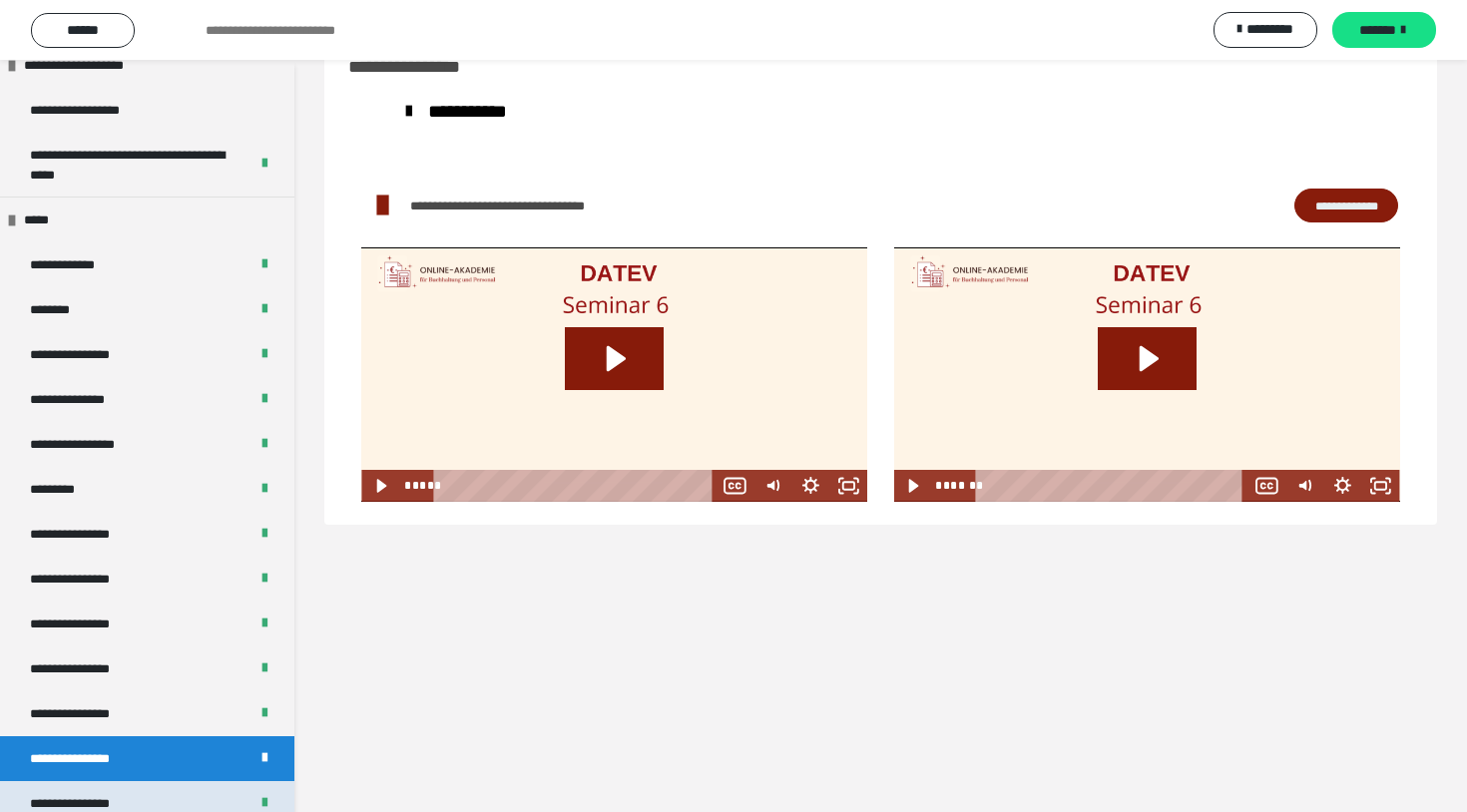 click on "**********" at bounding box center (87, 803) 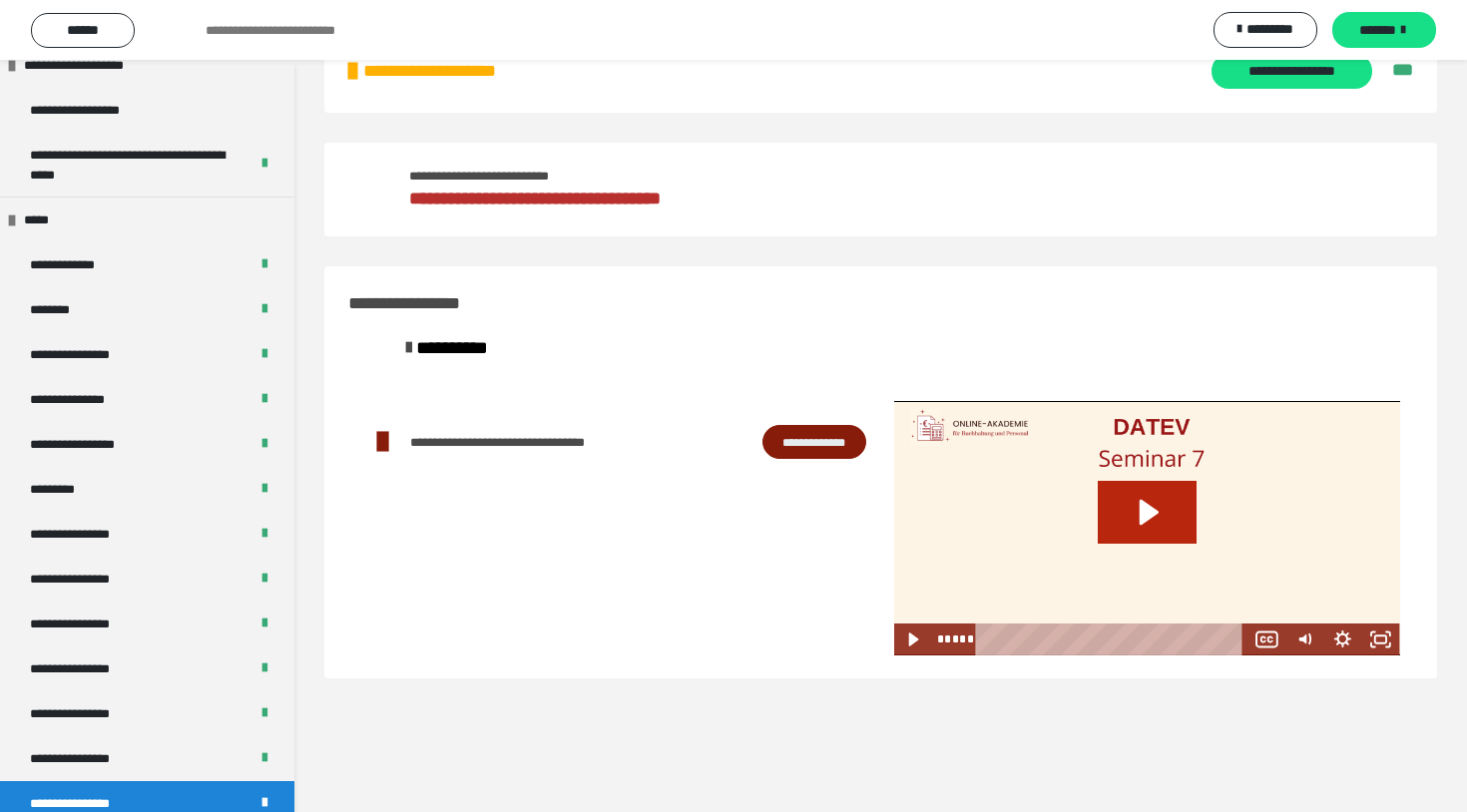 click 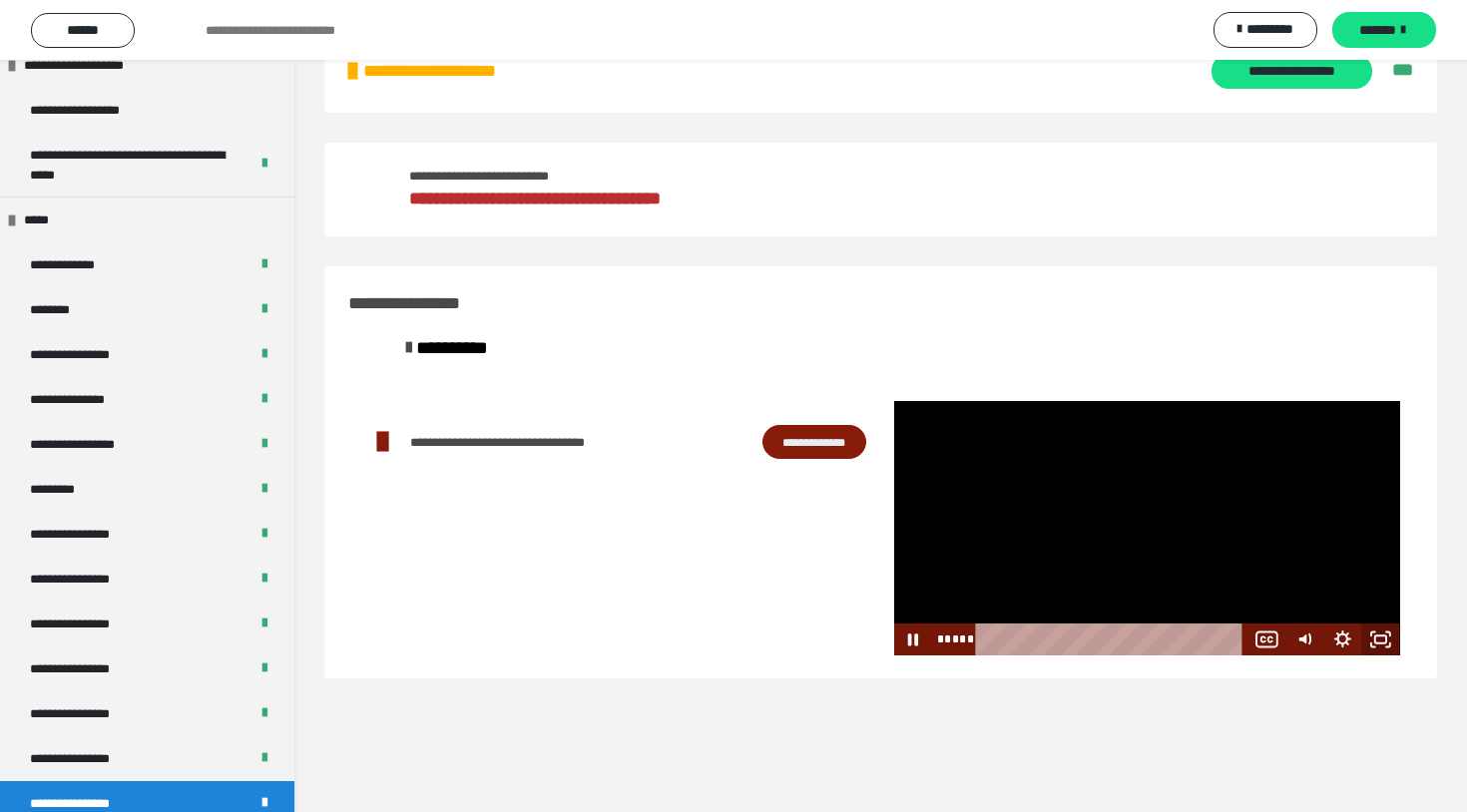 click 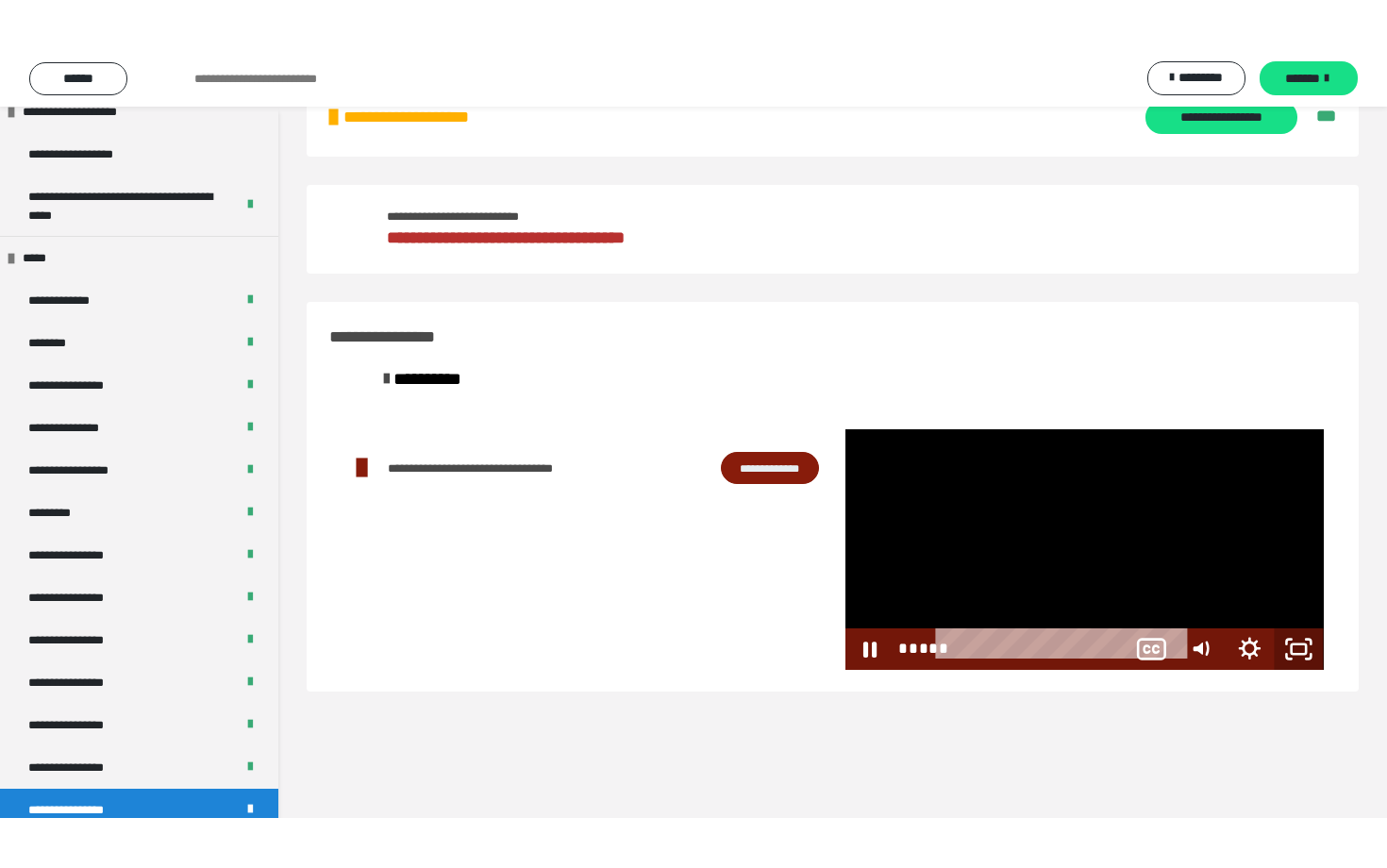 scroll, scrollTop: 0, scrollLeft: 0, axis: both 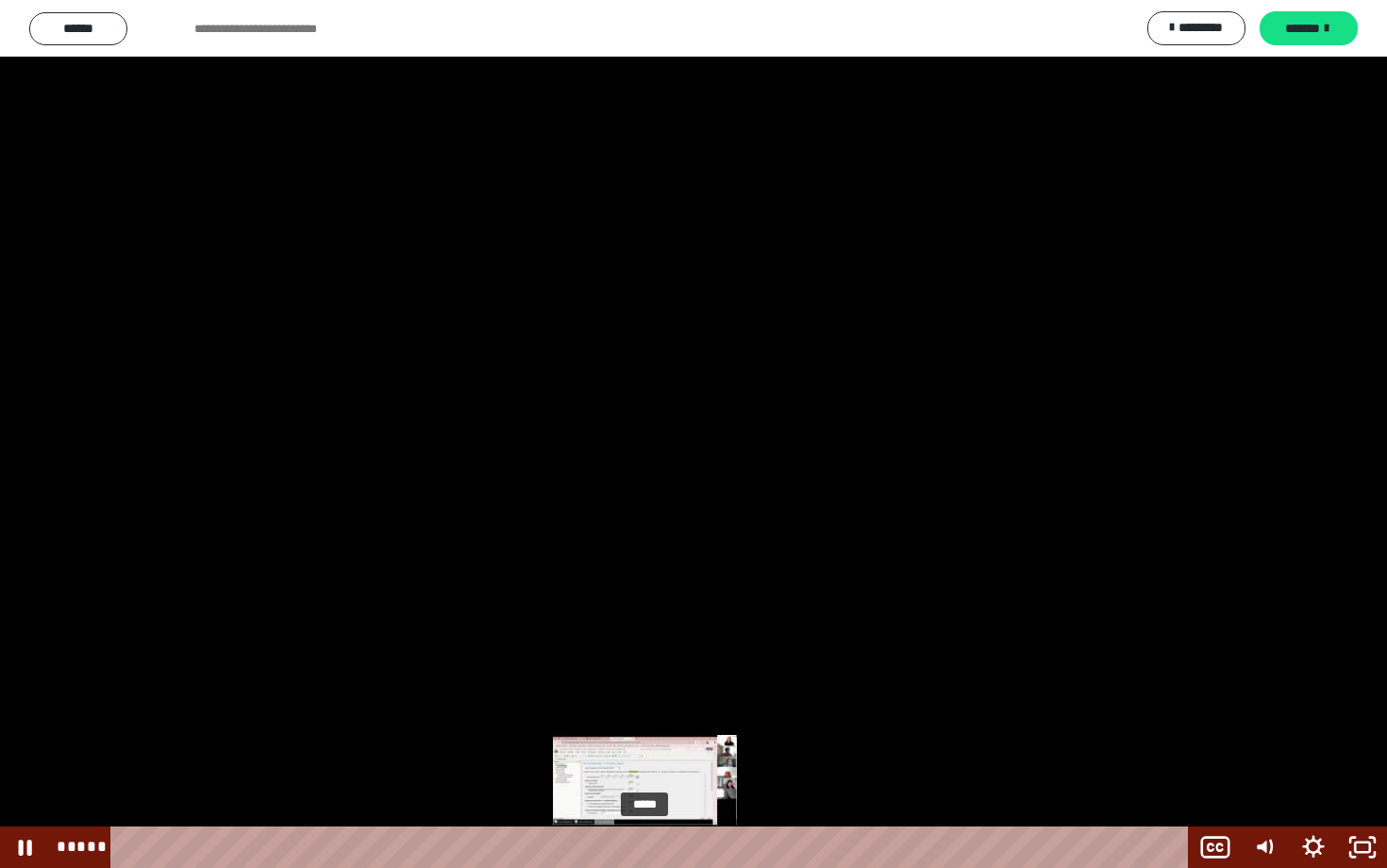 click on "*****" at bounding box center (653, 847) 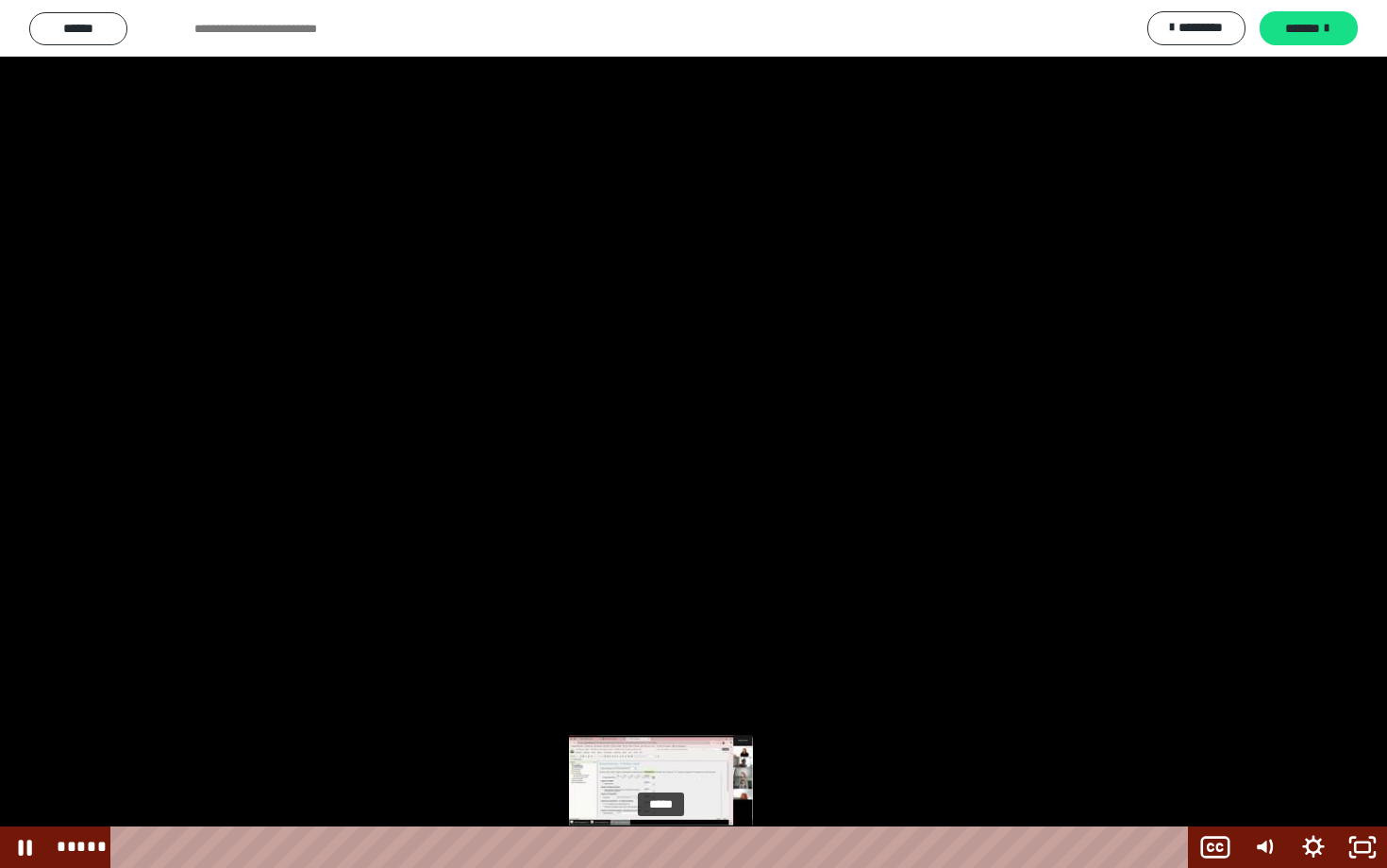 click on "*****" at bounding box center [653, 847] 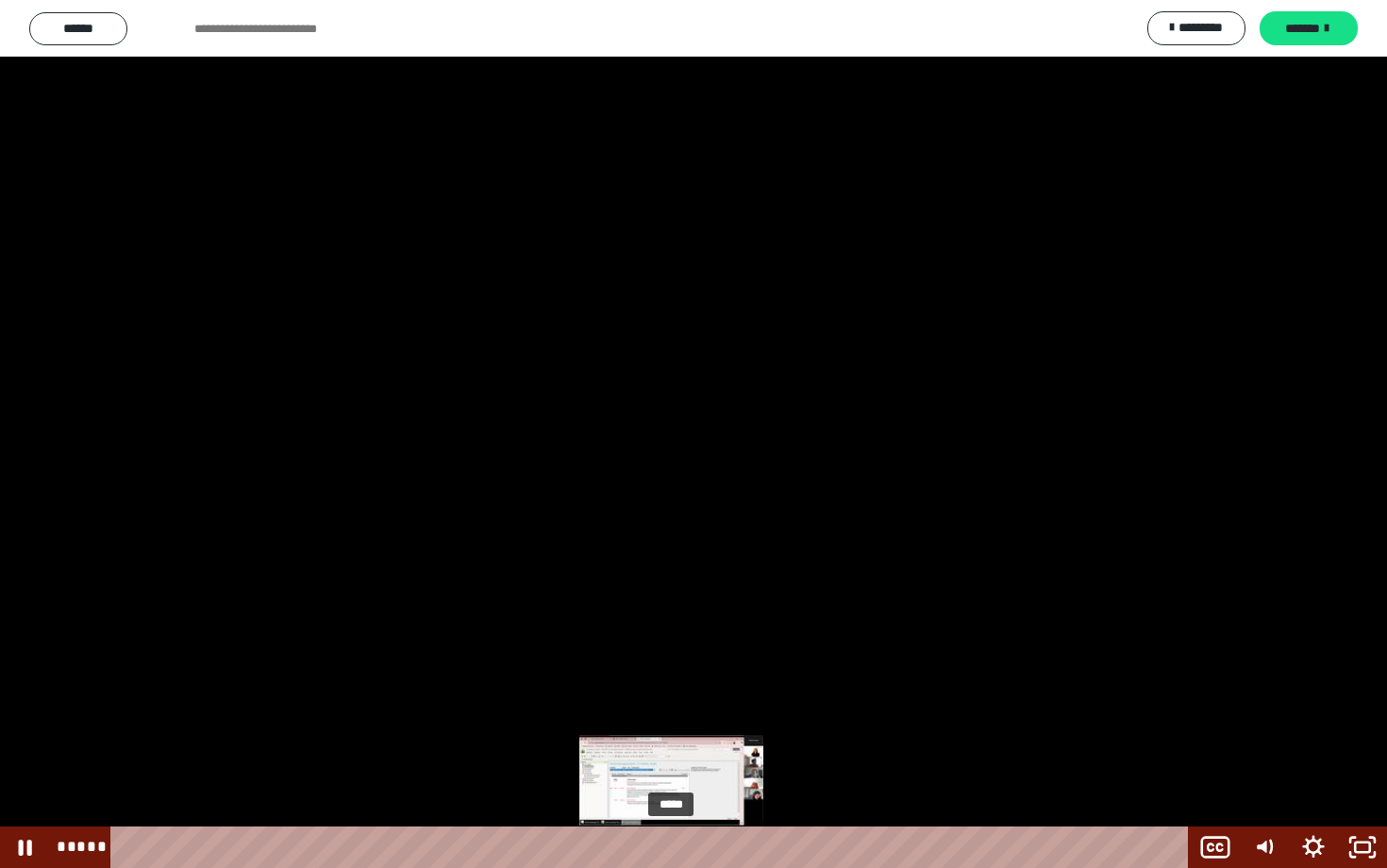 click on "*****" at bounding box center [653, 847] 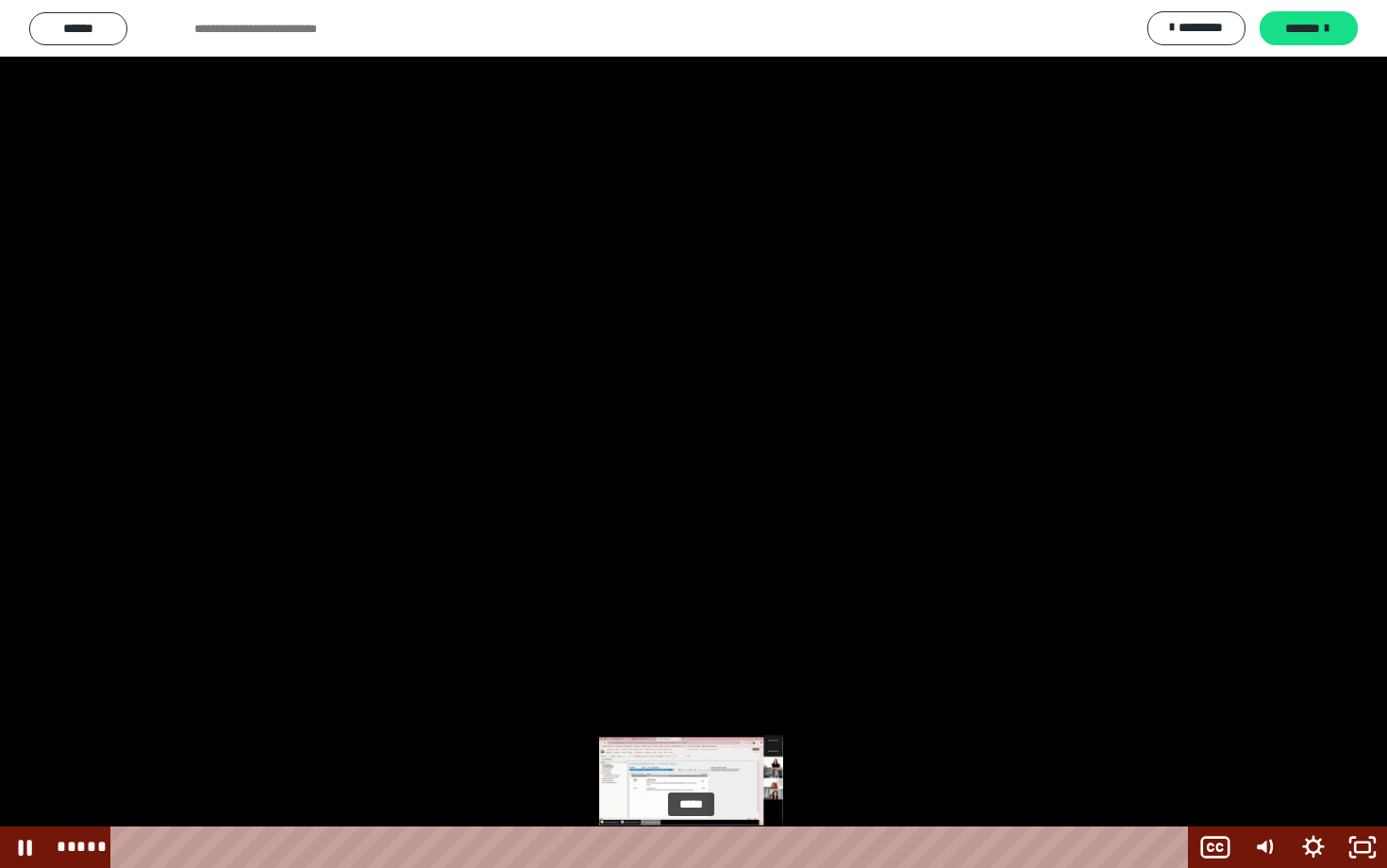 click on "*****" at bounding box center (653, 847) 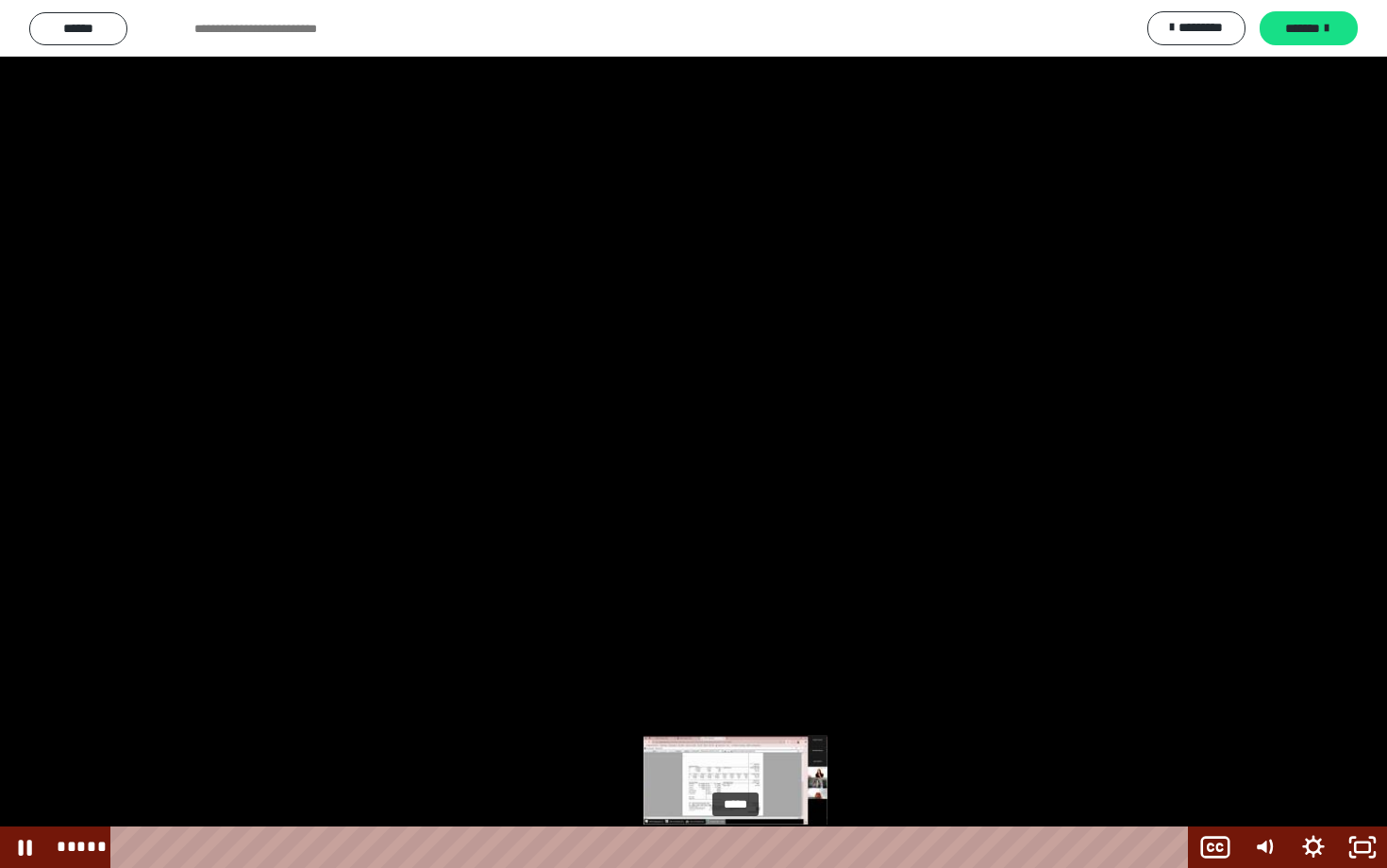 click on "*****" at bounding box center (653, 847) 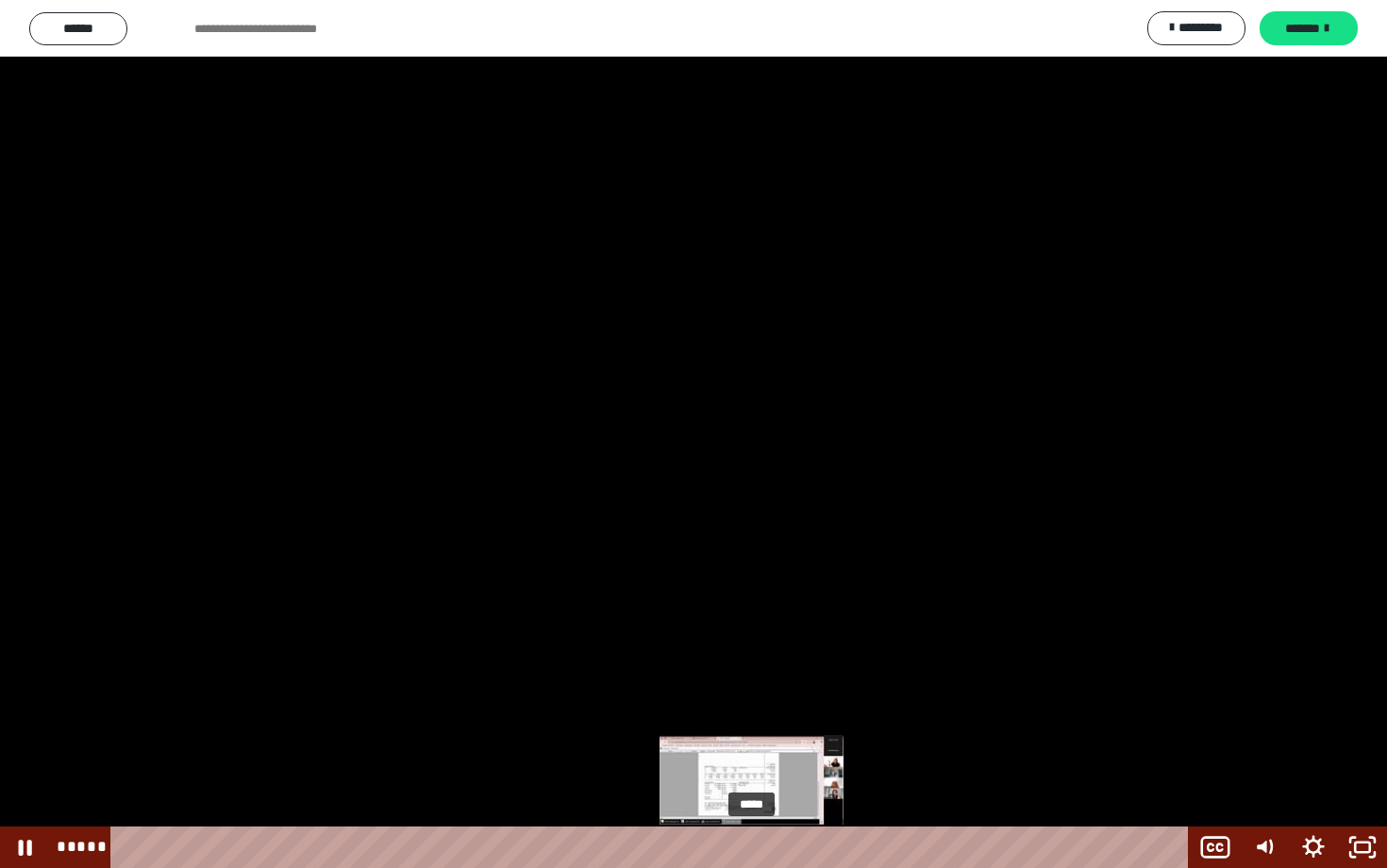 click on "*****" at bounding box center [653, 847] 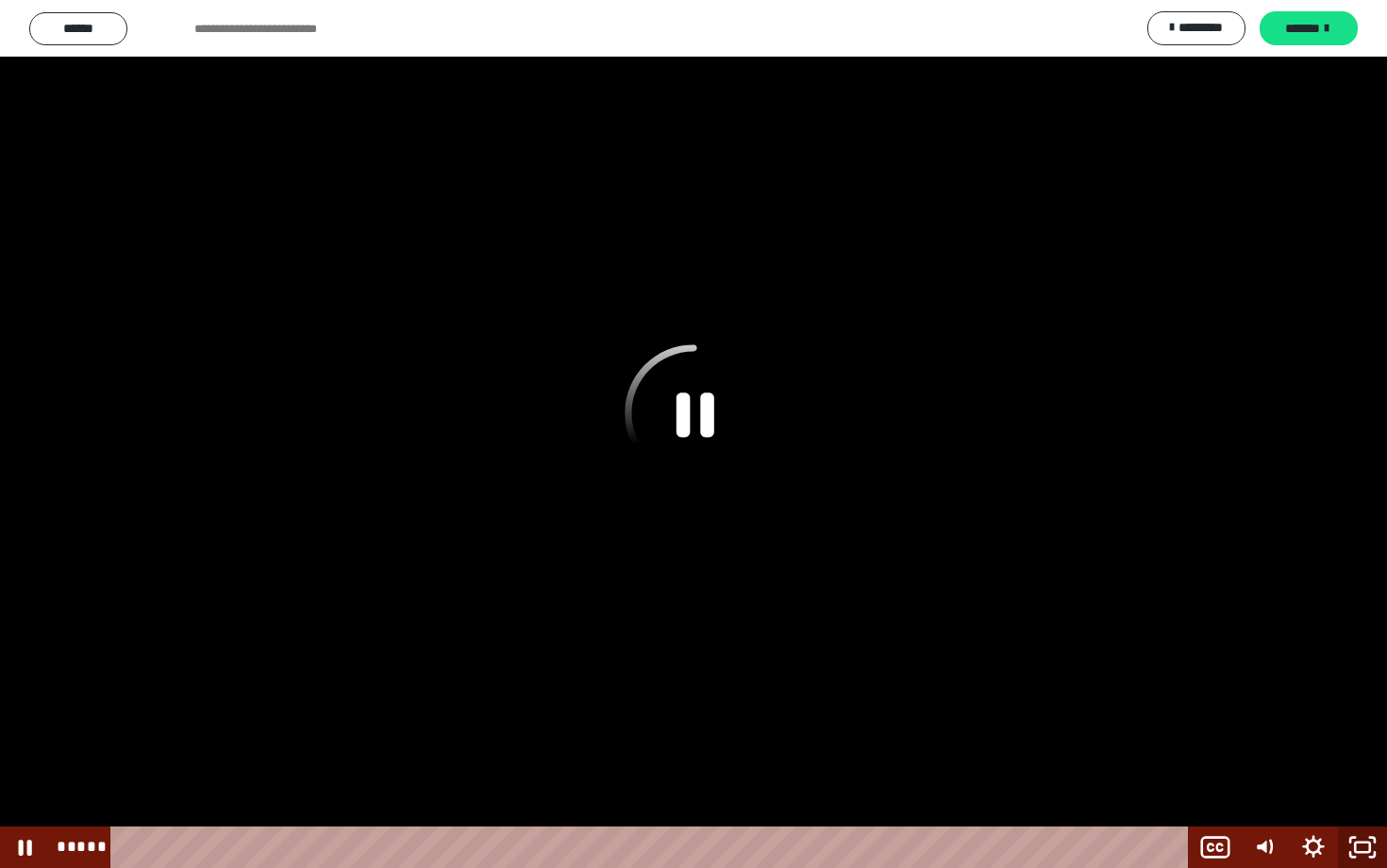 click 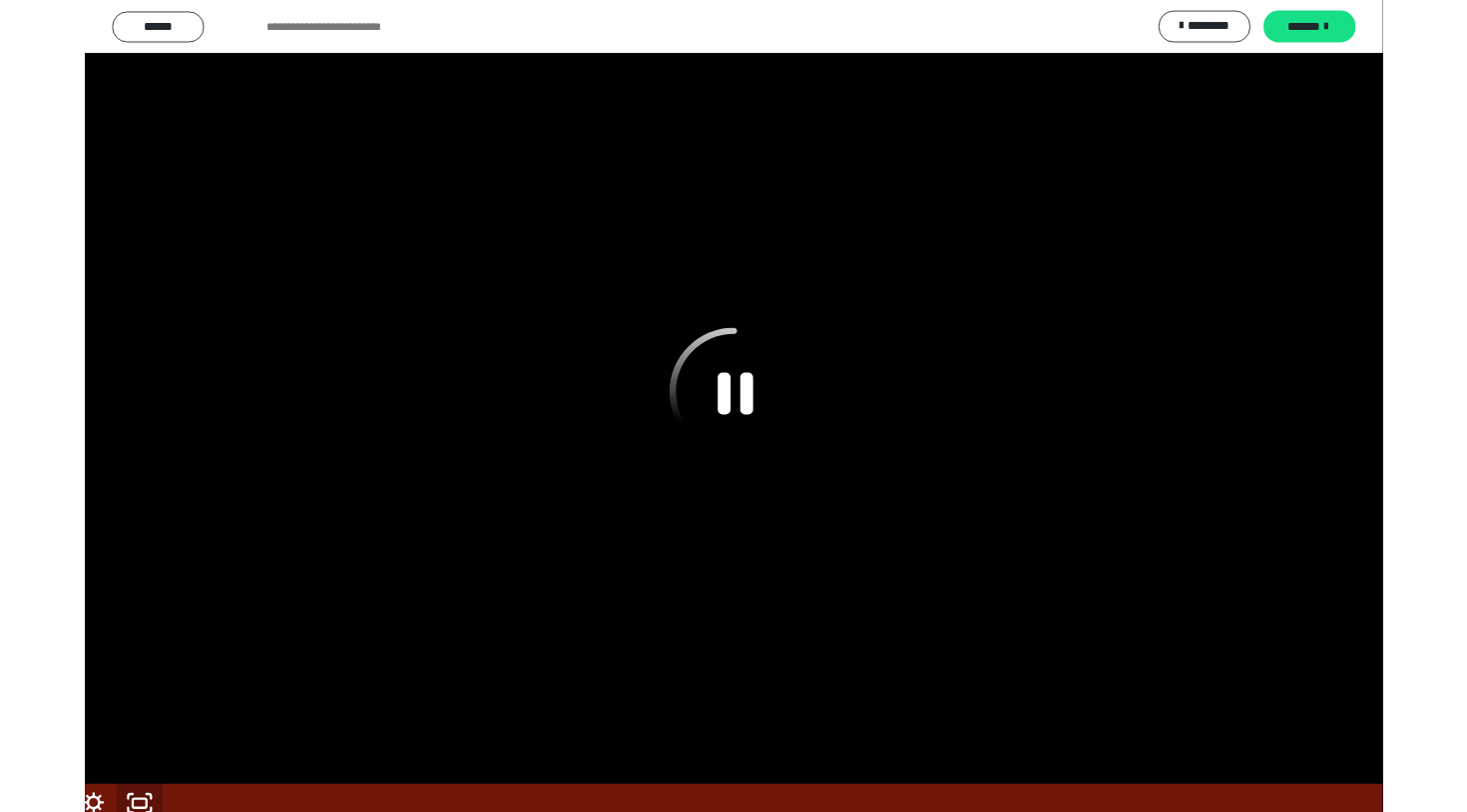 scroll, scrollTop: 60, scrollLeft: 0, axis: vertical 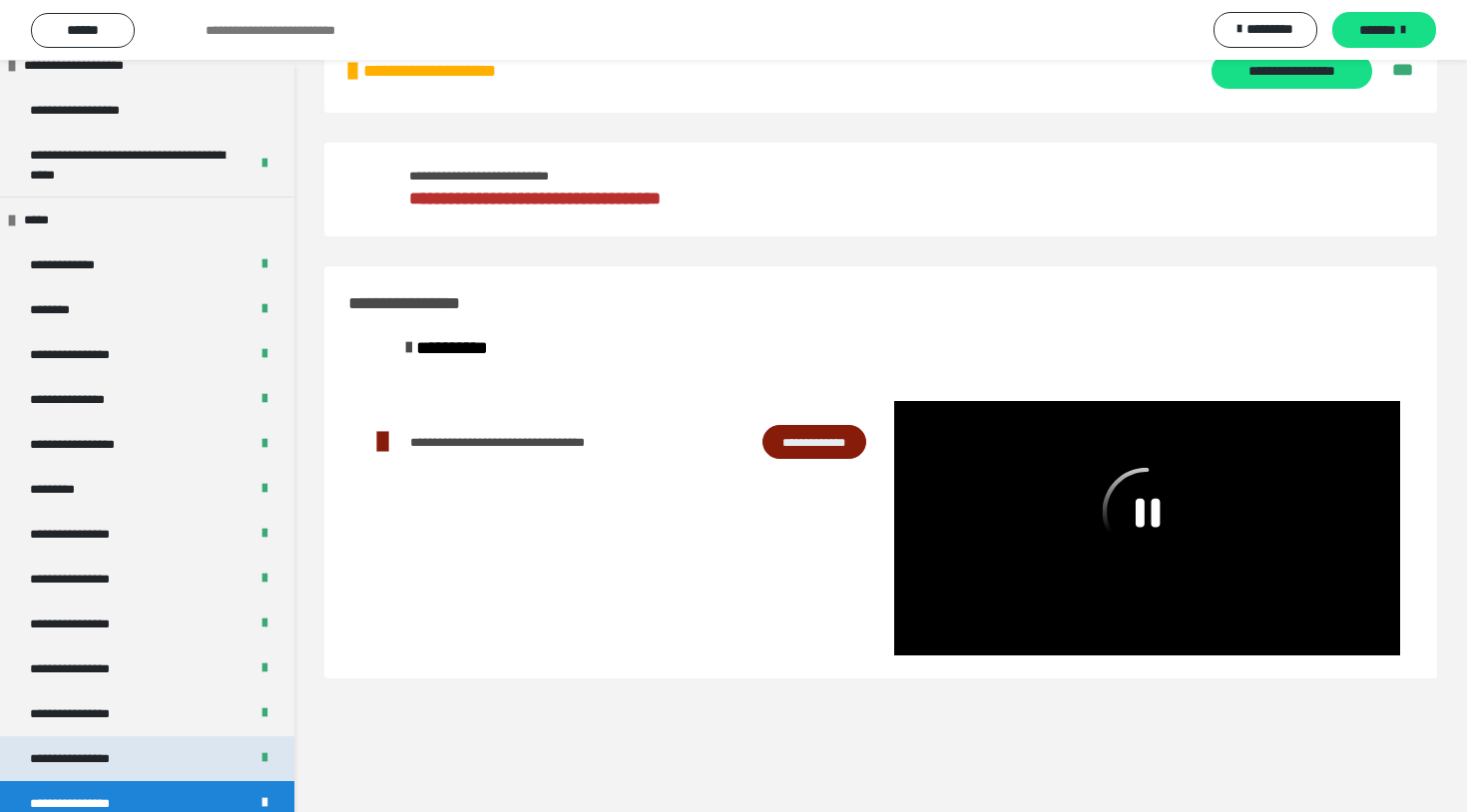 click on "**********" at bounding box center [147, 758] 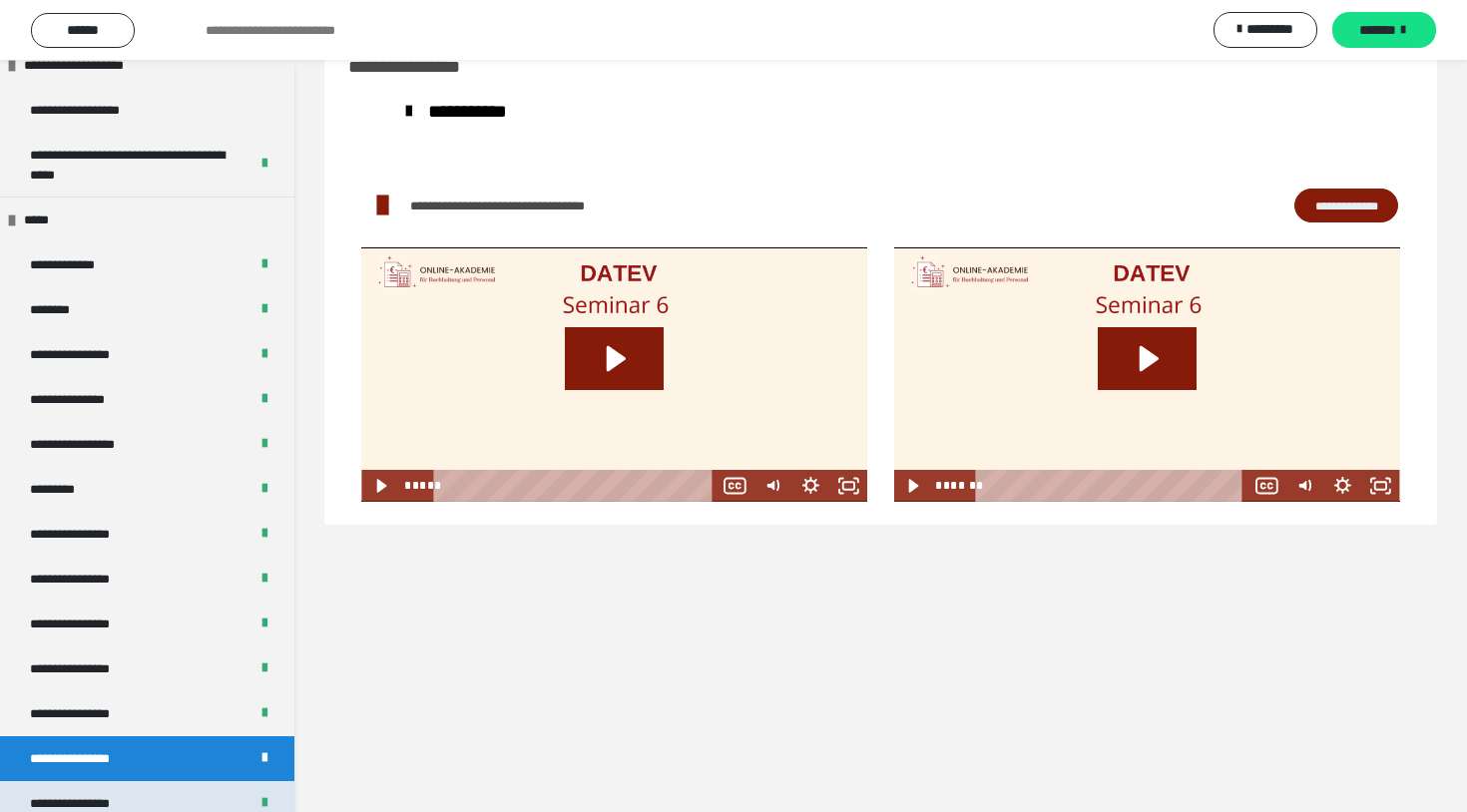 click on "**********" at bounding box center [147, 803] 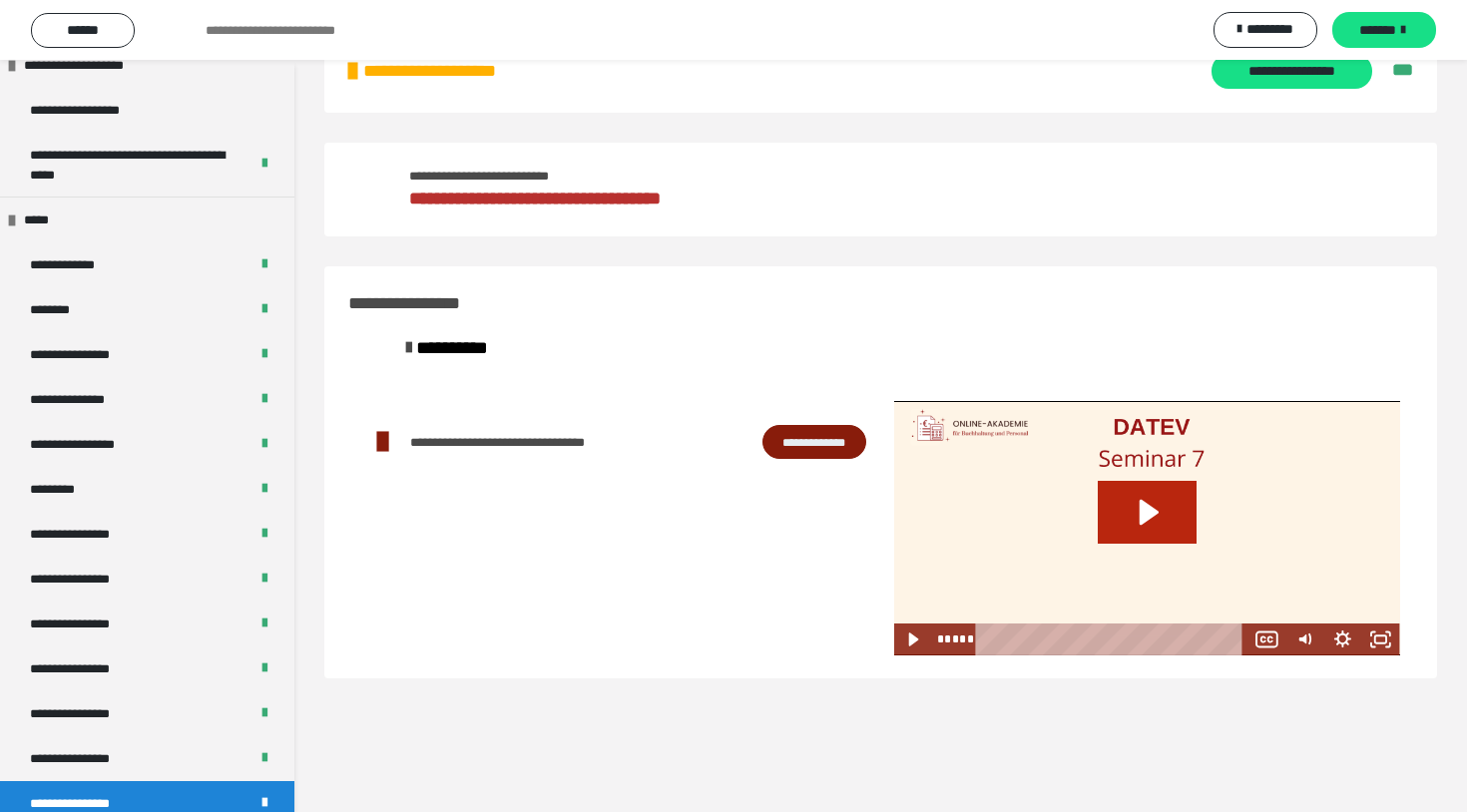 click 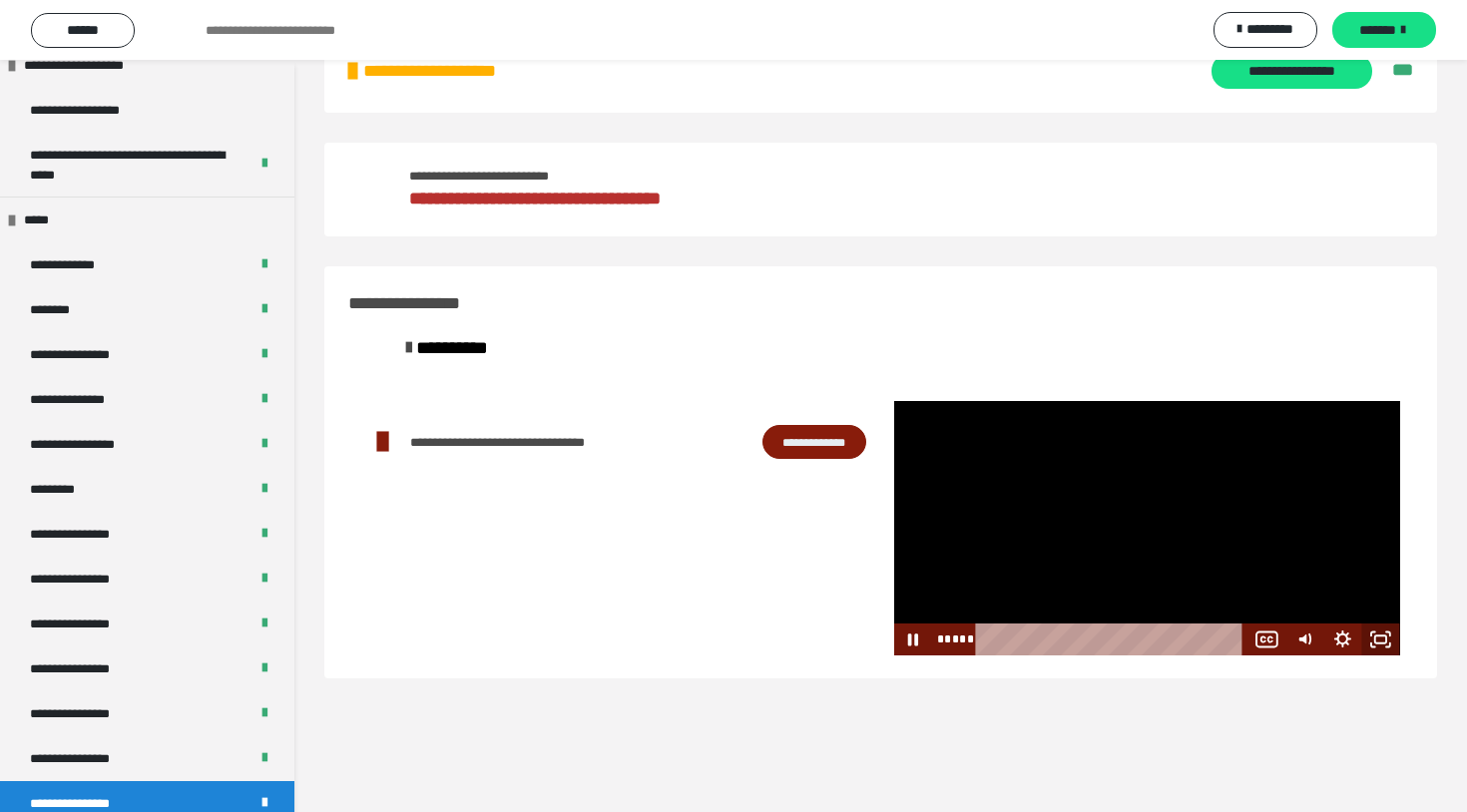 click 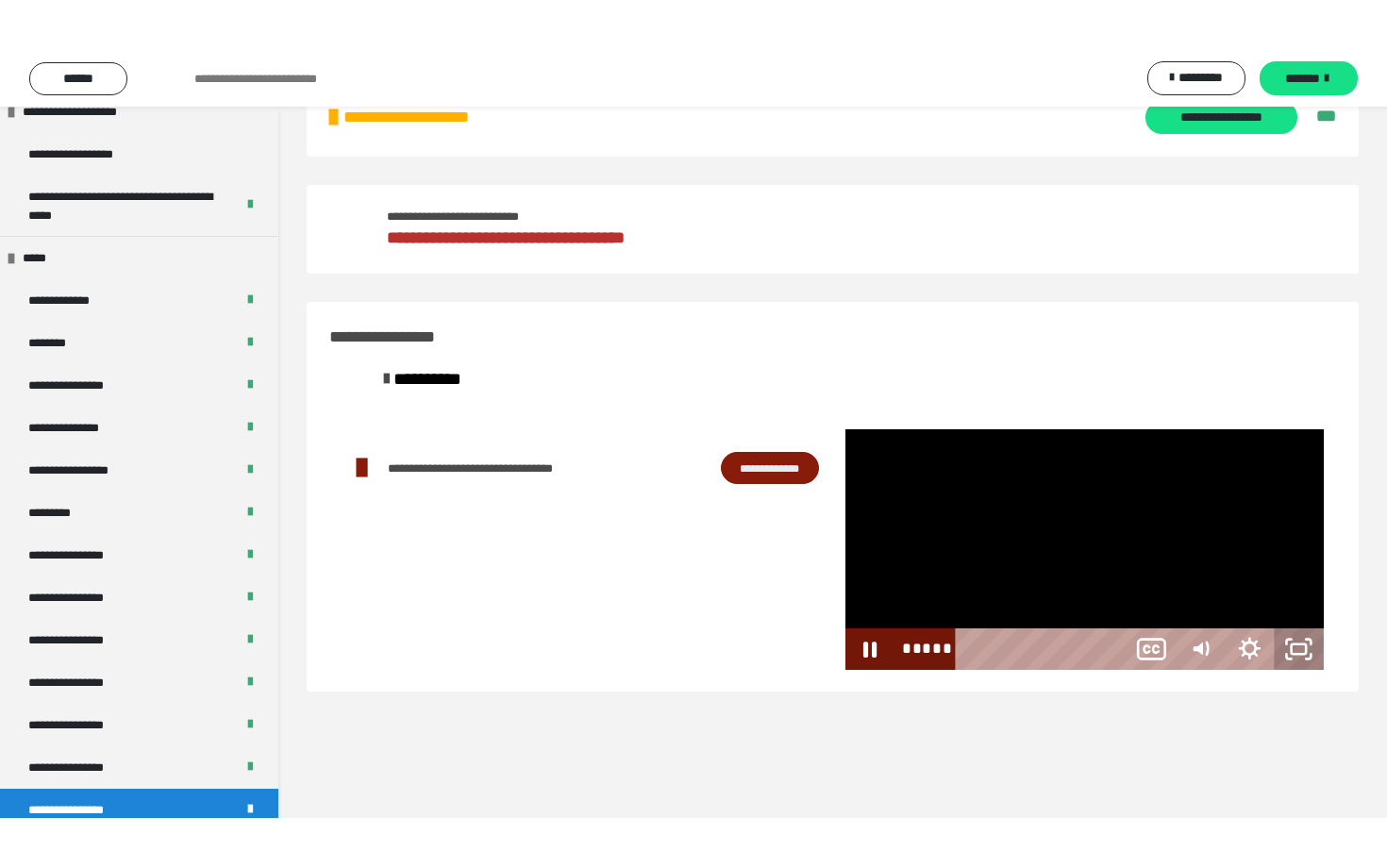 scroll, scrollTop: 0, scrollLeft: 0, axis: both 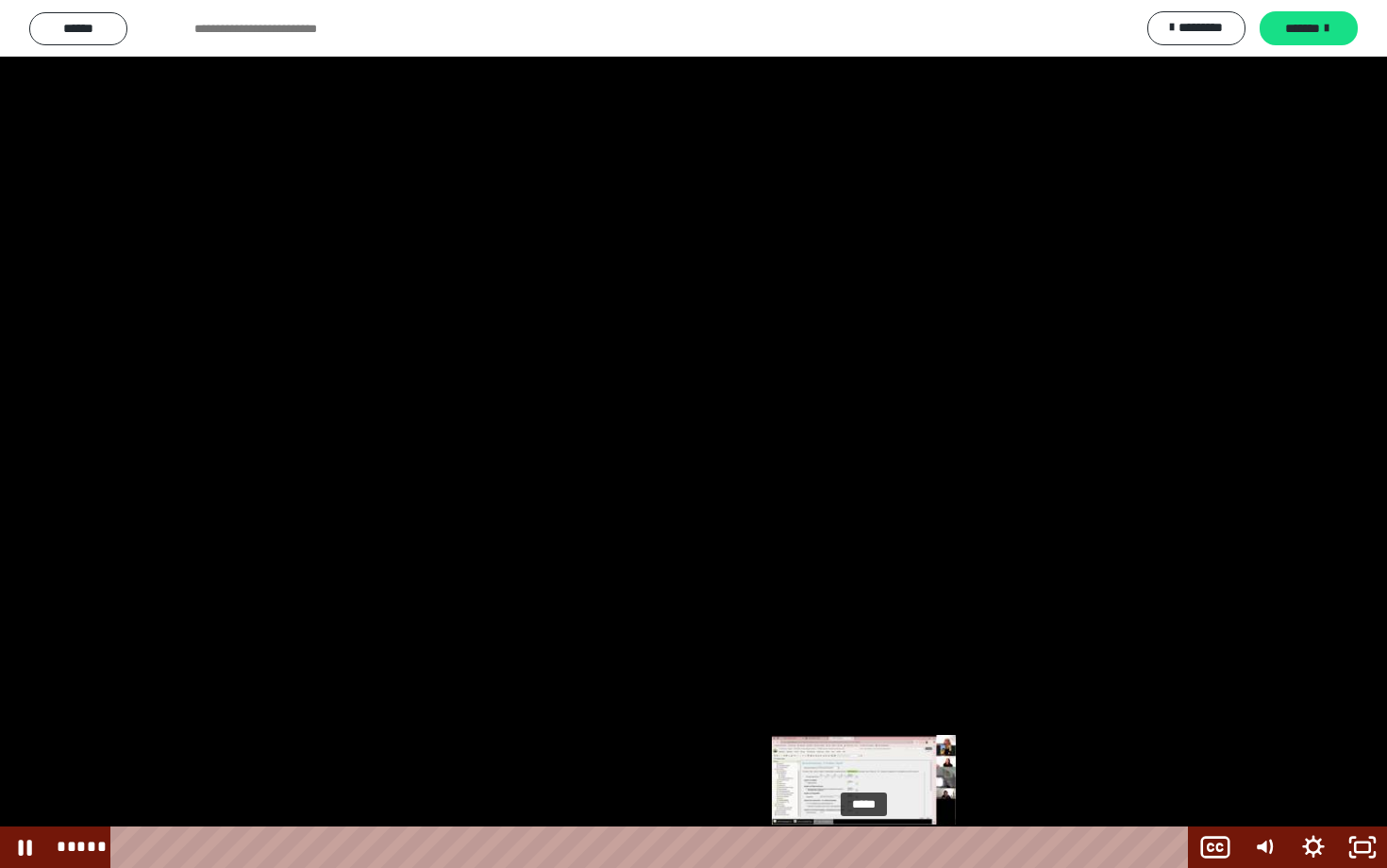click on "*****" at bounding box center [653, 847] 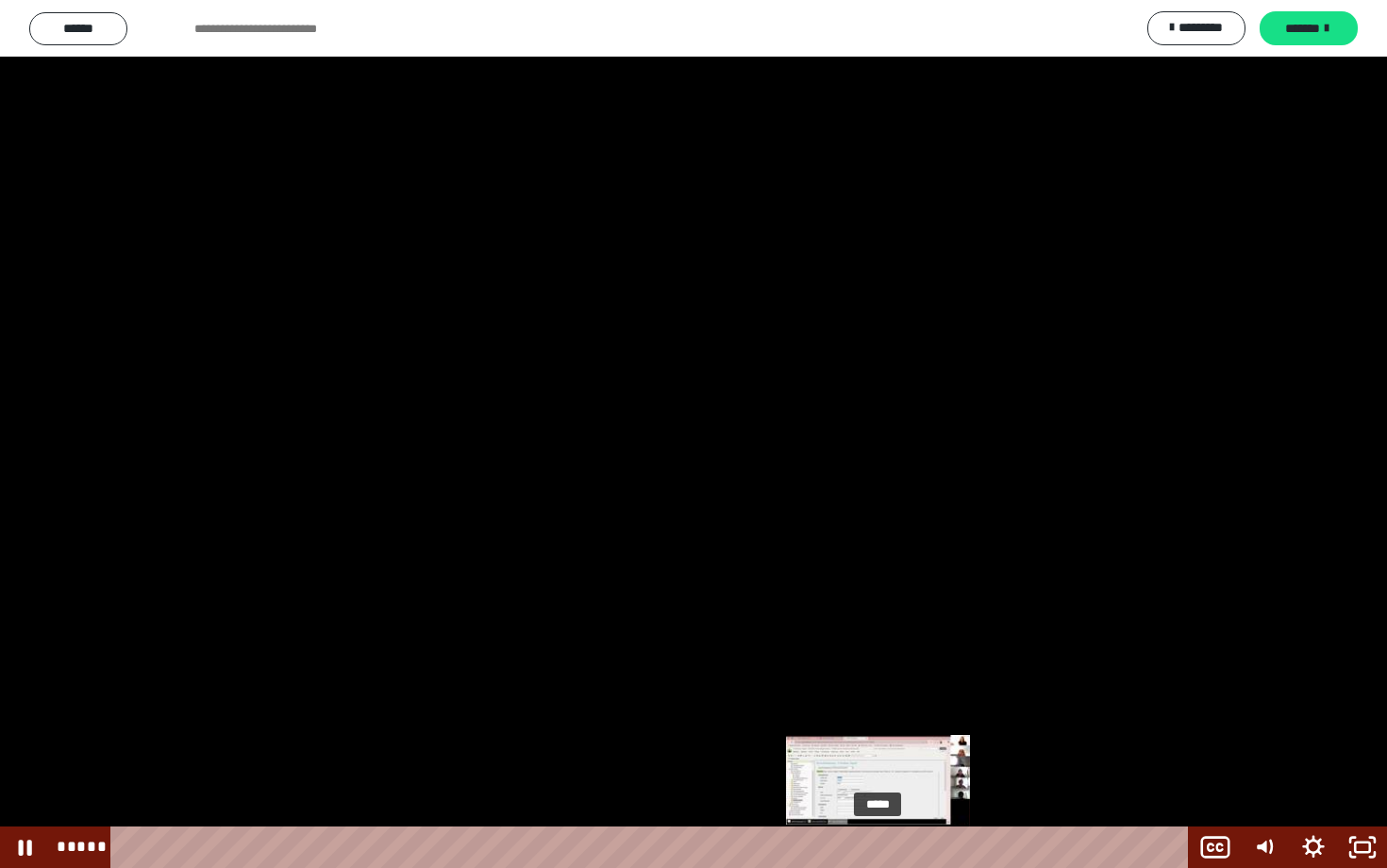click on "*****" at bounding box center (653, 847) 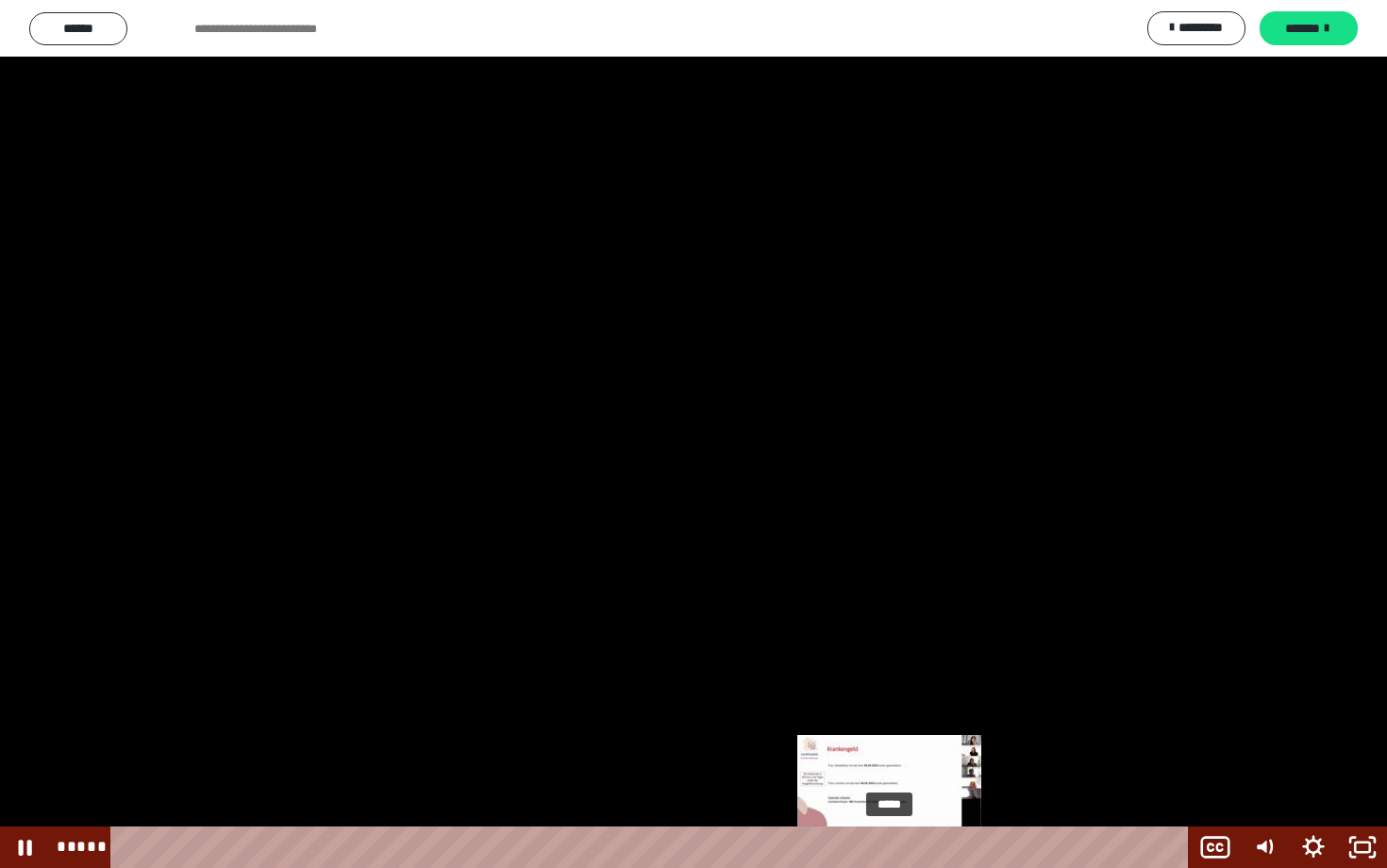 click on "*****" at bounding box center (653, 847) 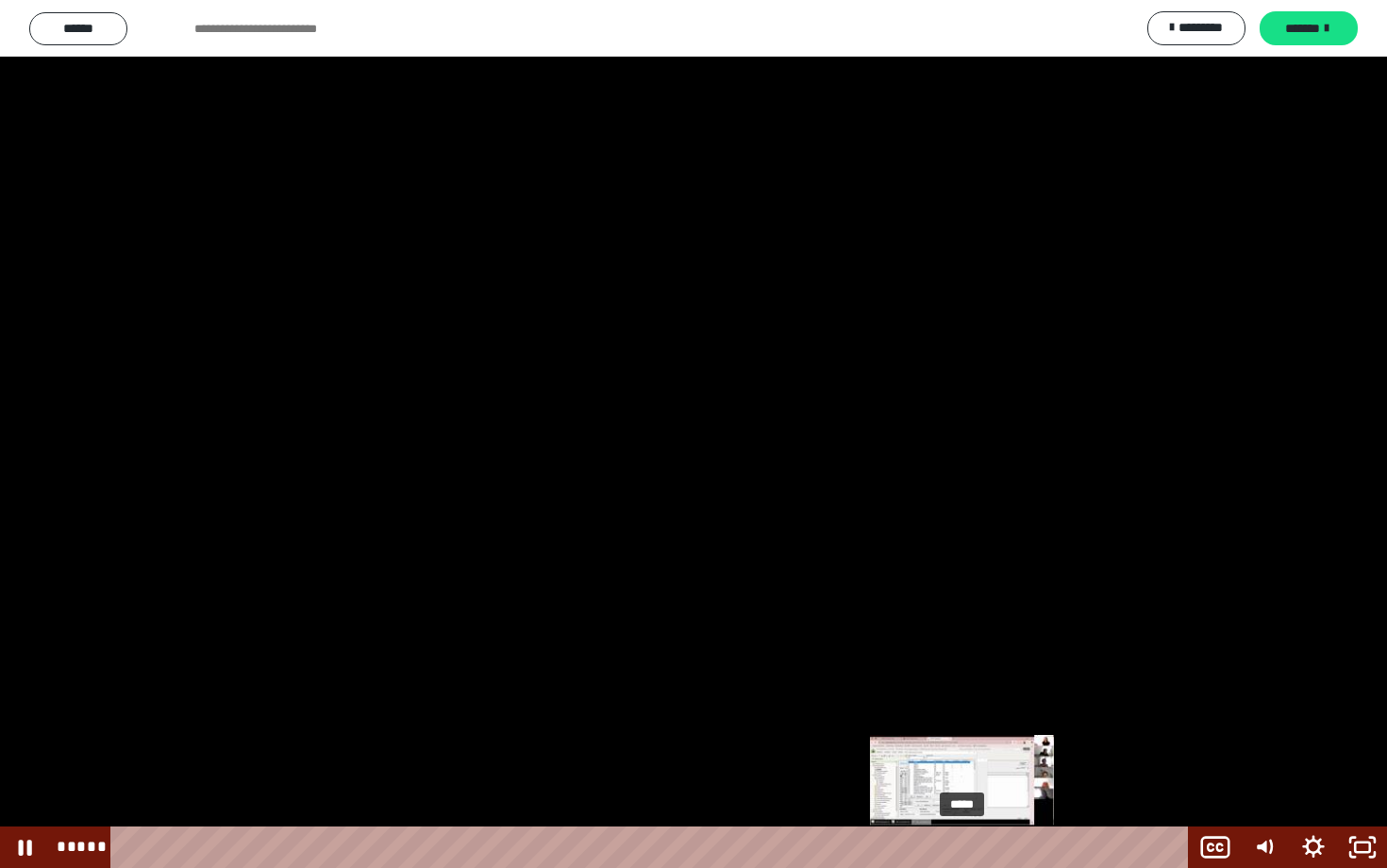 click on "*****" at bounding box center [653, 847] 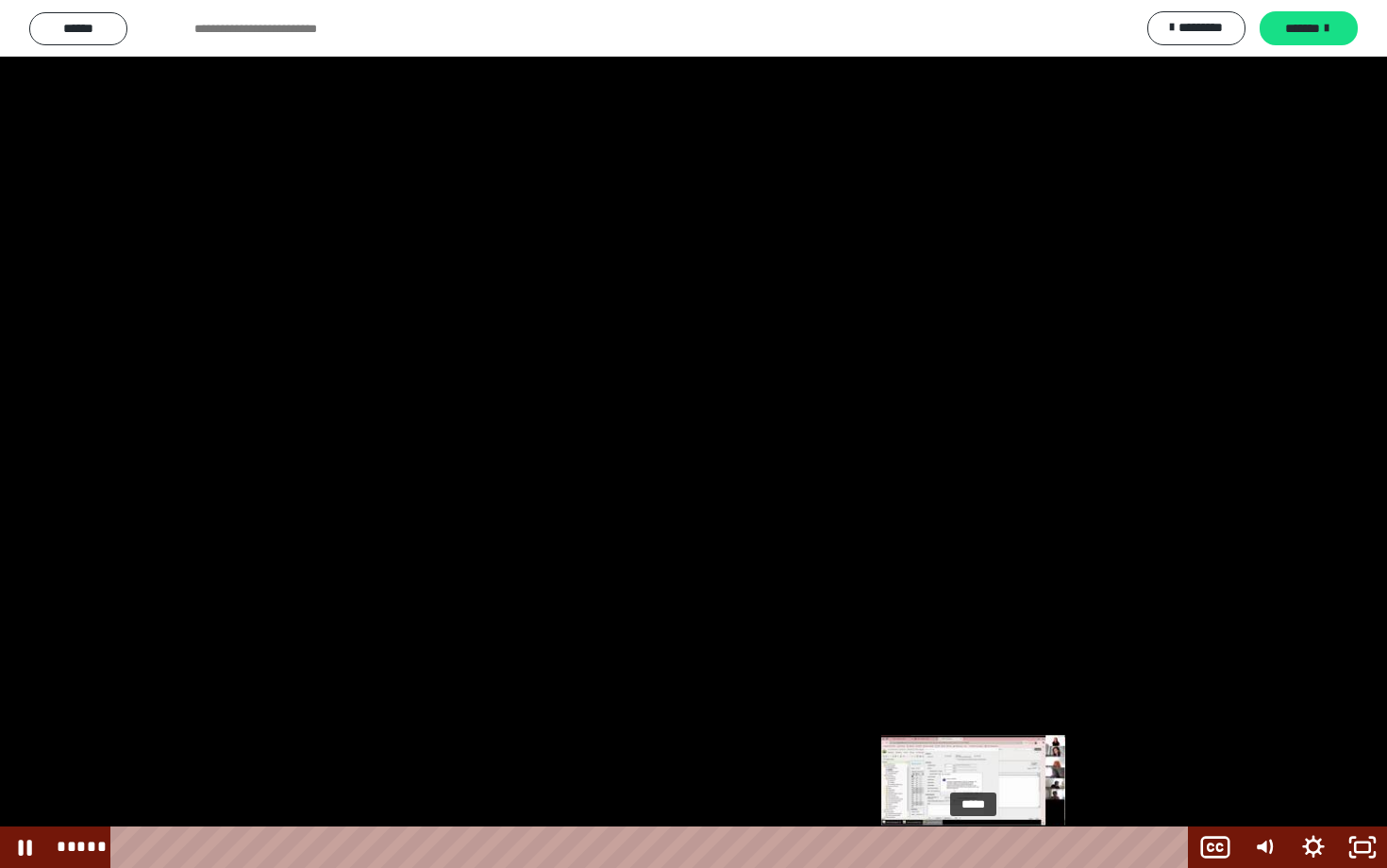 click on "*****" at bounding box center (653, 847) 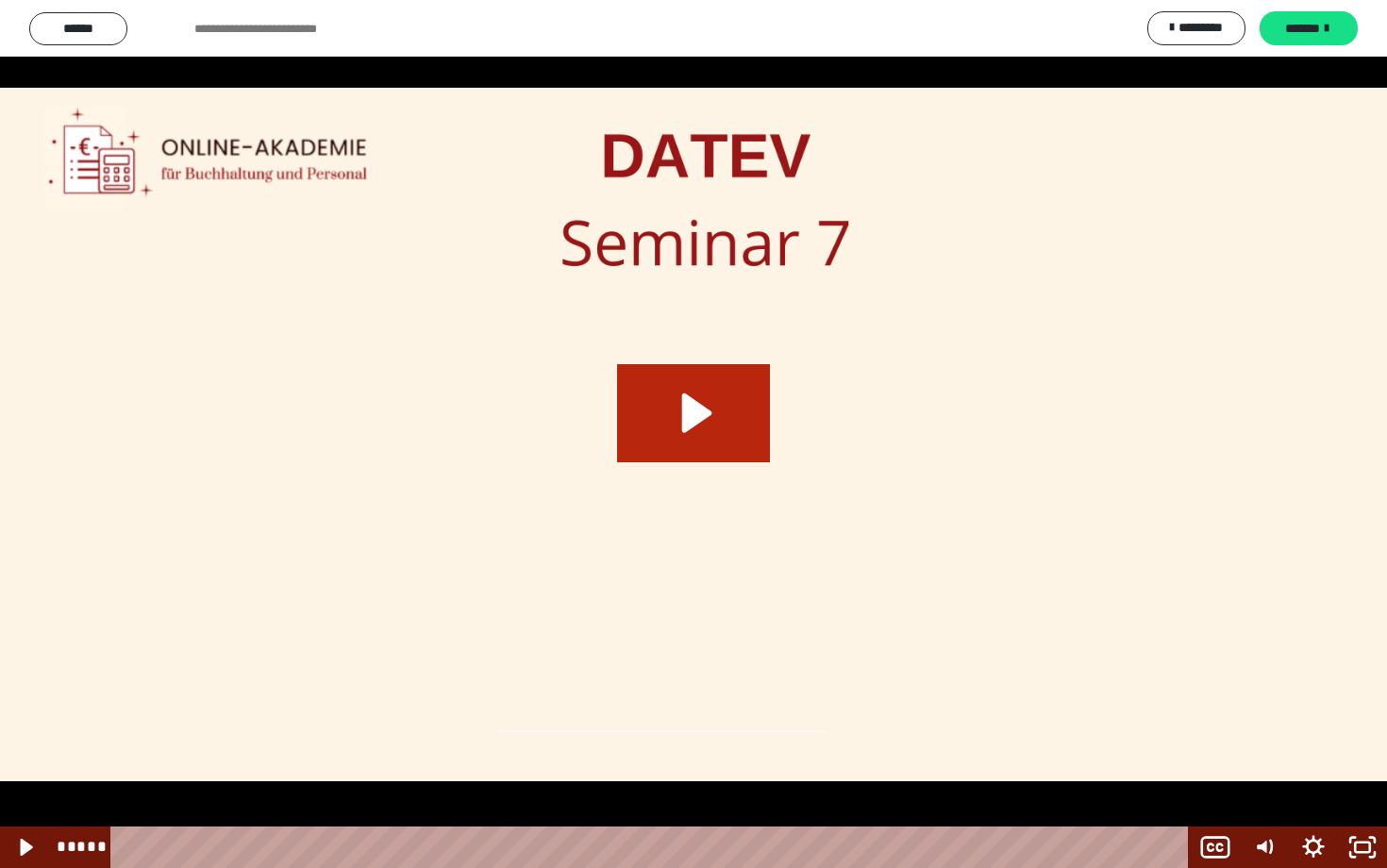 click 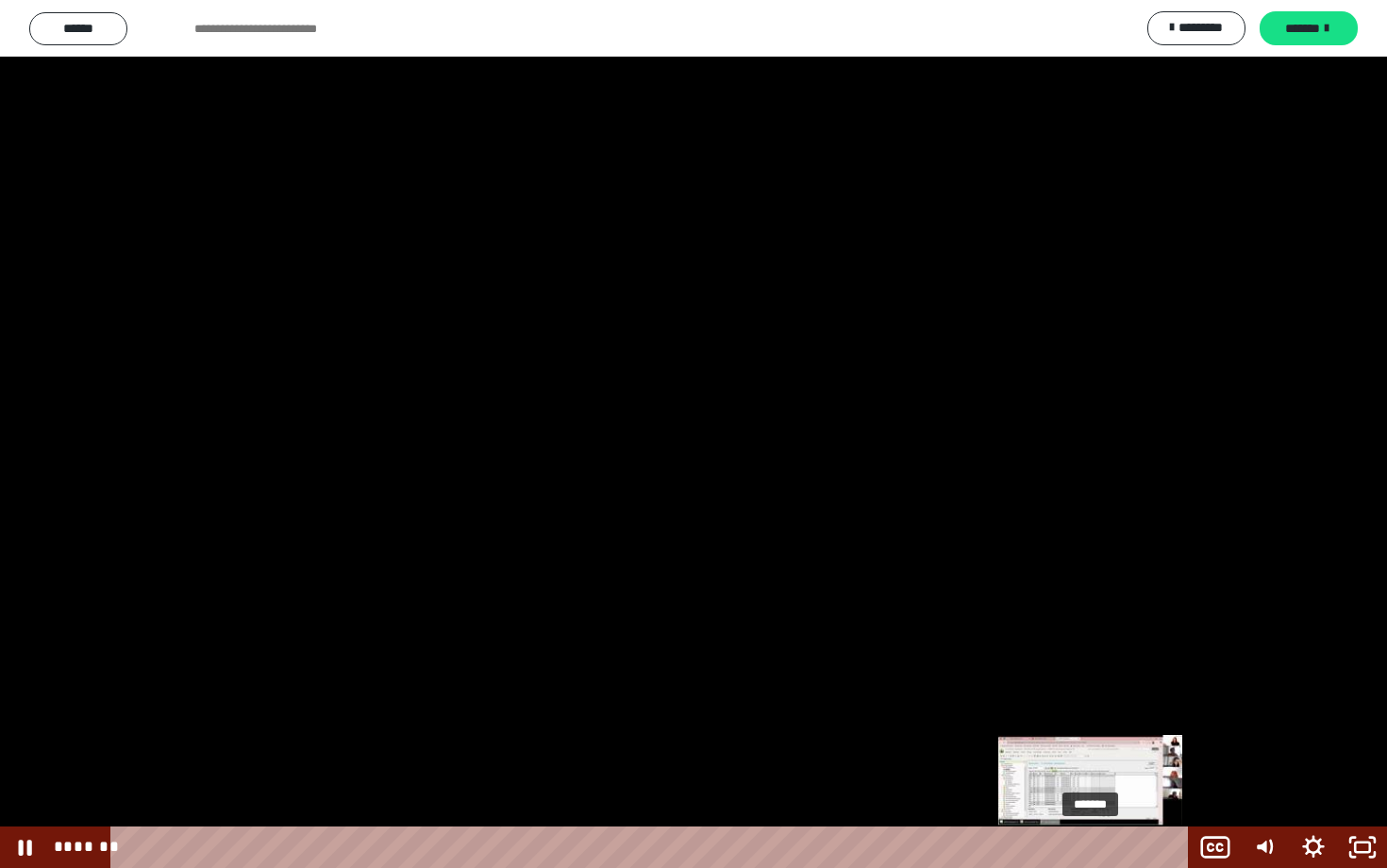 click on "*******" at bounding box center [653, 847] 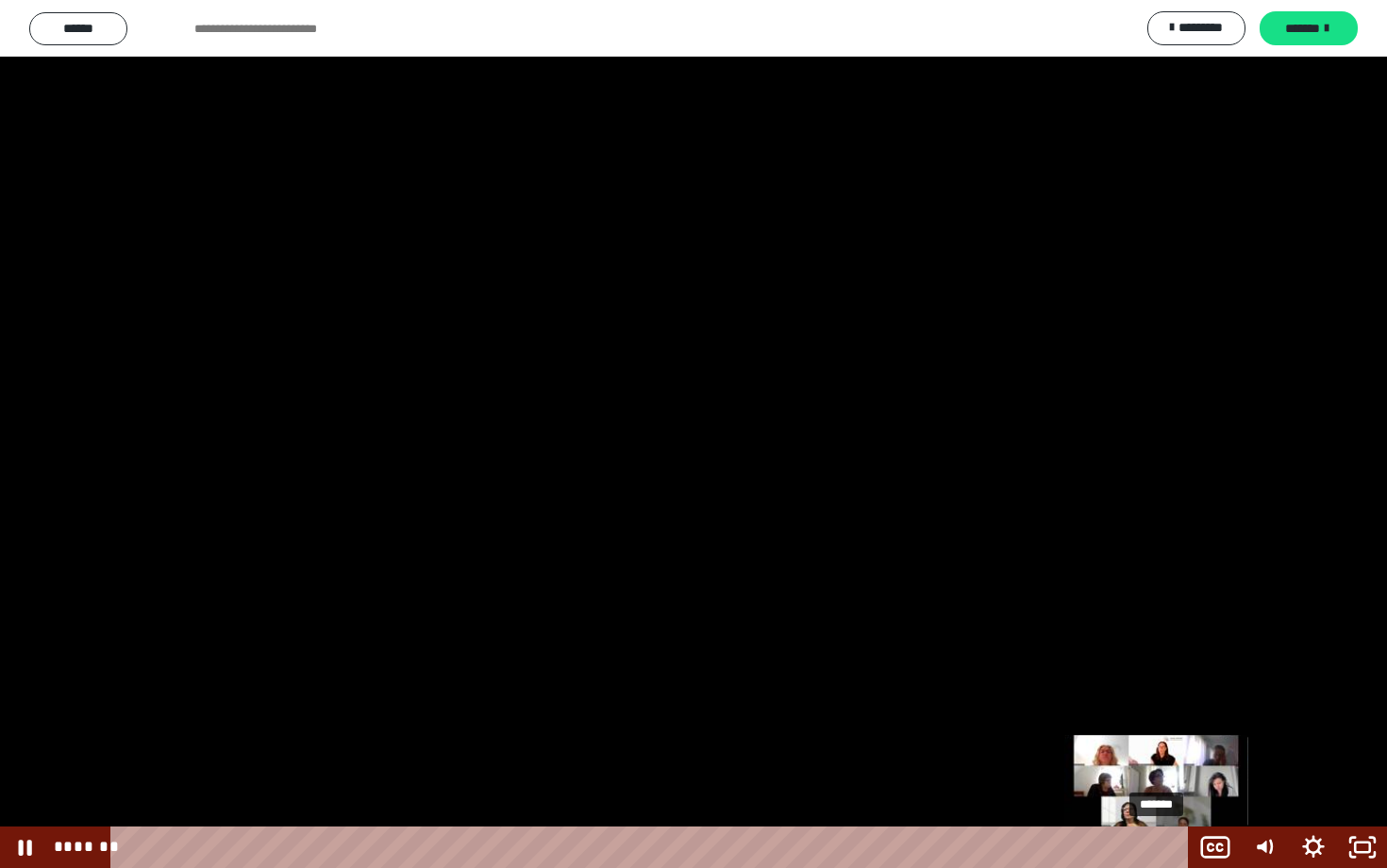 click on "*******" at bounding box center [653, 847] 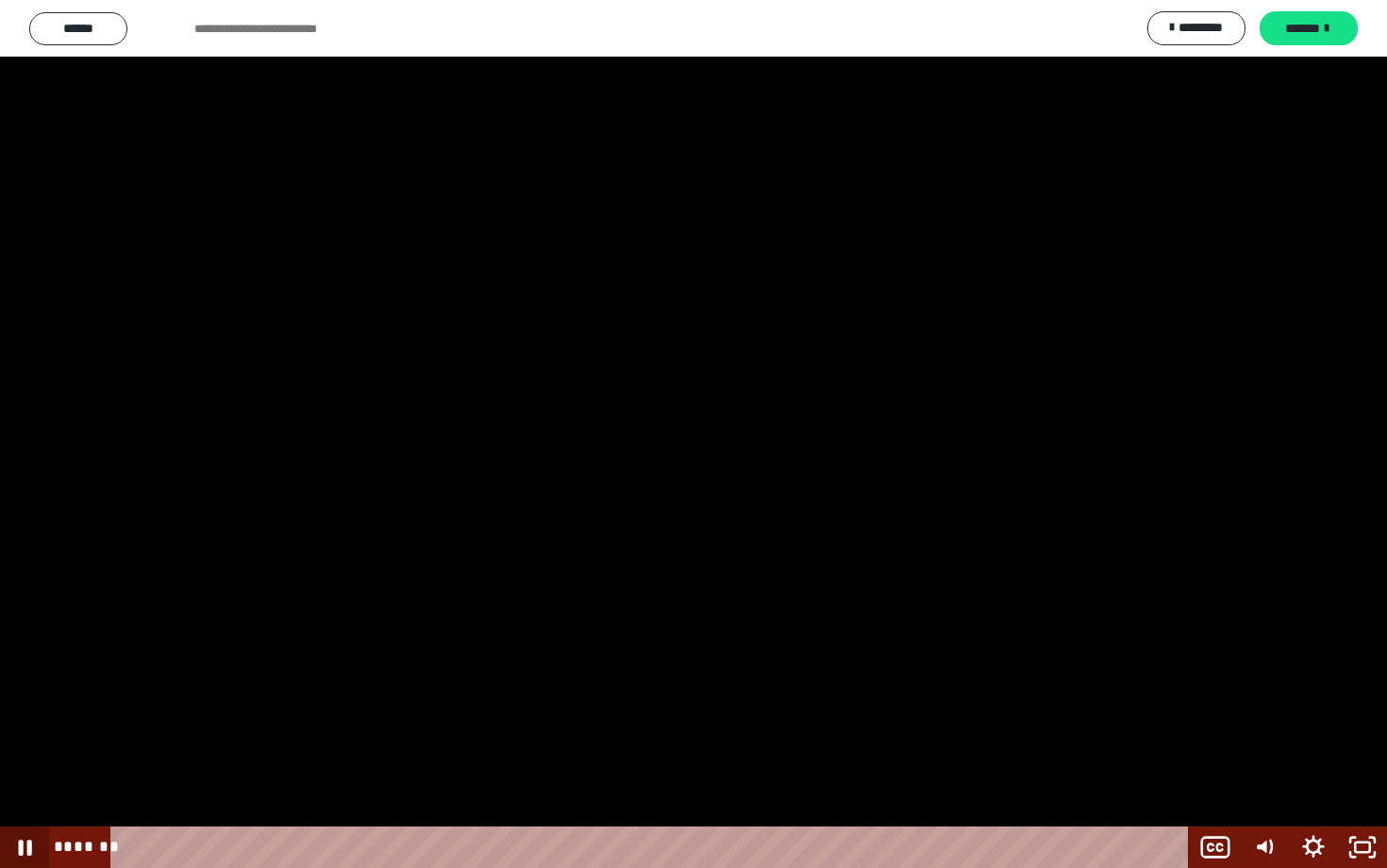 click 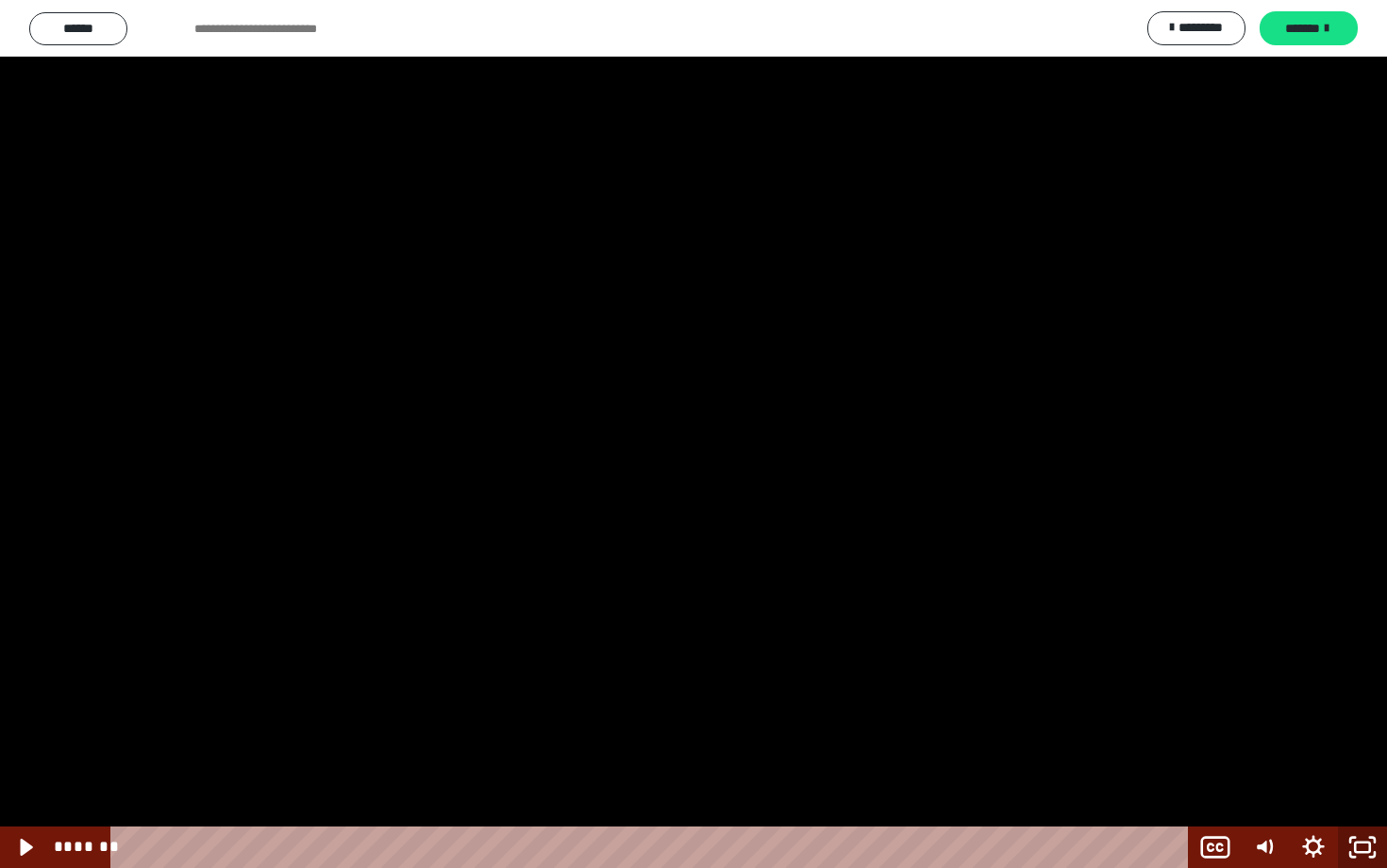 click 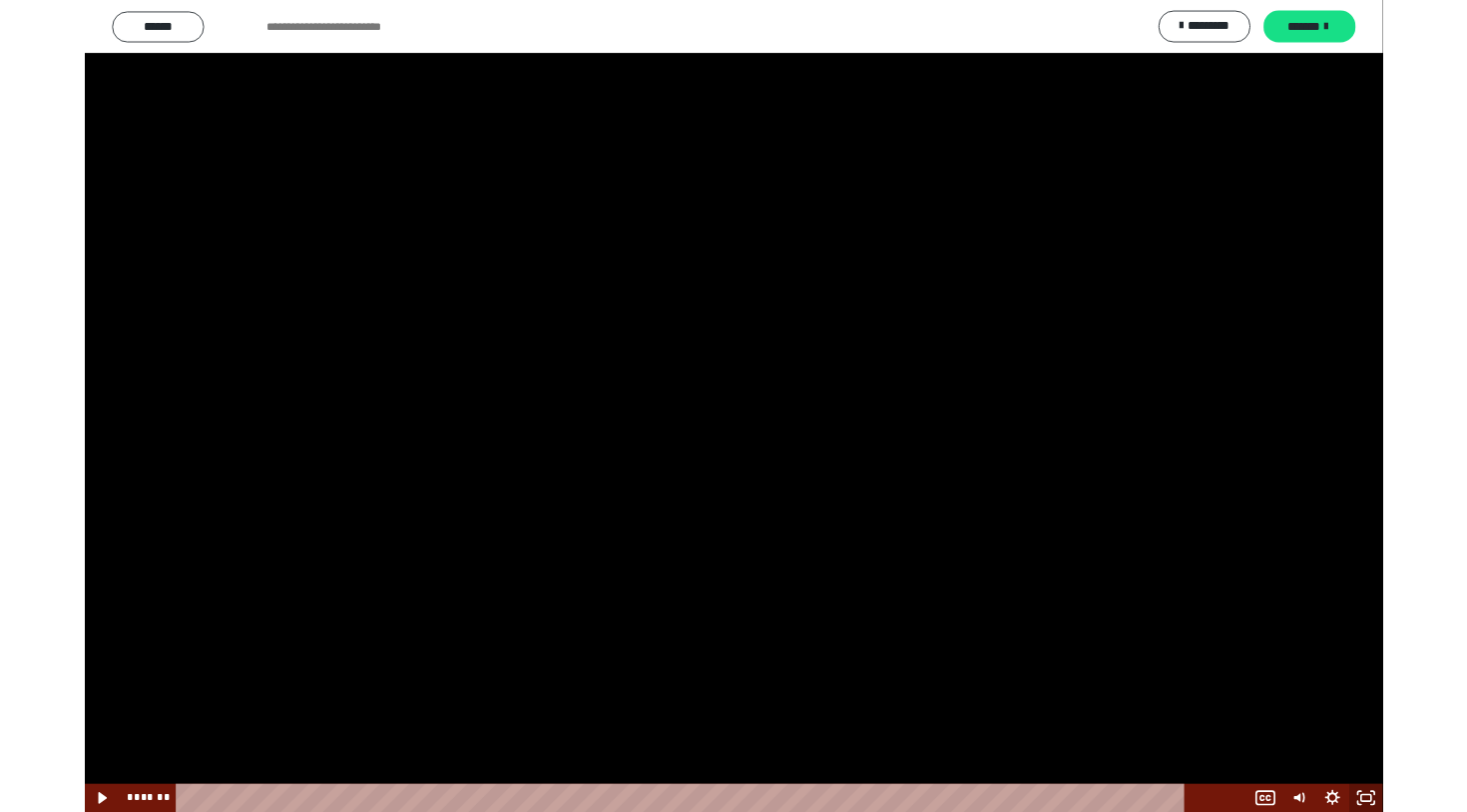 scroll, scrollTop: 60, scrollLeft: 0, axis: vertical 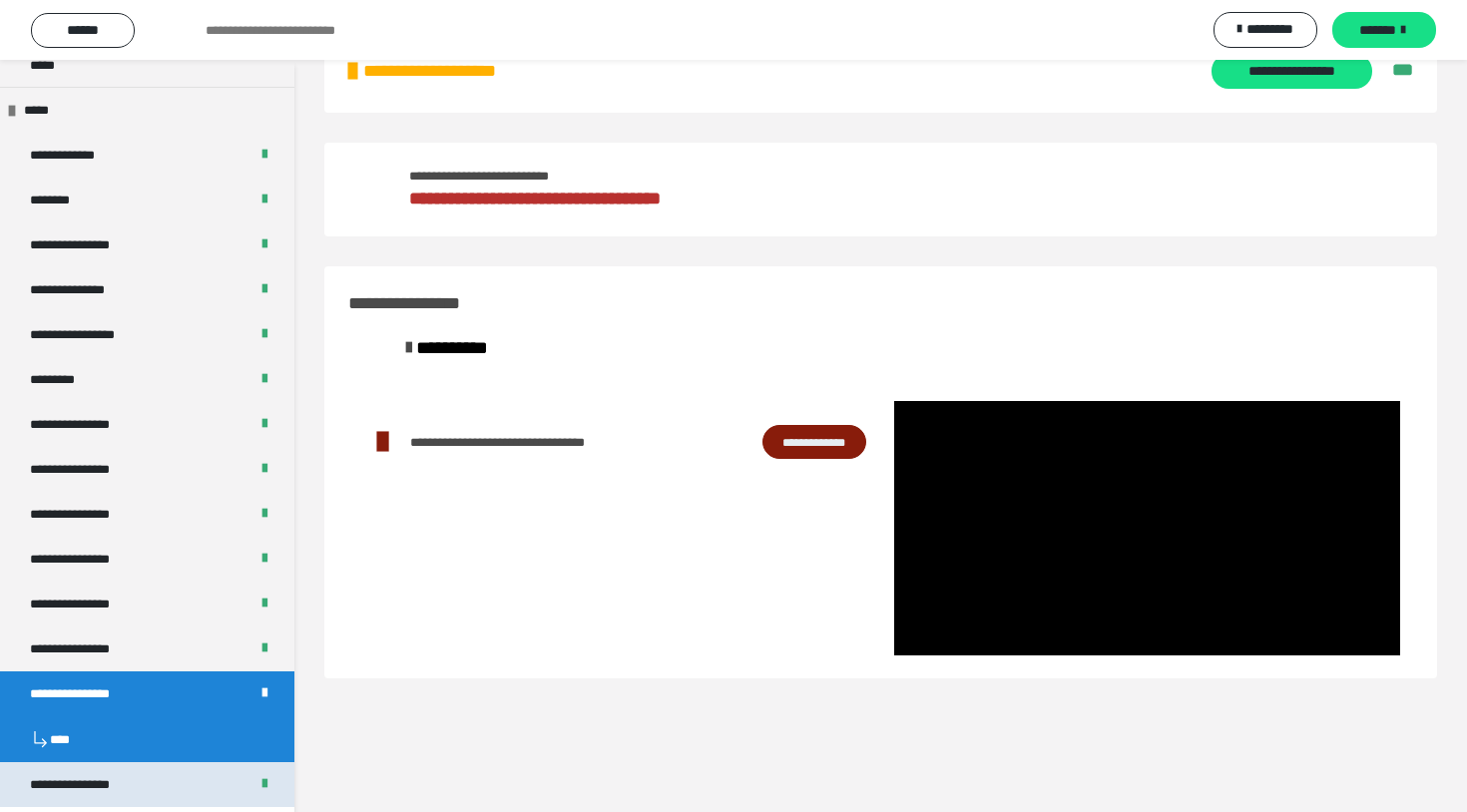 click on "**********" at bounding box center [87, 784] 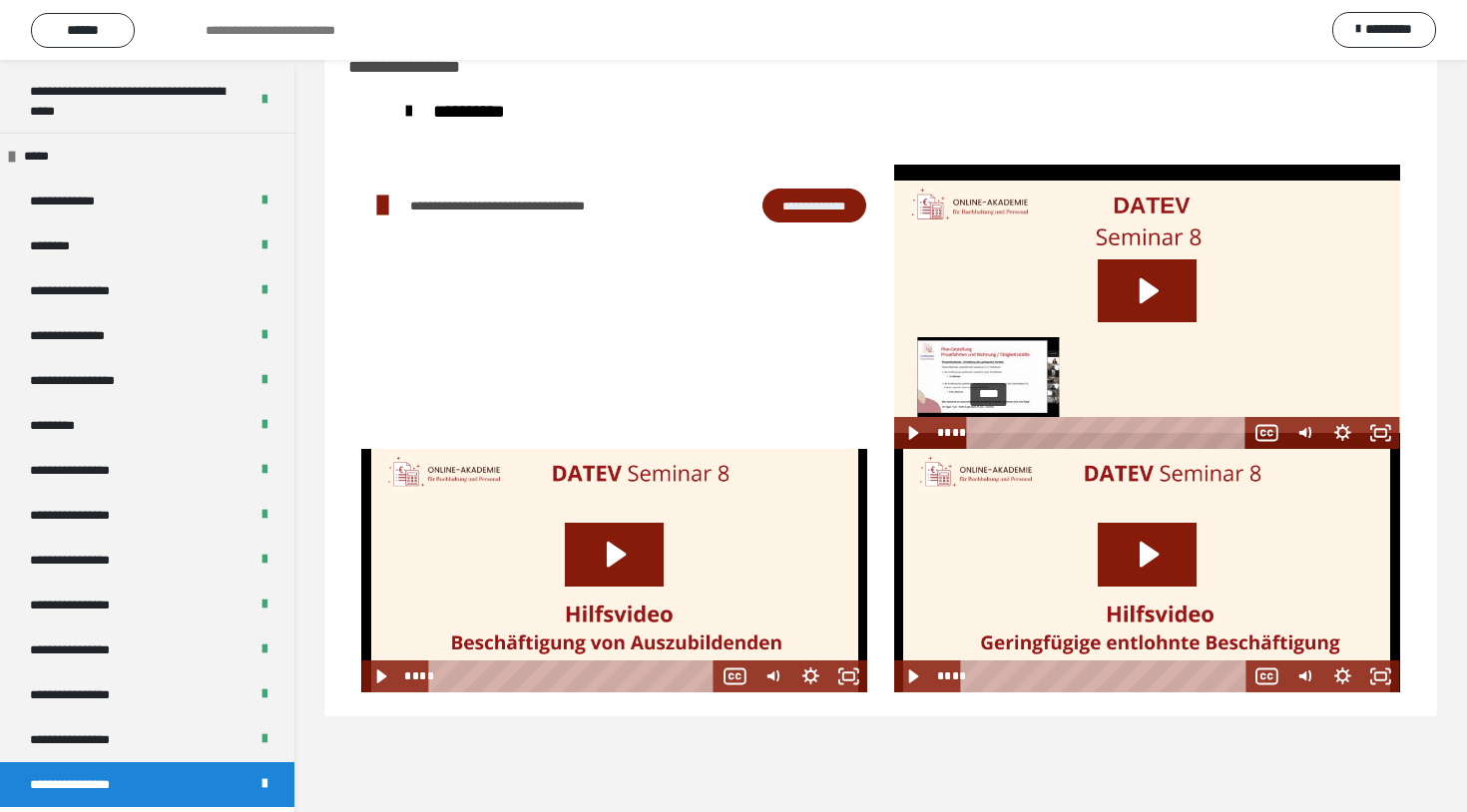 click on "****" at bounding box center [1109, 433] 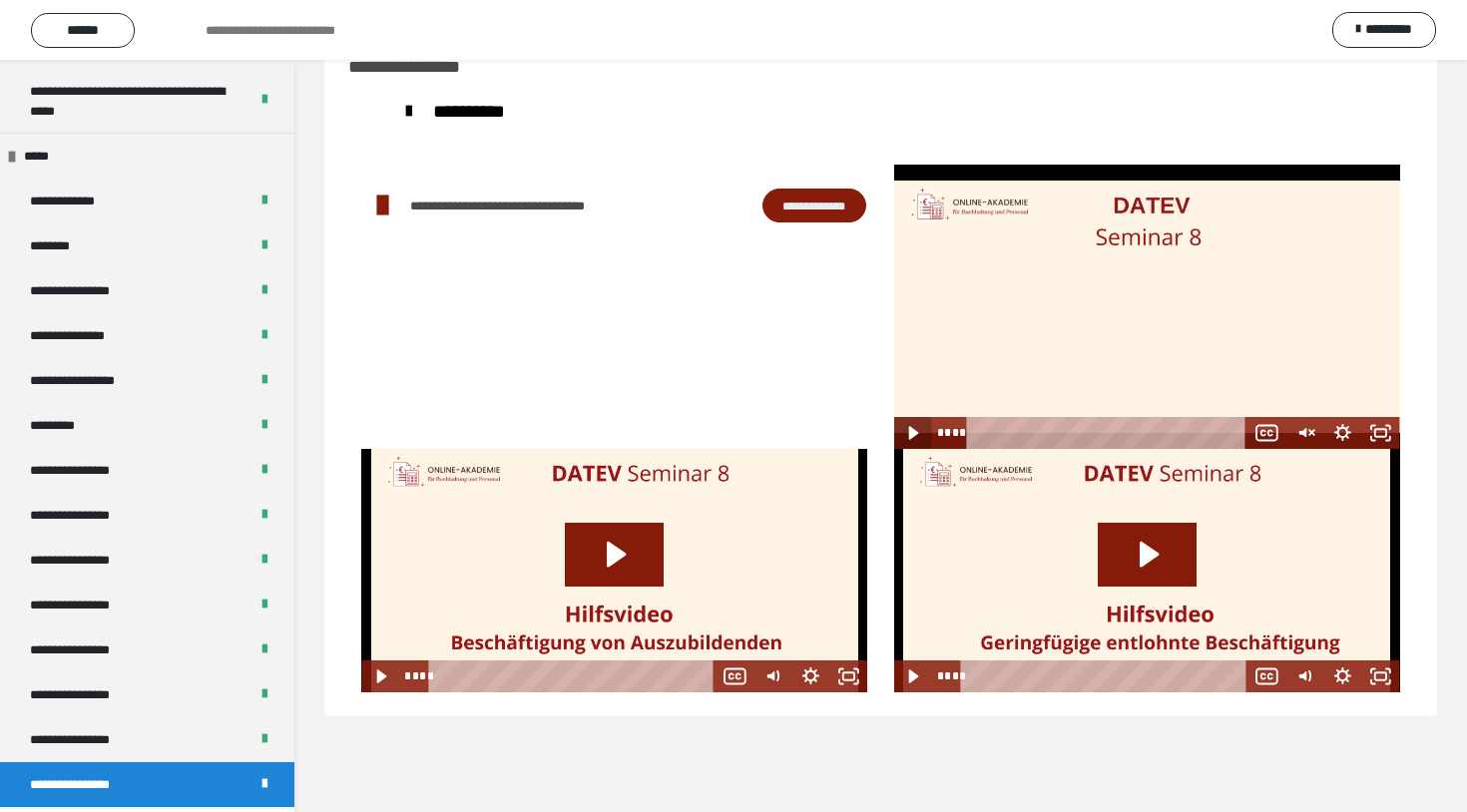 click 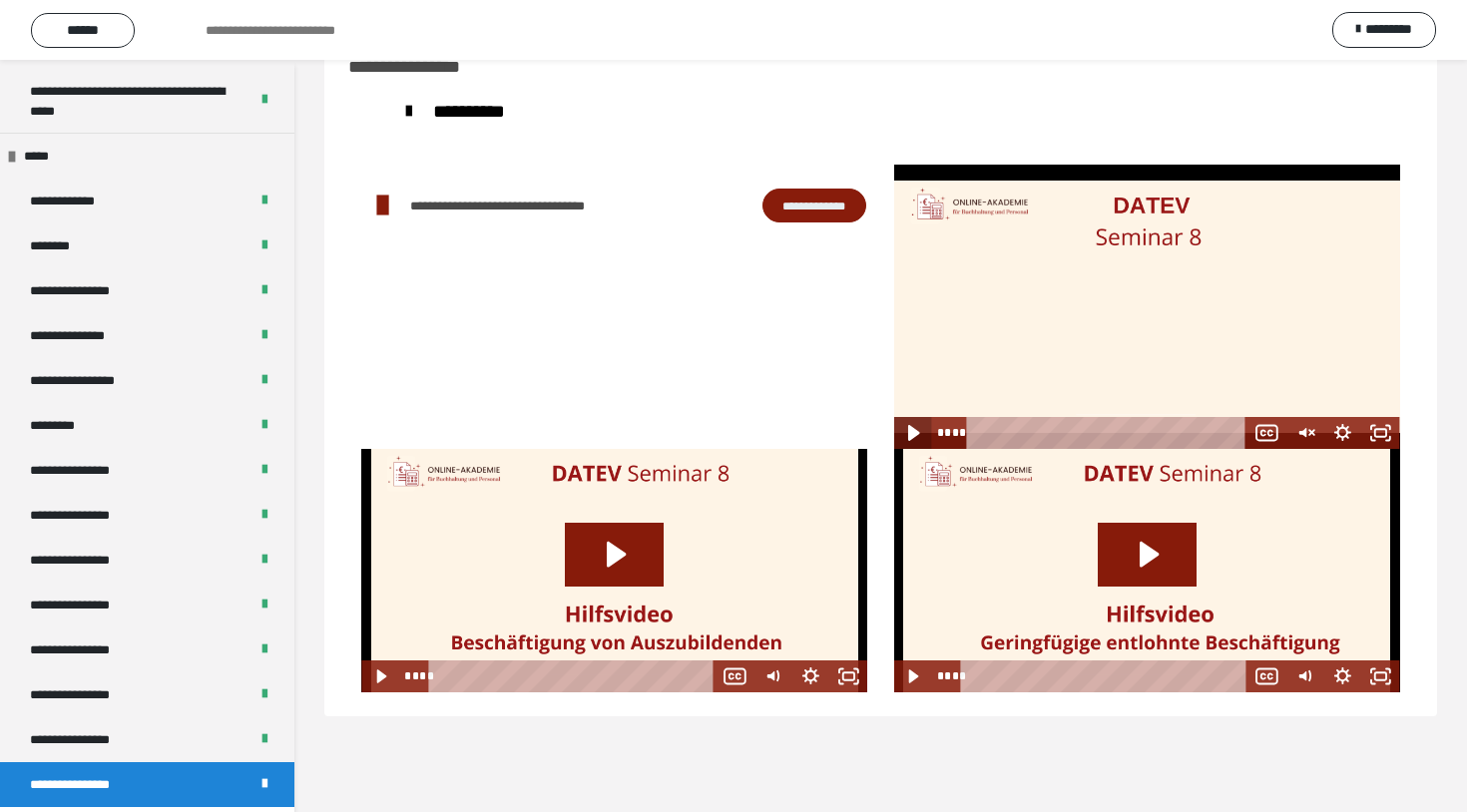 click 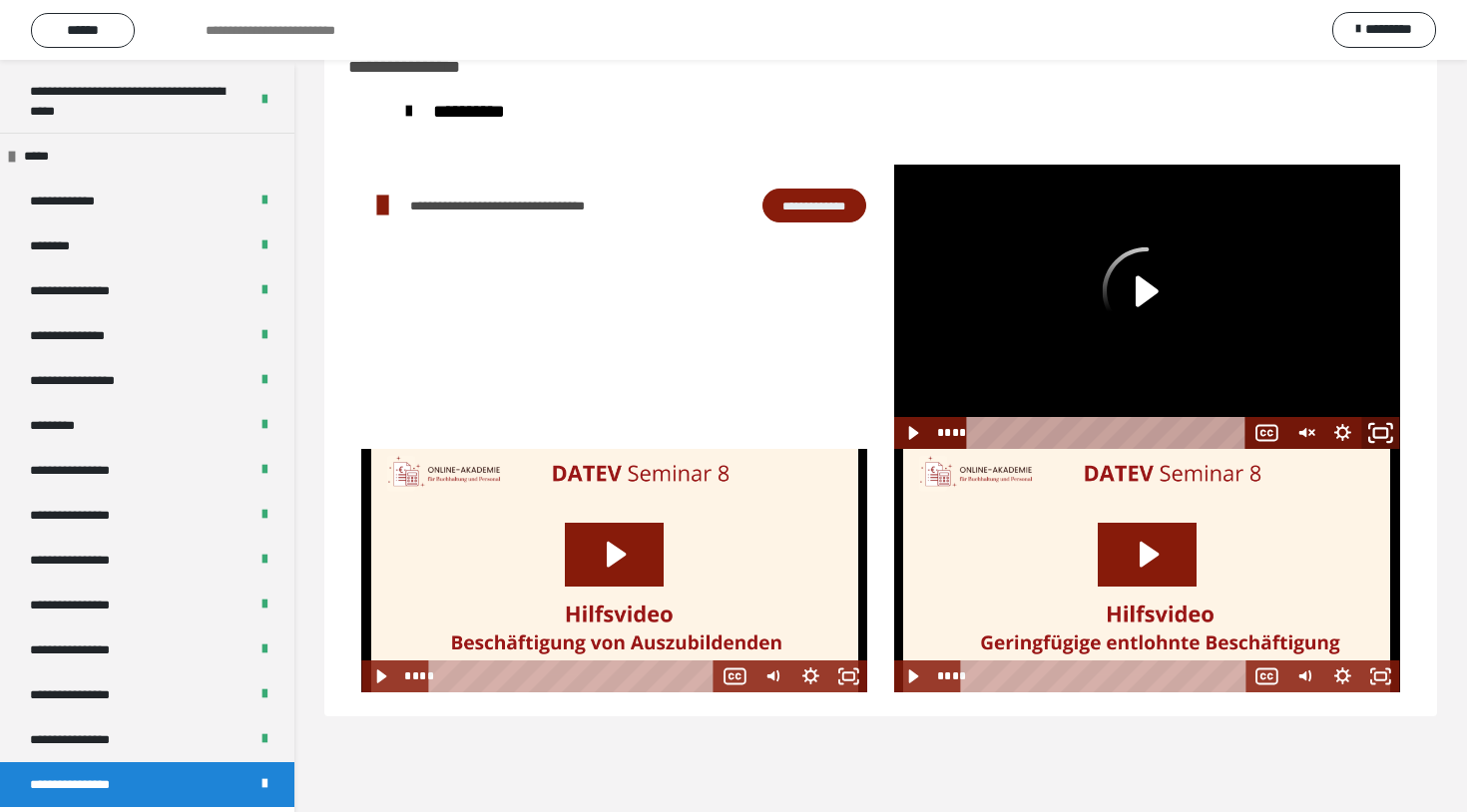 click 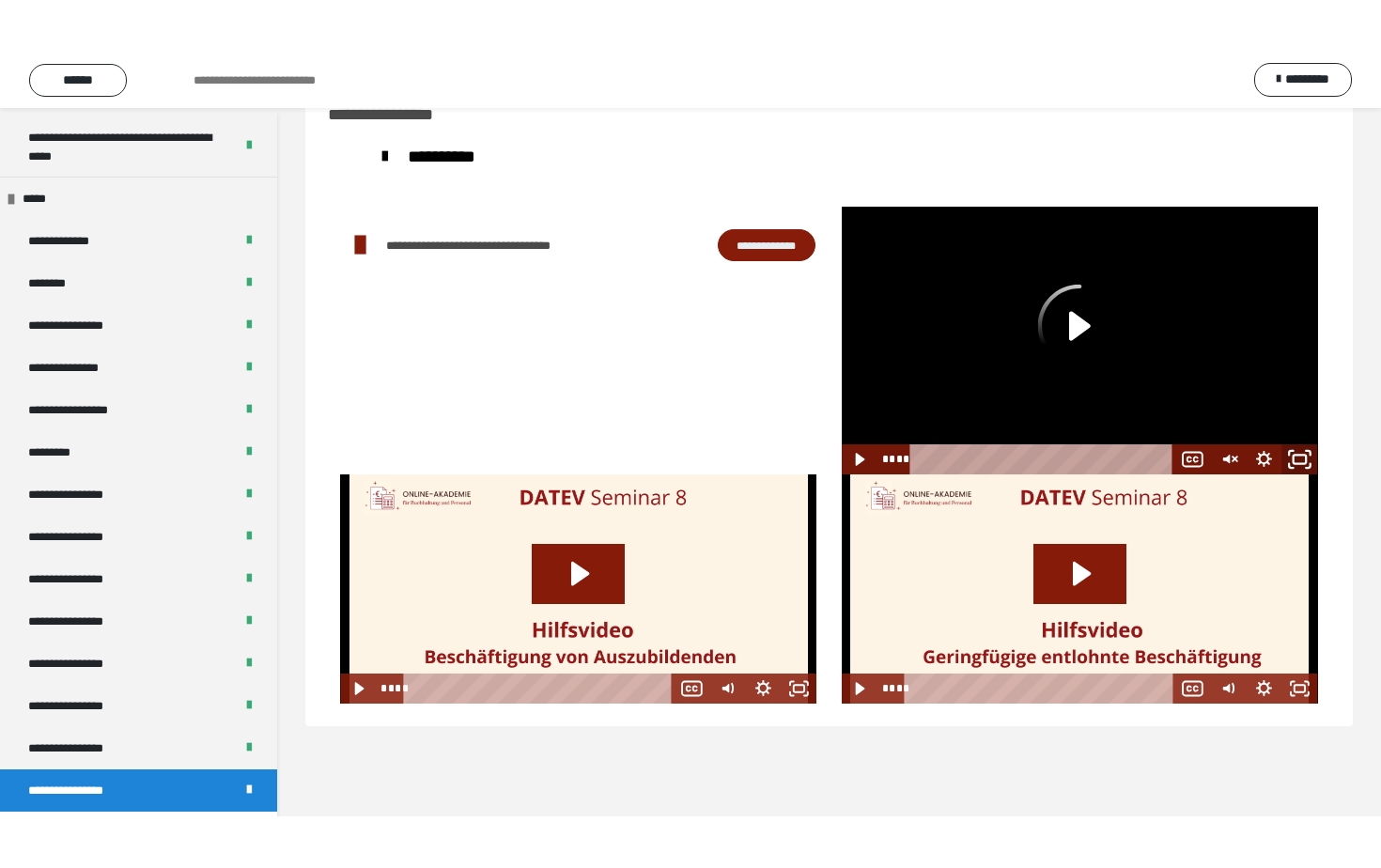 scroll, scrollTop: 0, scrollLeft: 0, axis: both 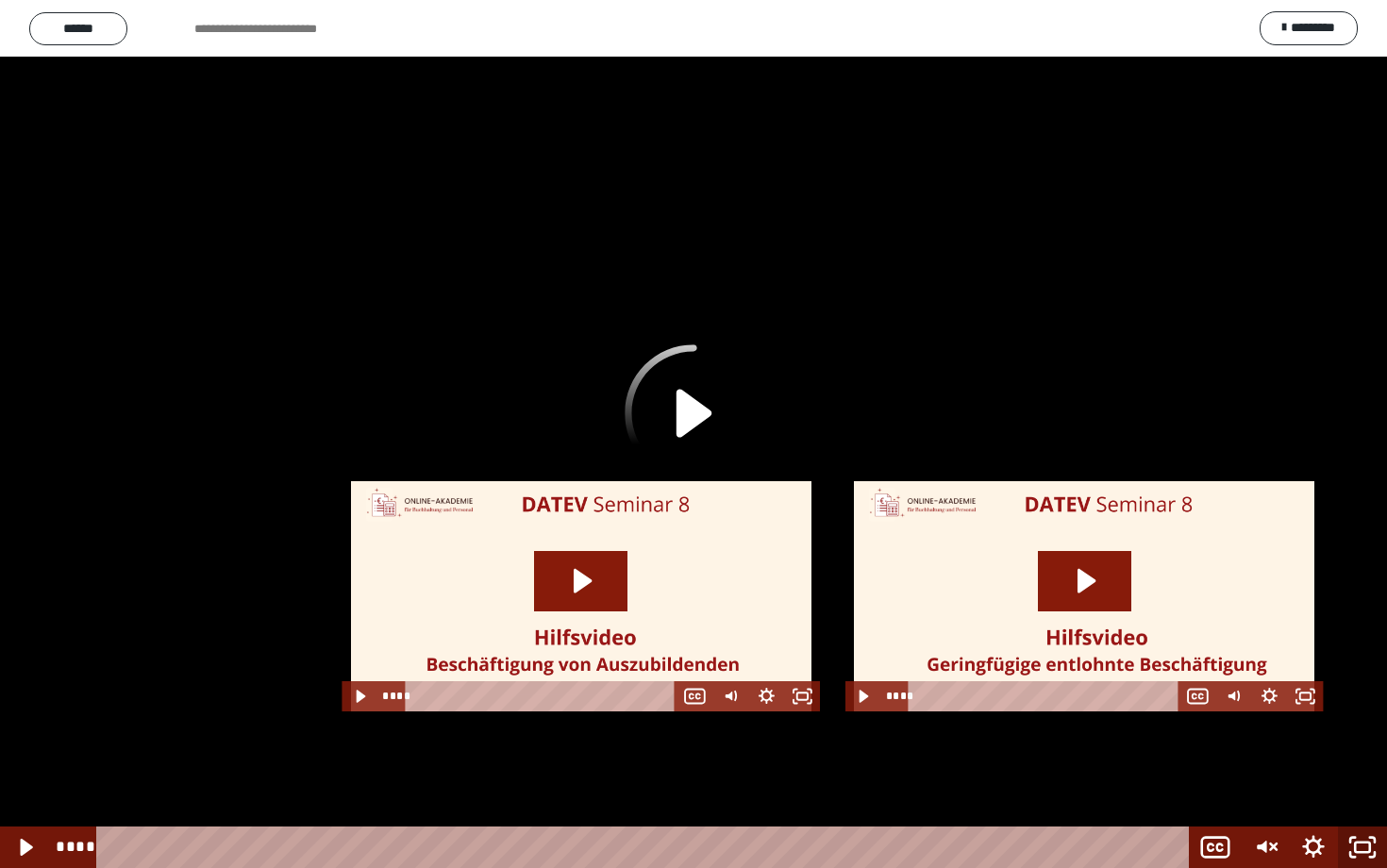 click 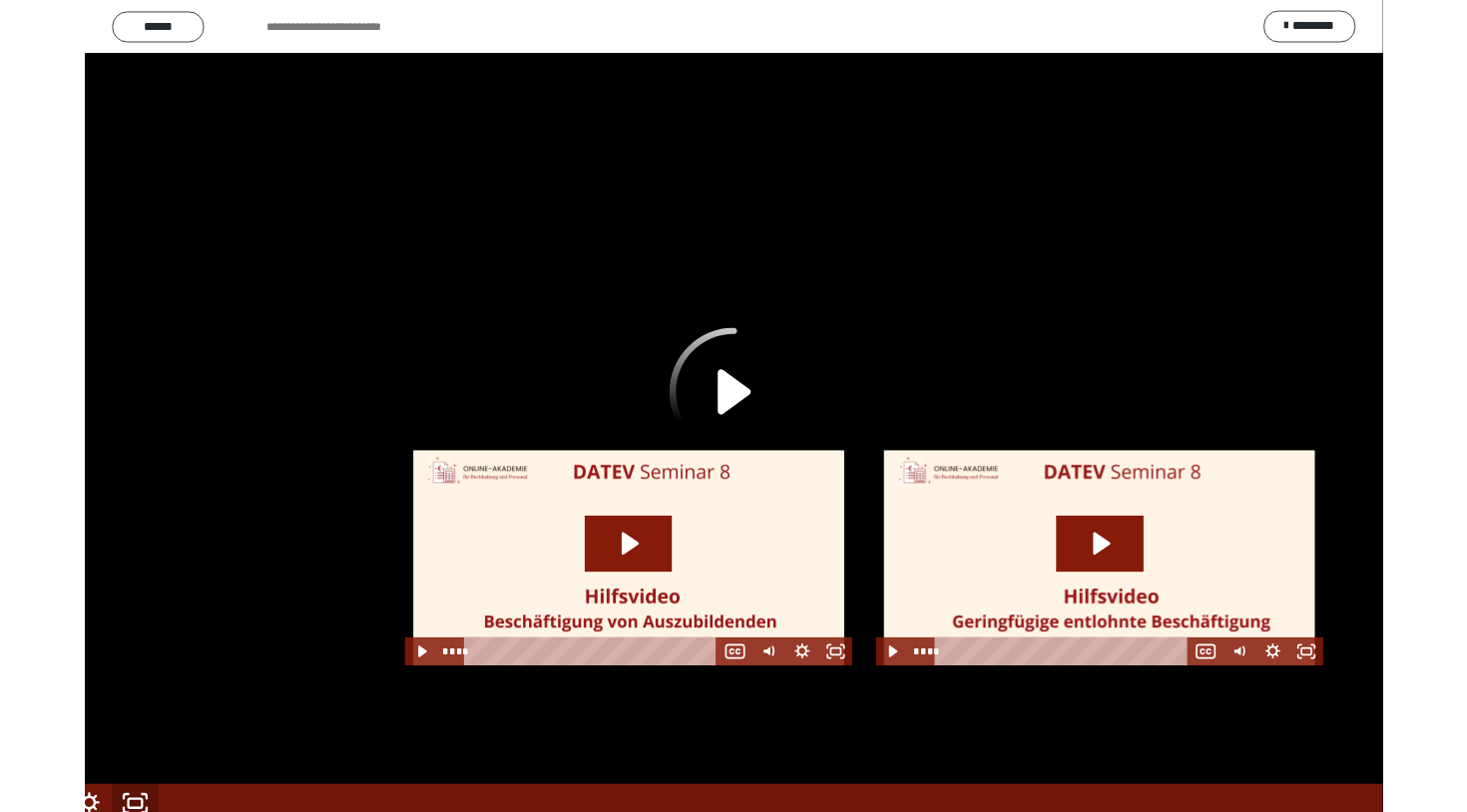 scroll, scrollTop: 60, scrollLeft: 0, axis: vertical 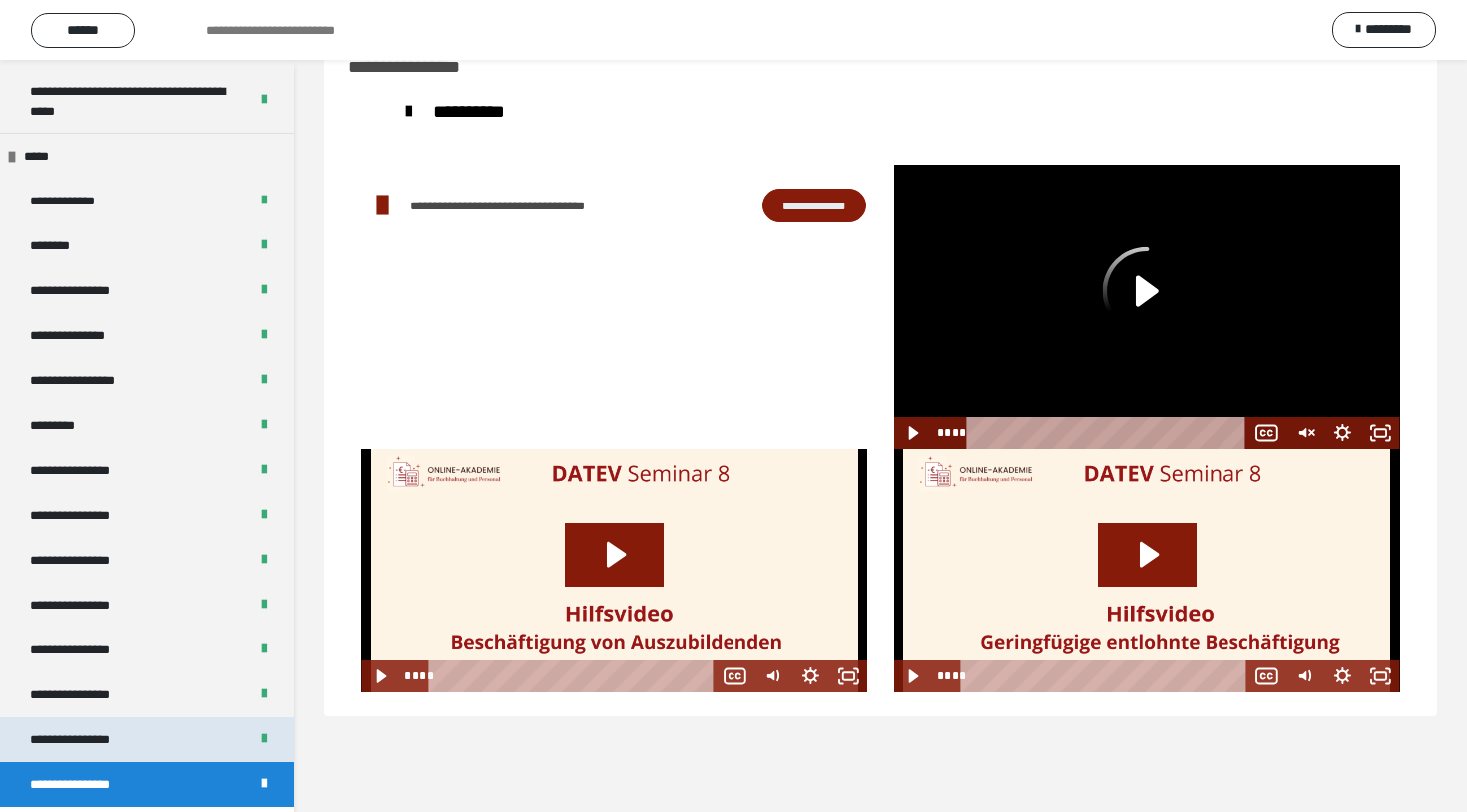 click on "**********" at bounding box center [147, 739] 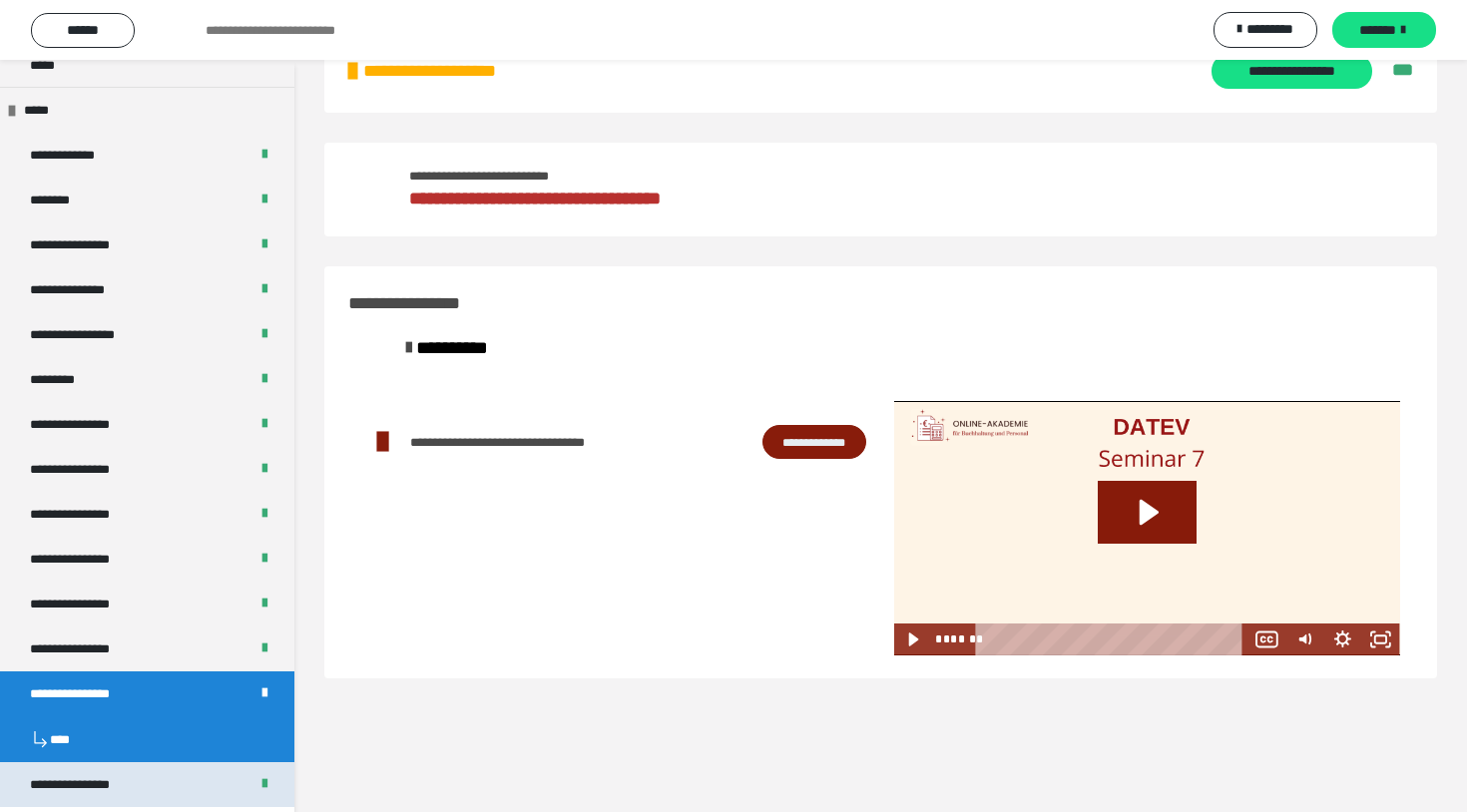 click on "**********" at bounding box center [87, 784] 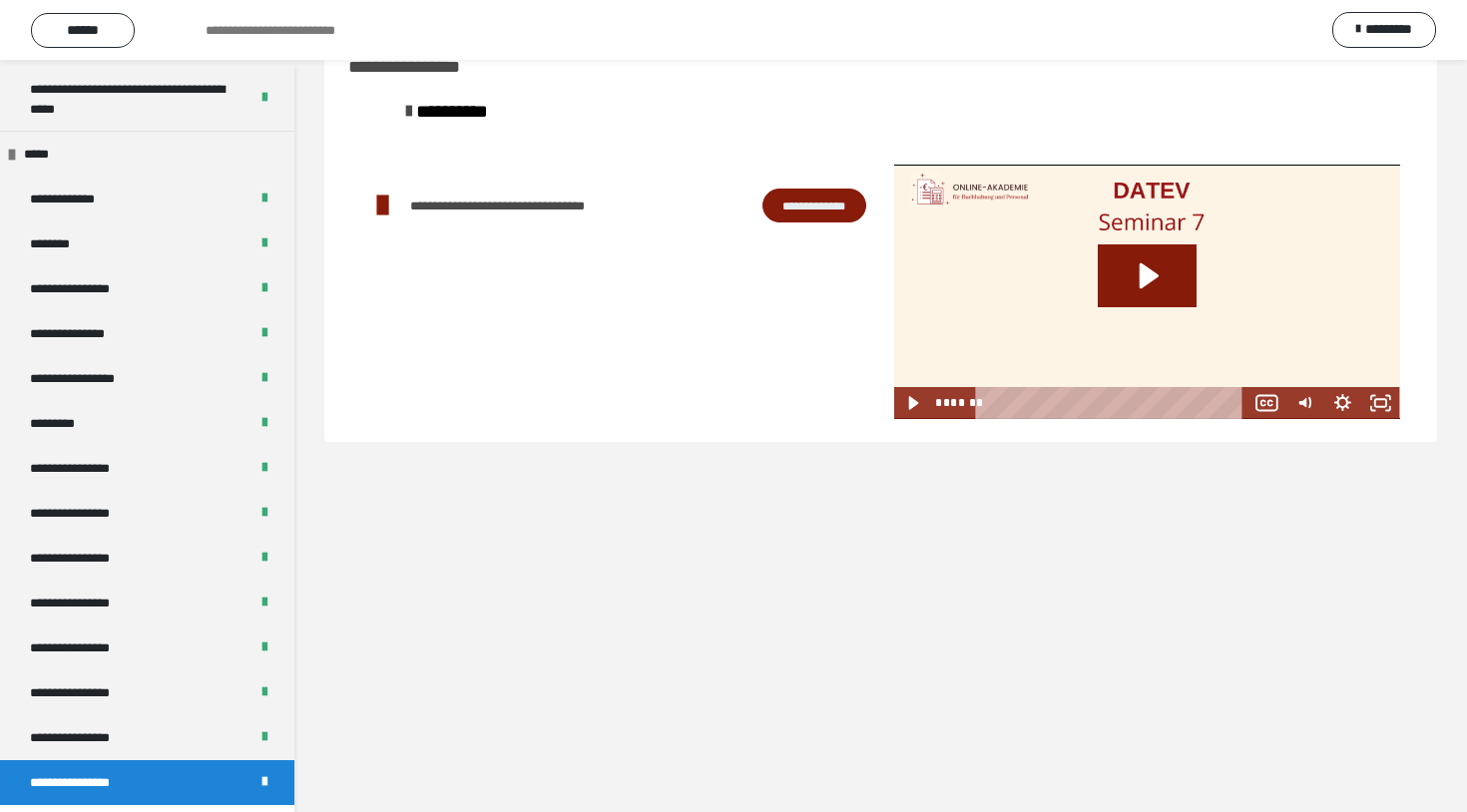 scroll, scrollTop: 2360, scrollLeft: 0, axis: vertical 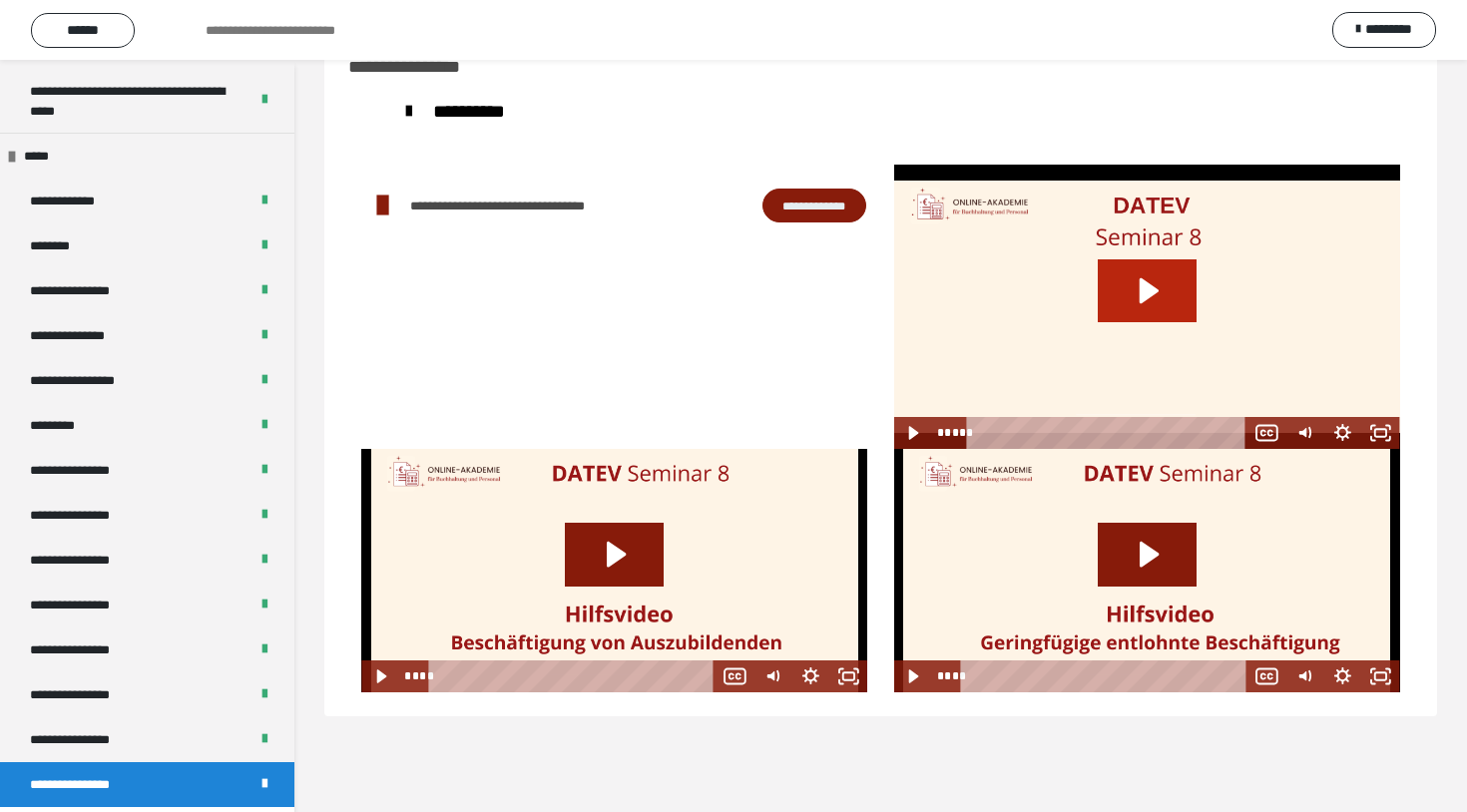 click 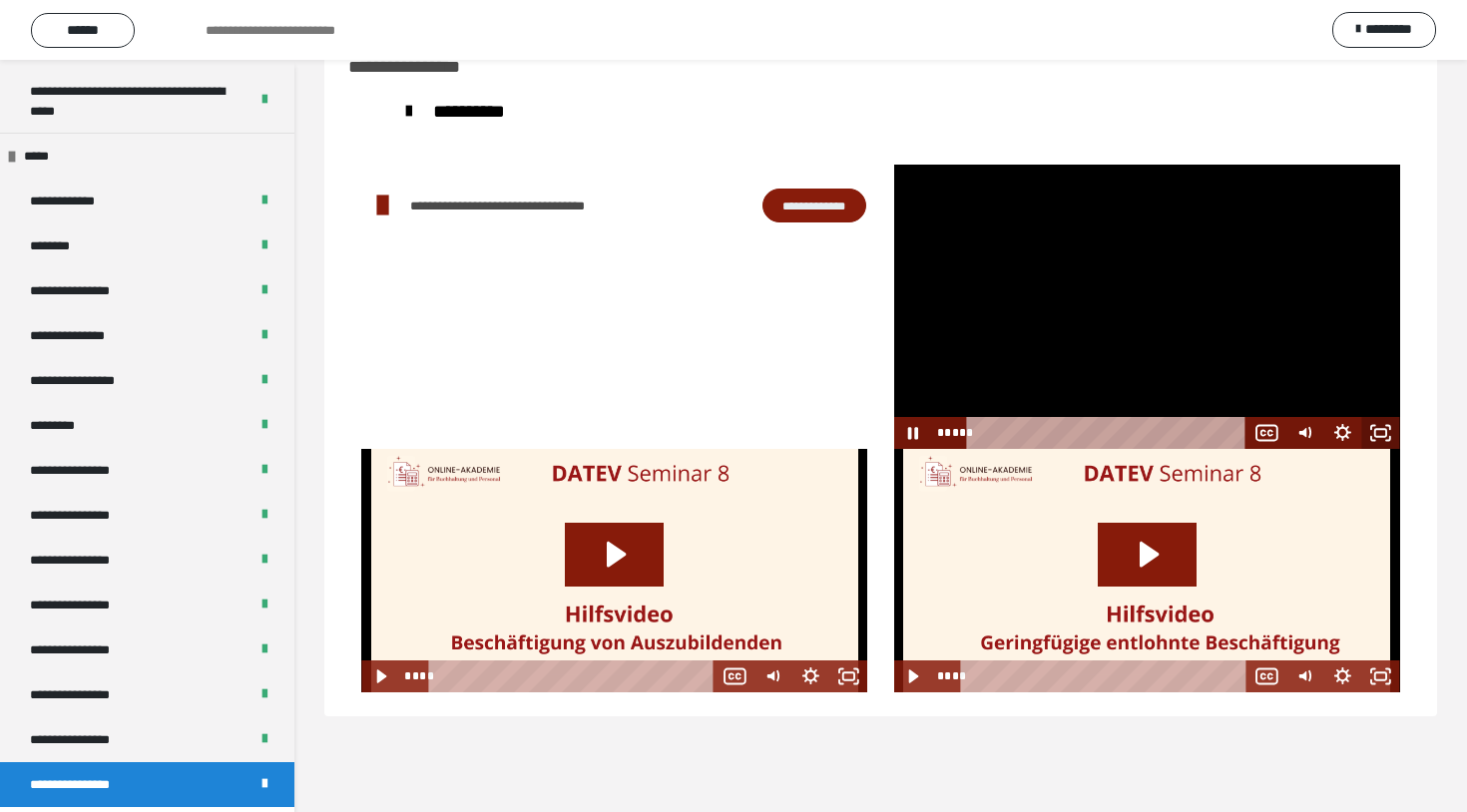 click 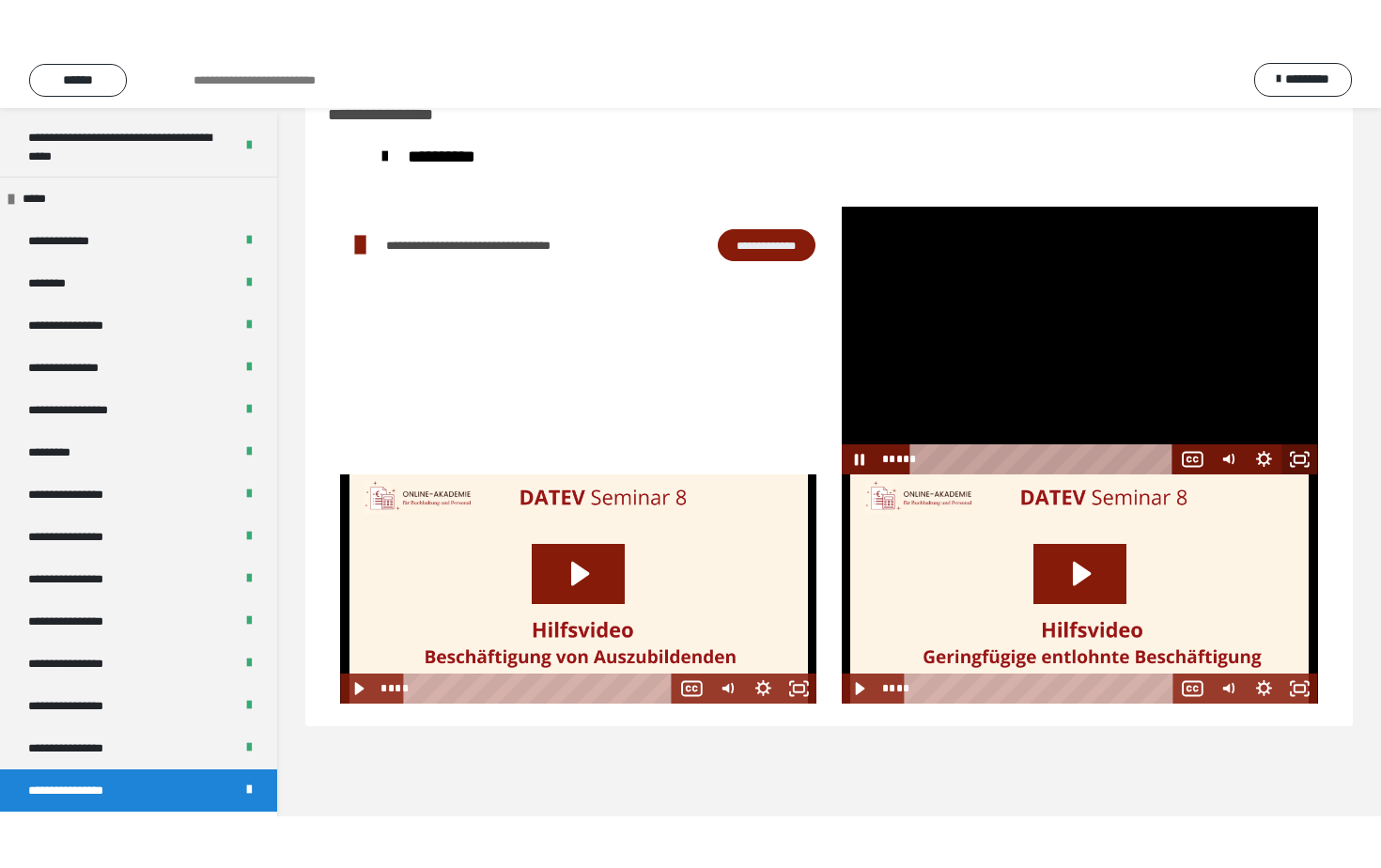 scroll, scrollTop: 0, scrollLeft: 0, axis: both 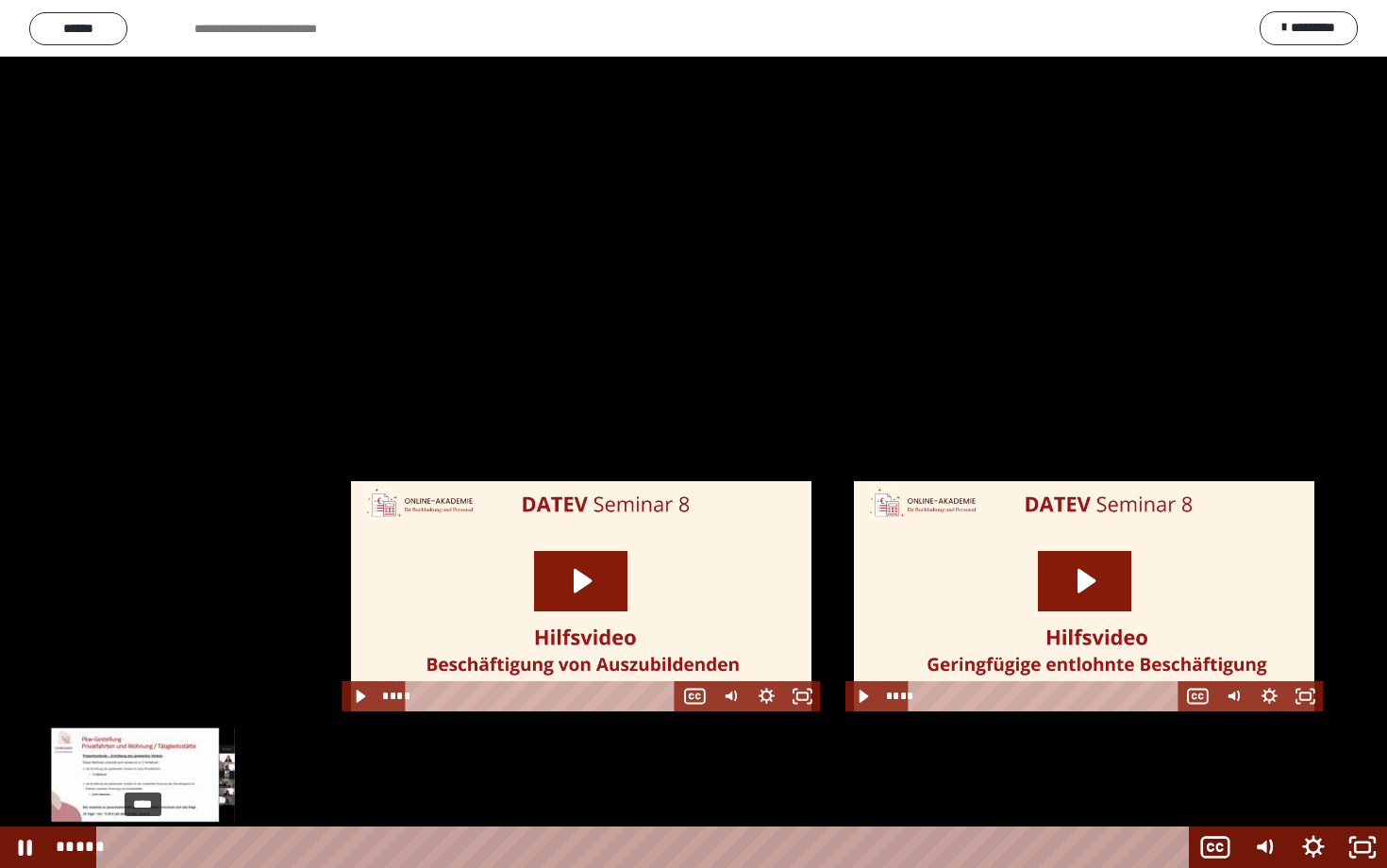 click on "****" at bounding box center (646, 847) 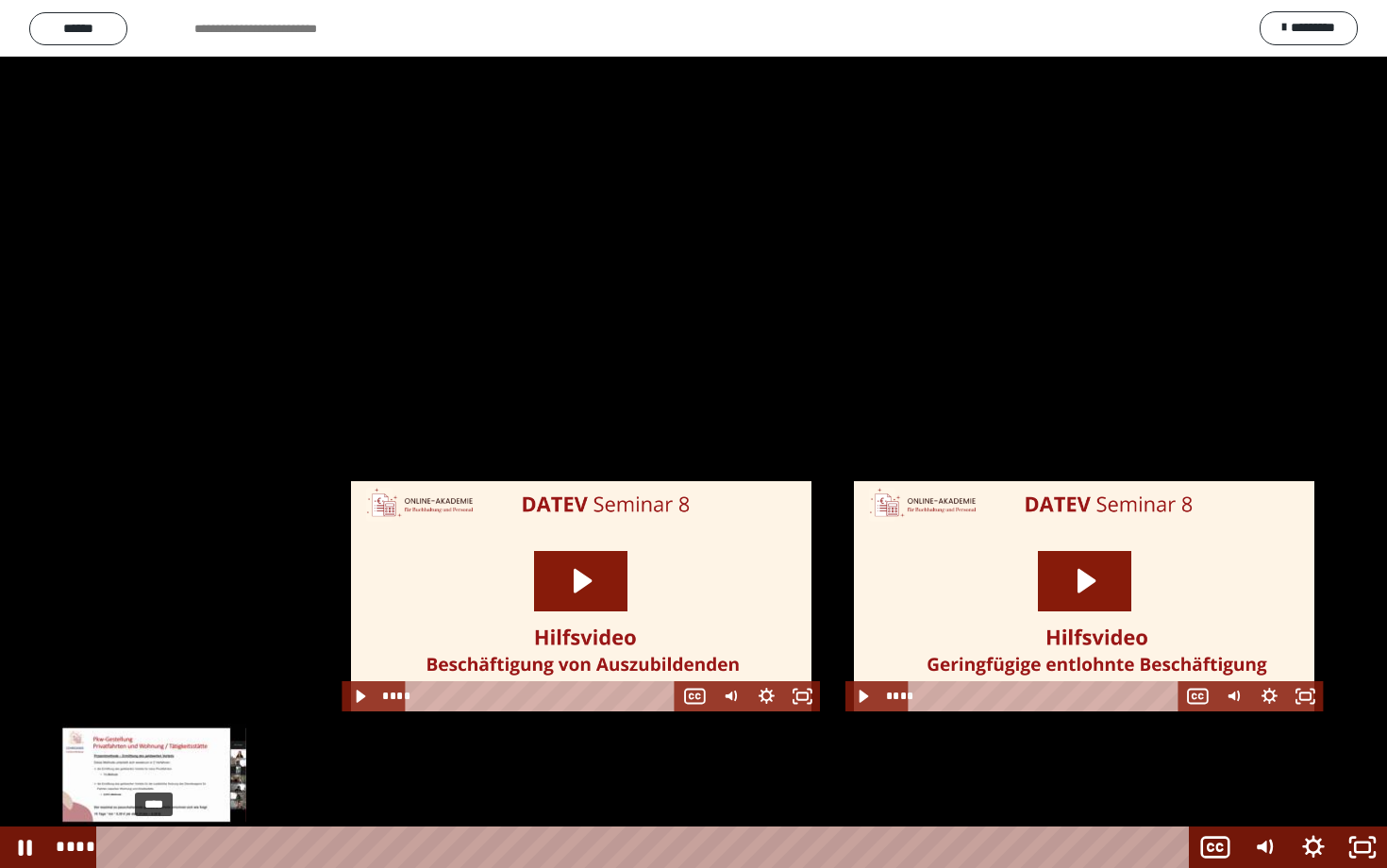 click on "****" at bounding box center [646, 847] 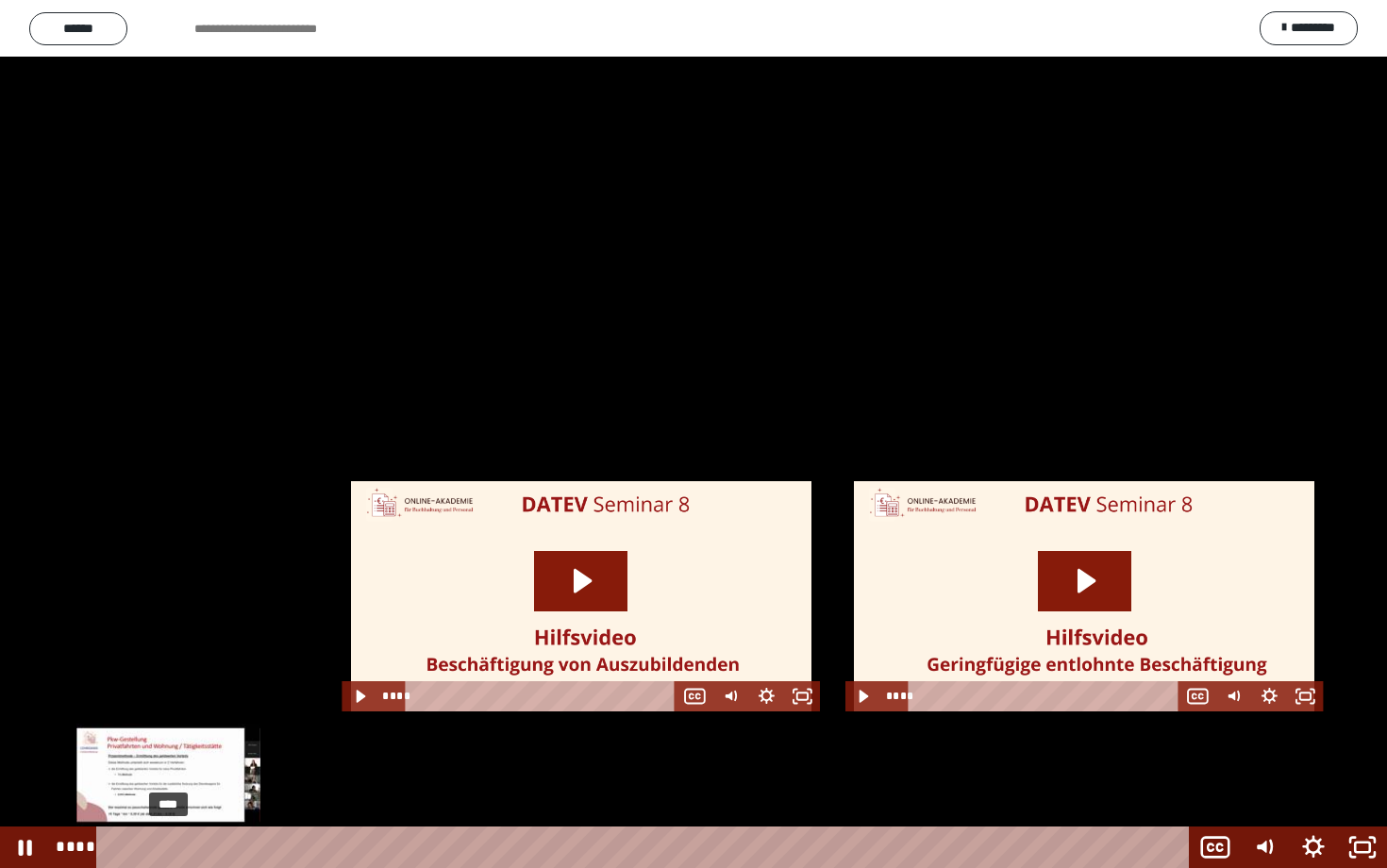 click on "****" at bounding box center (646, 847) 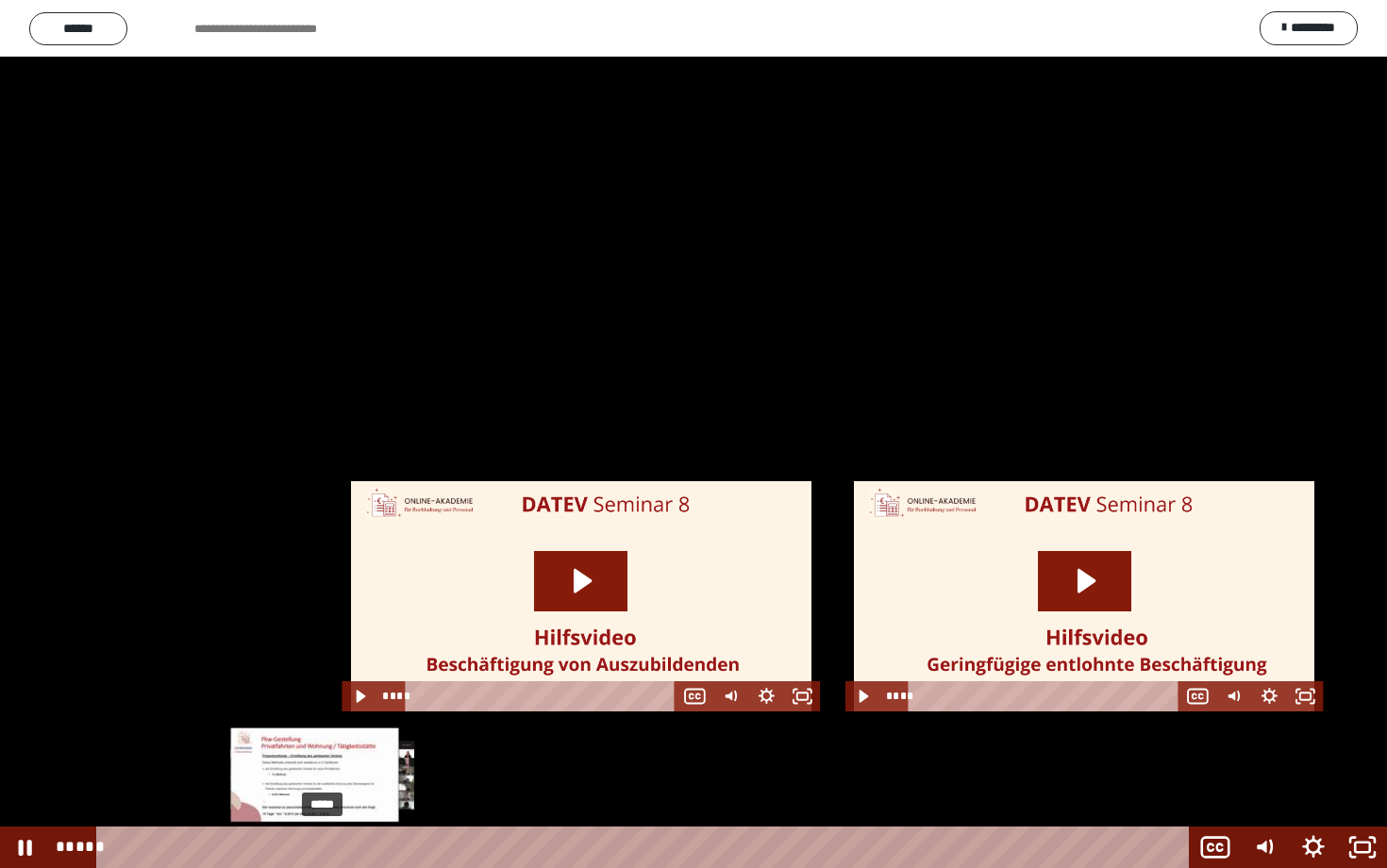 click on "*****" at bounding box center [646, 847] 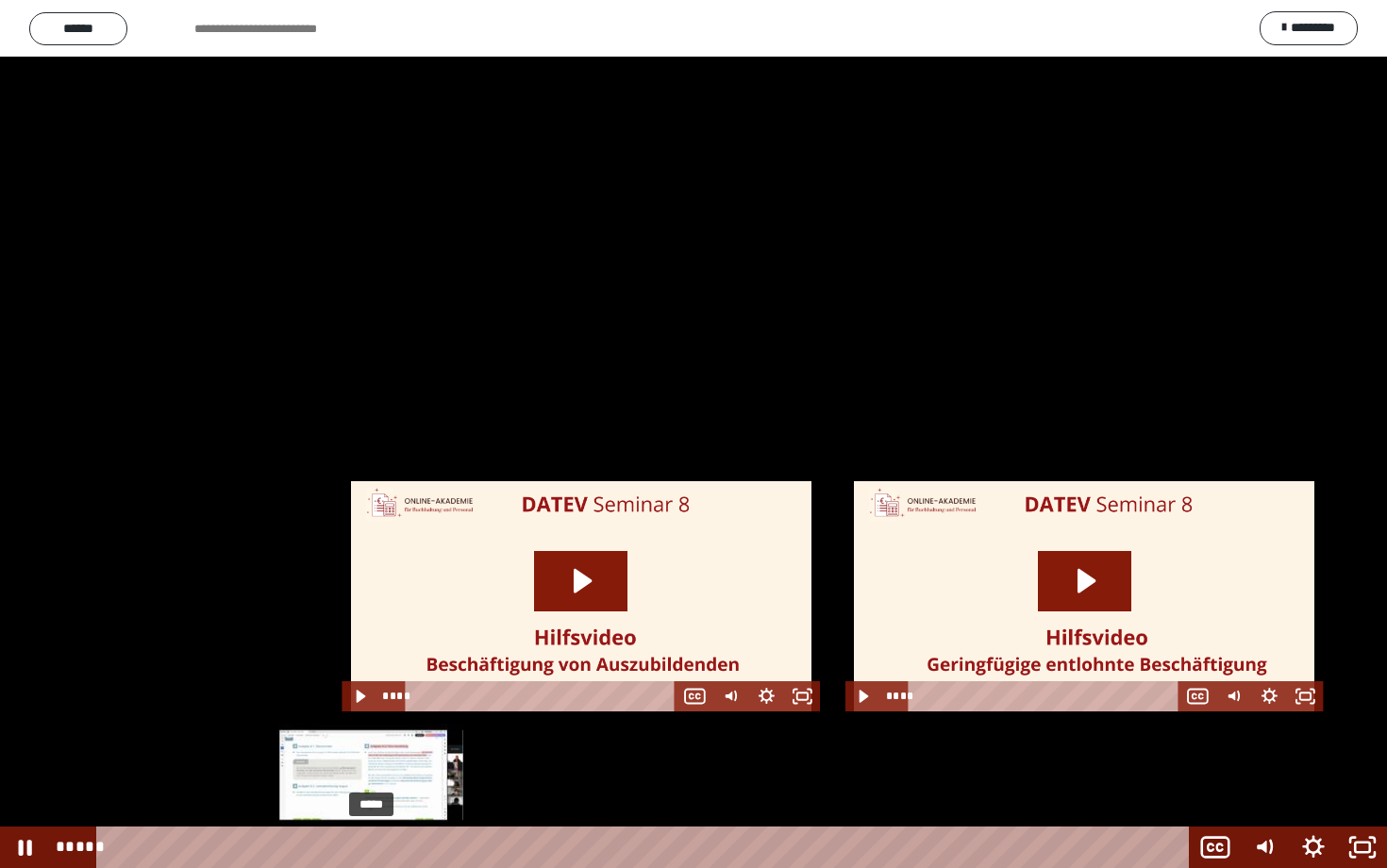 click on "*****" at bounding box center [646, 847] 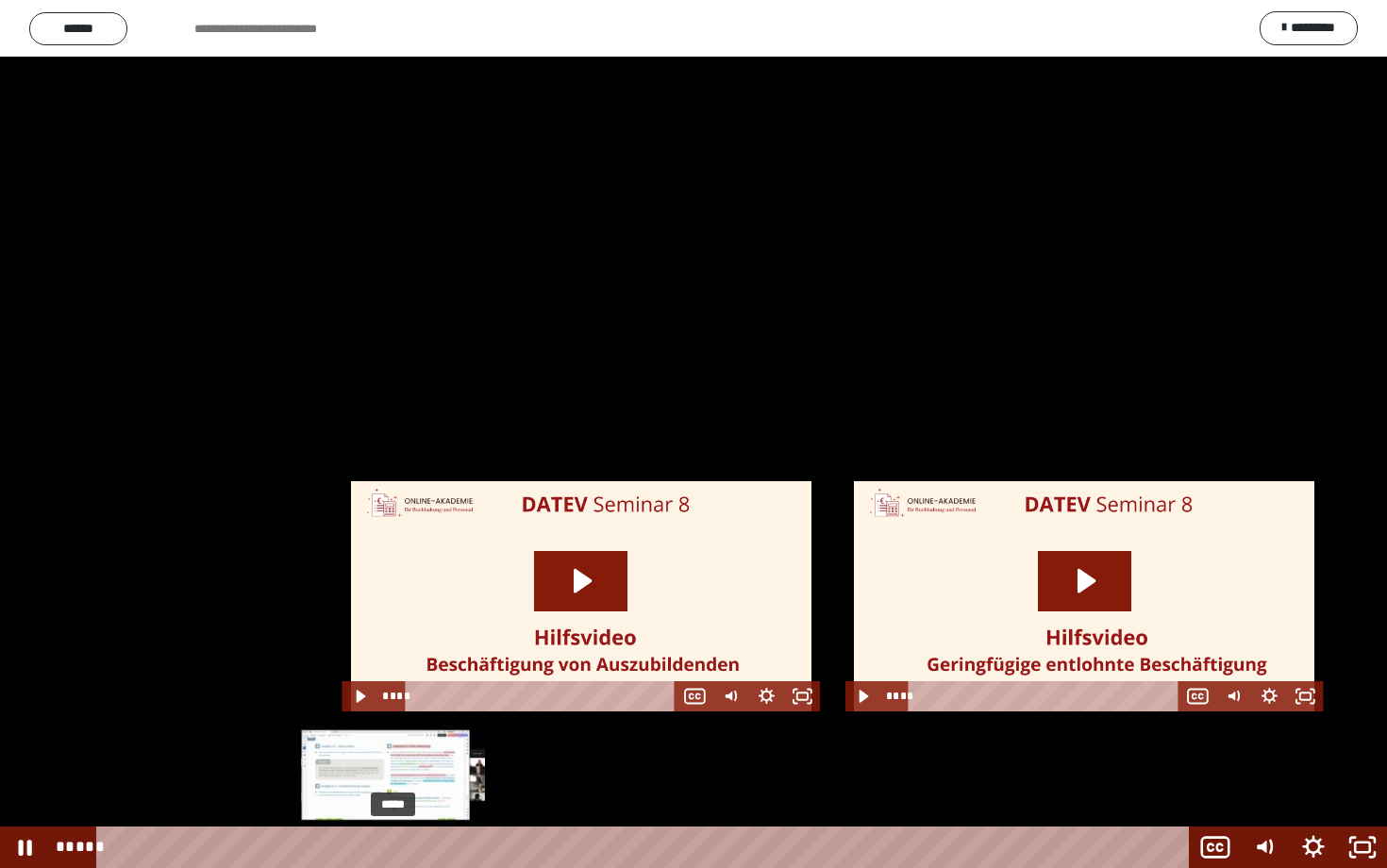 click on "*****" at bounding box center (646, 847) 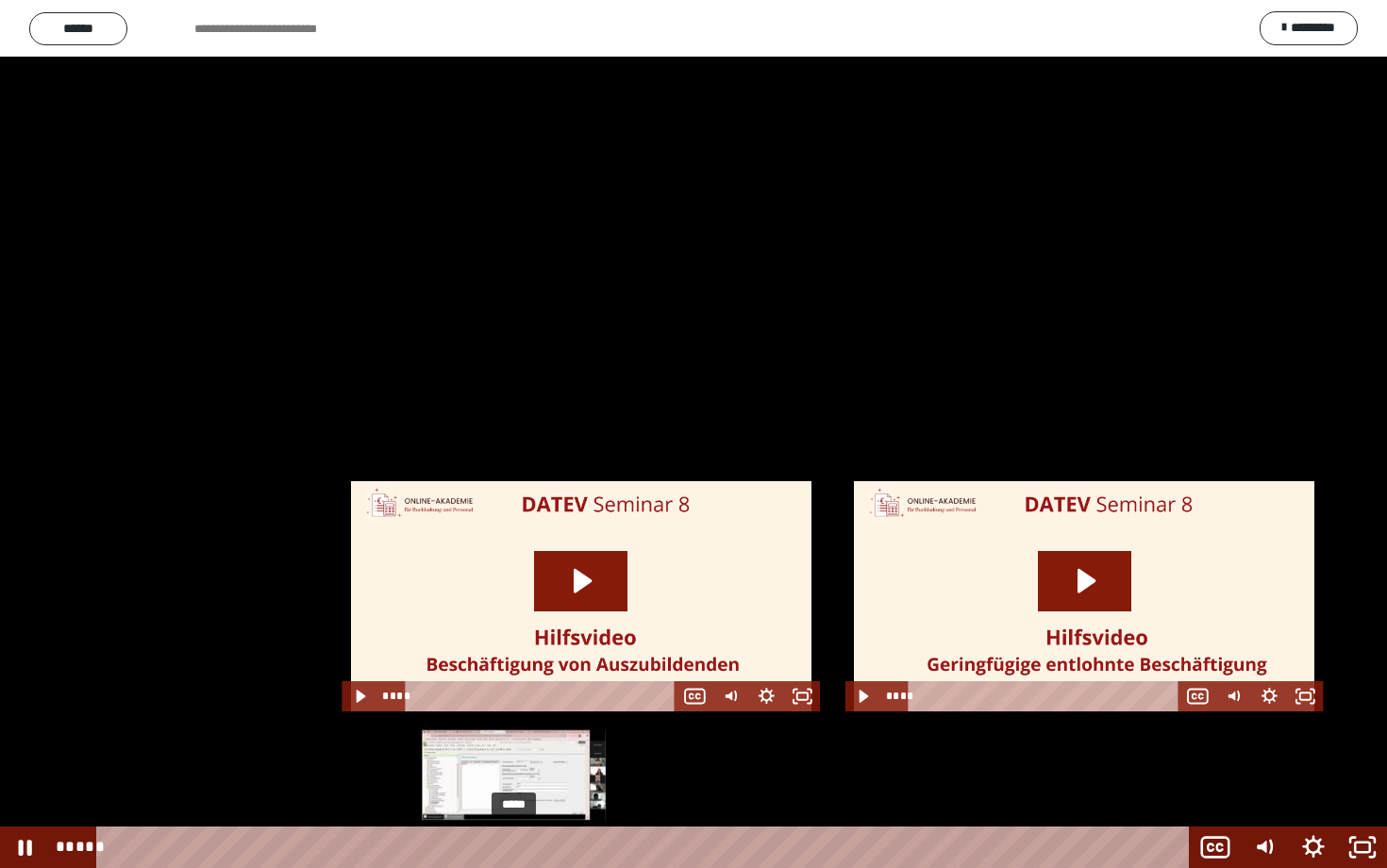 click on "*****" at bounding box center (646, 847) 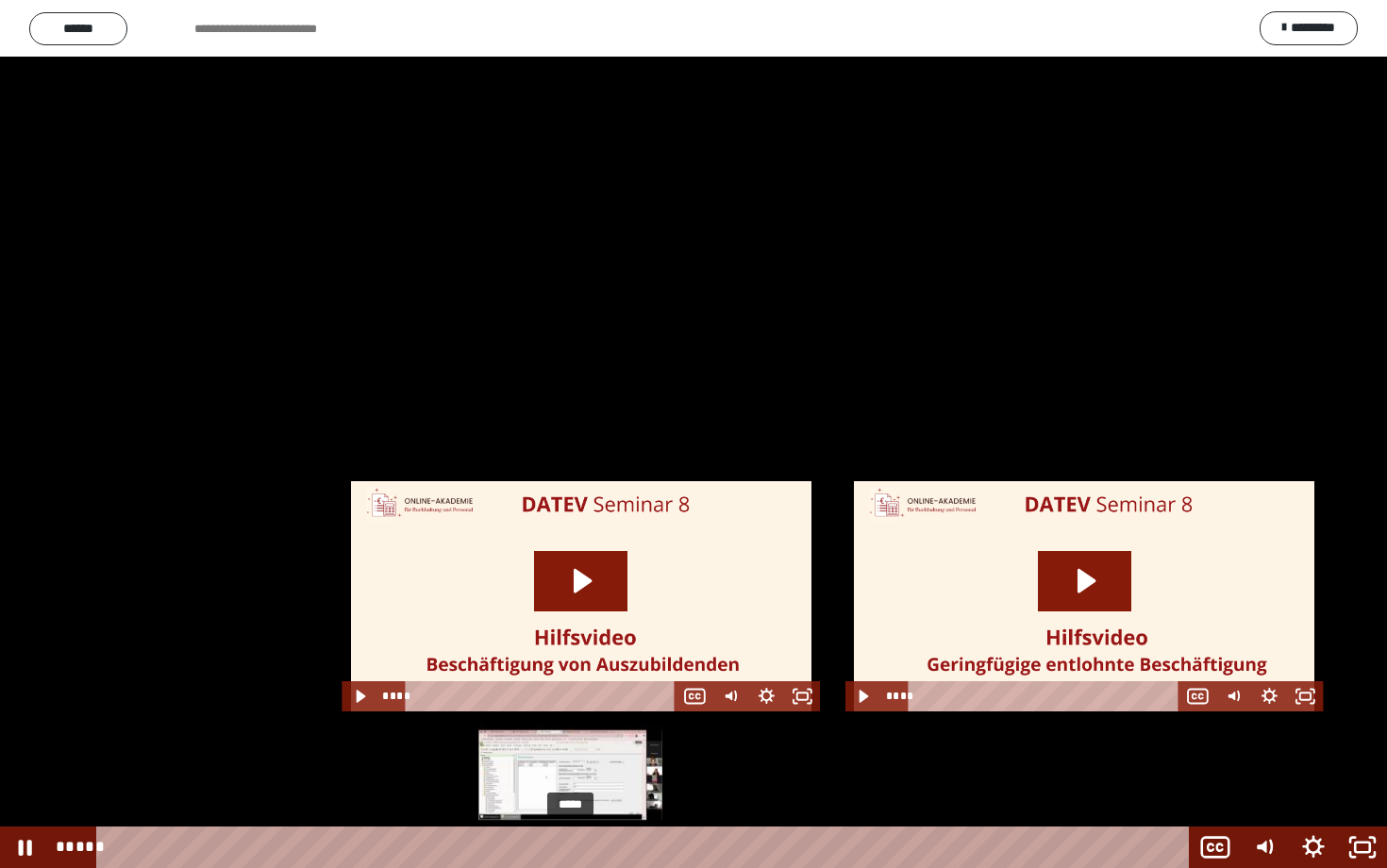 click on "*****" at bounding box center [646, 847] 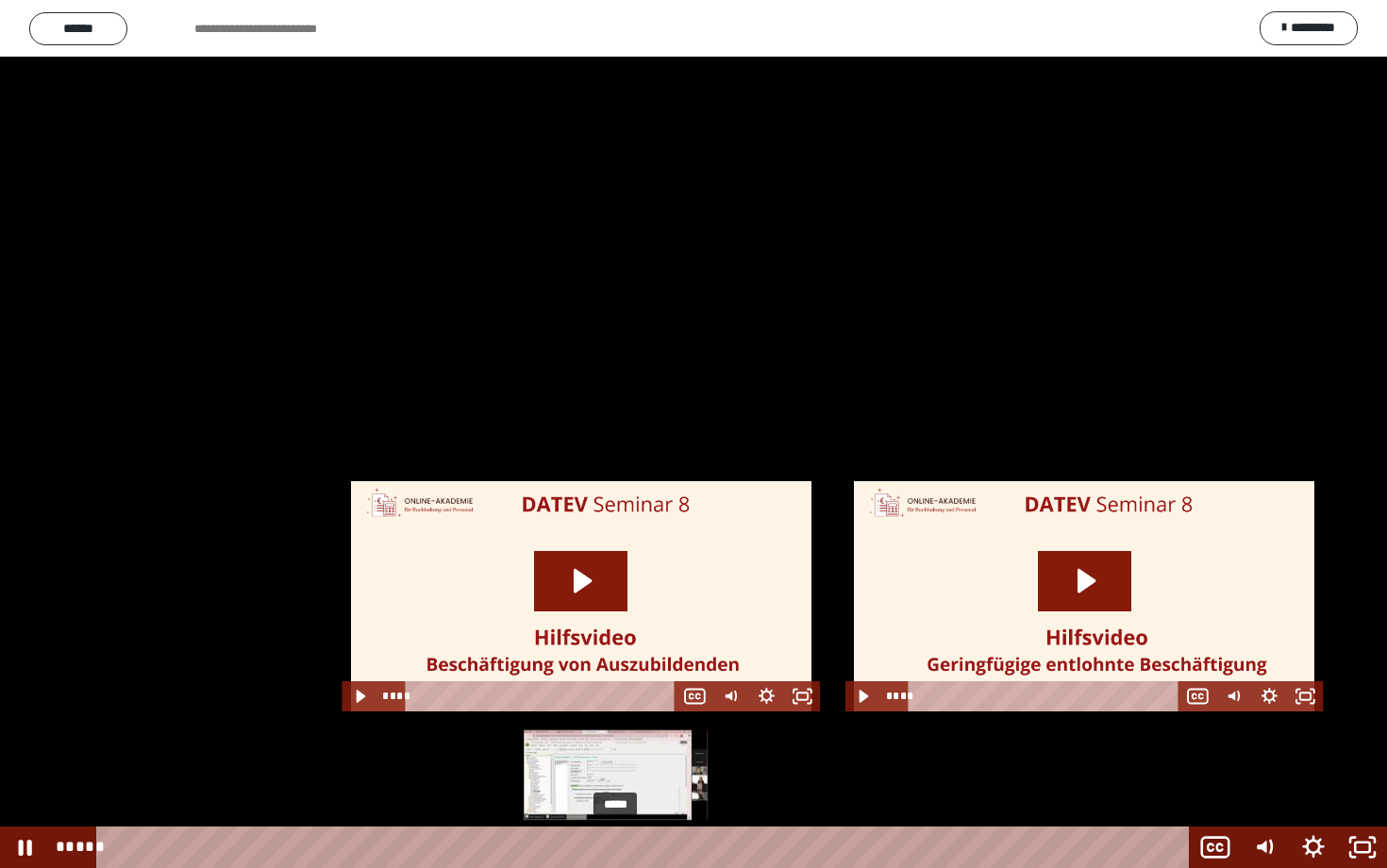 click on "*****" at bounding box center [646, 847] 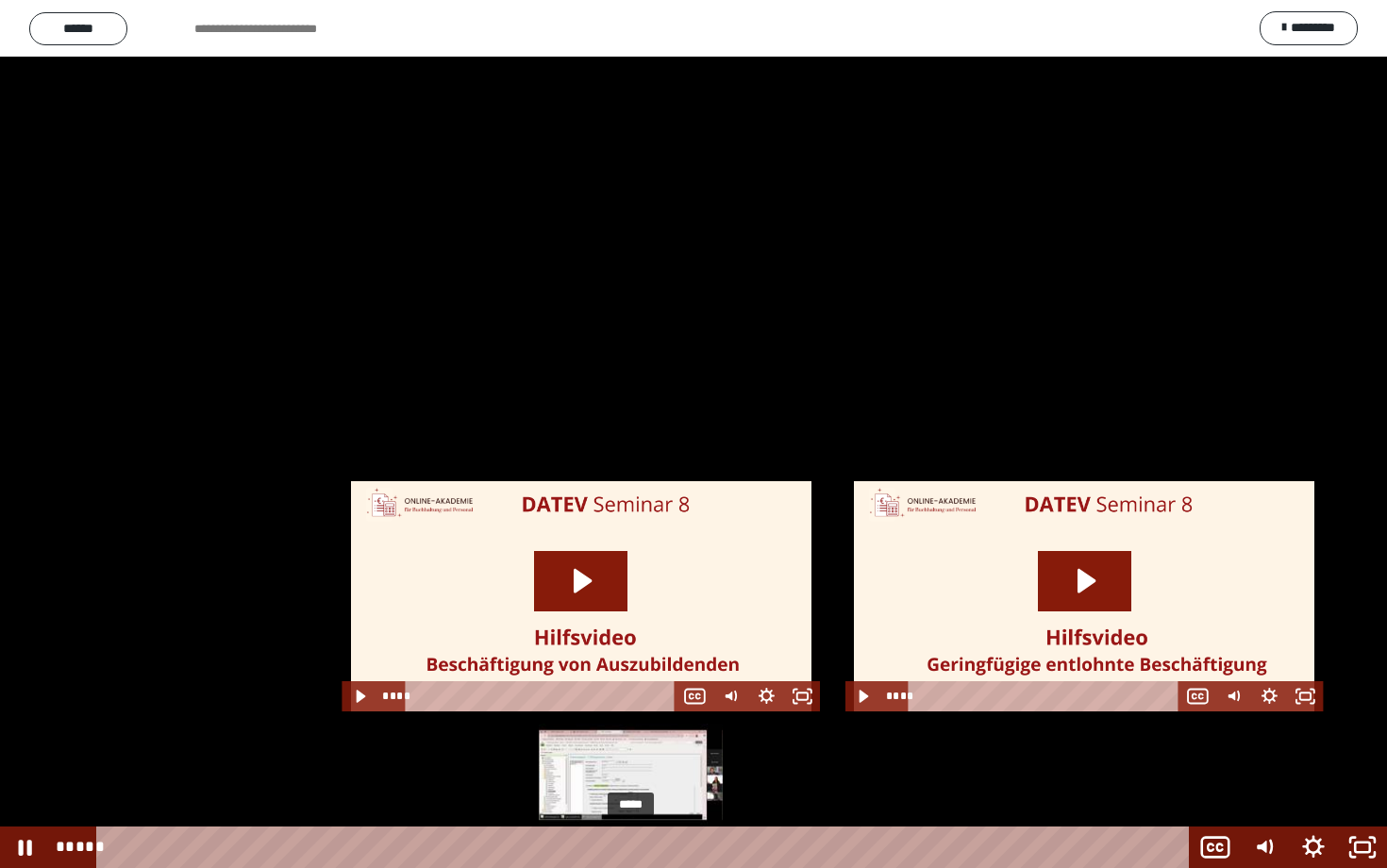 click on "*****" at bounding box center [646, 847] 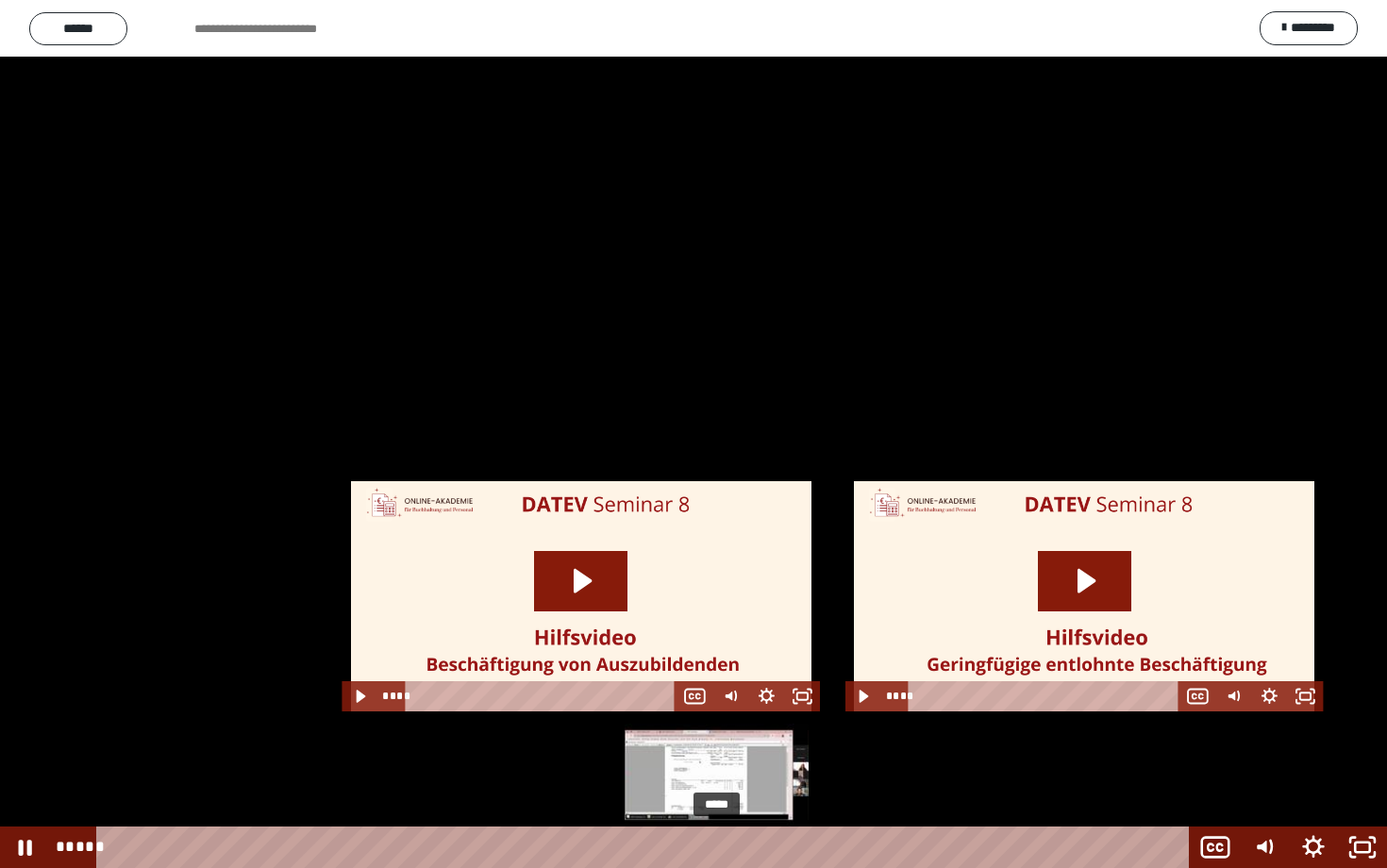 click on "*****" at bounding box center [646, 847] 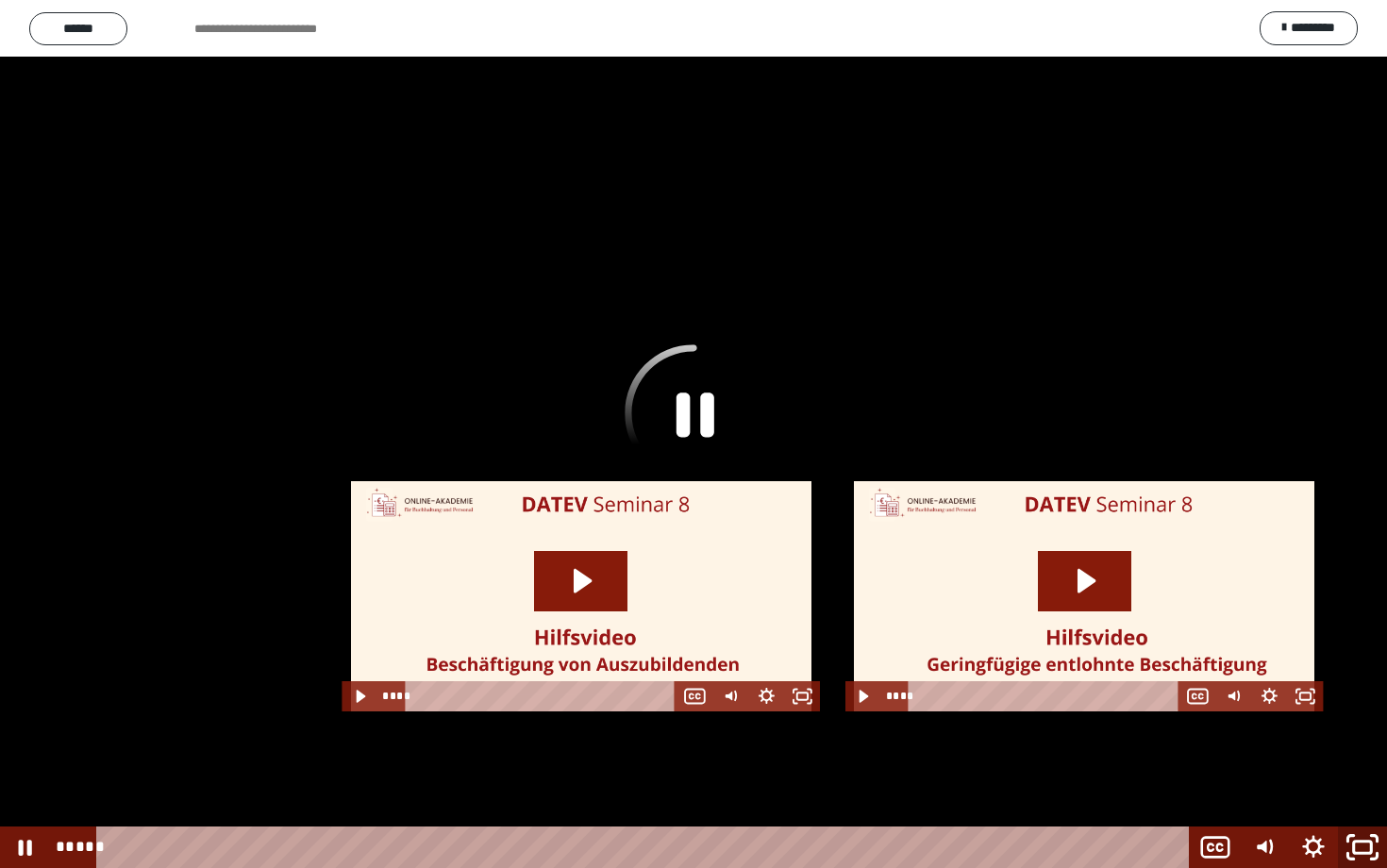 click 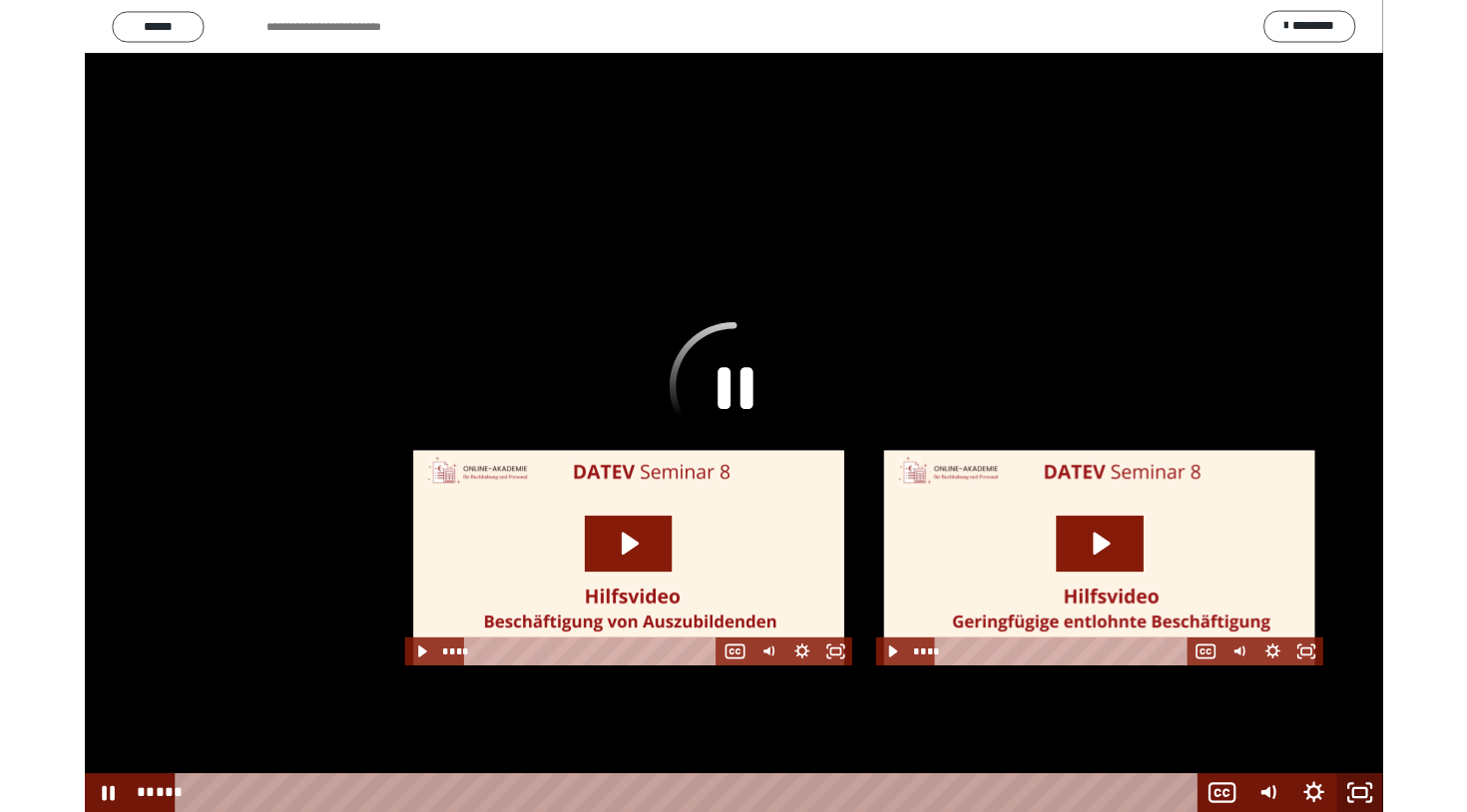 scroll, scrollTop: 60, scrollLeft: 0, axis: vertical 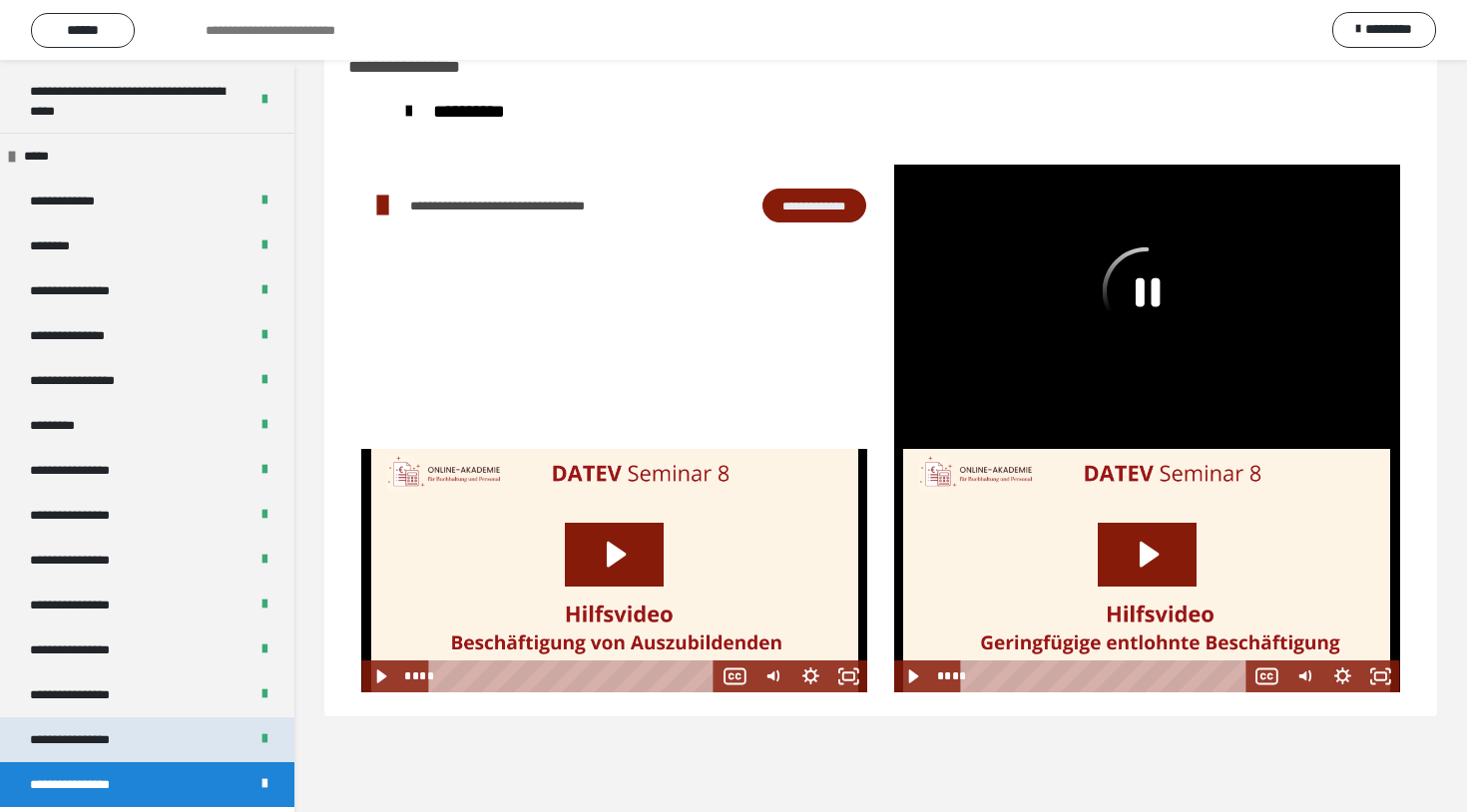 click on "**********" at bounding box center (87, 739) 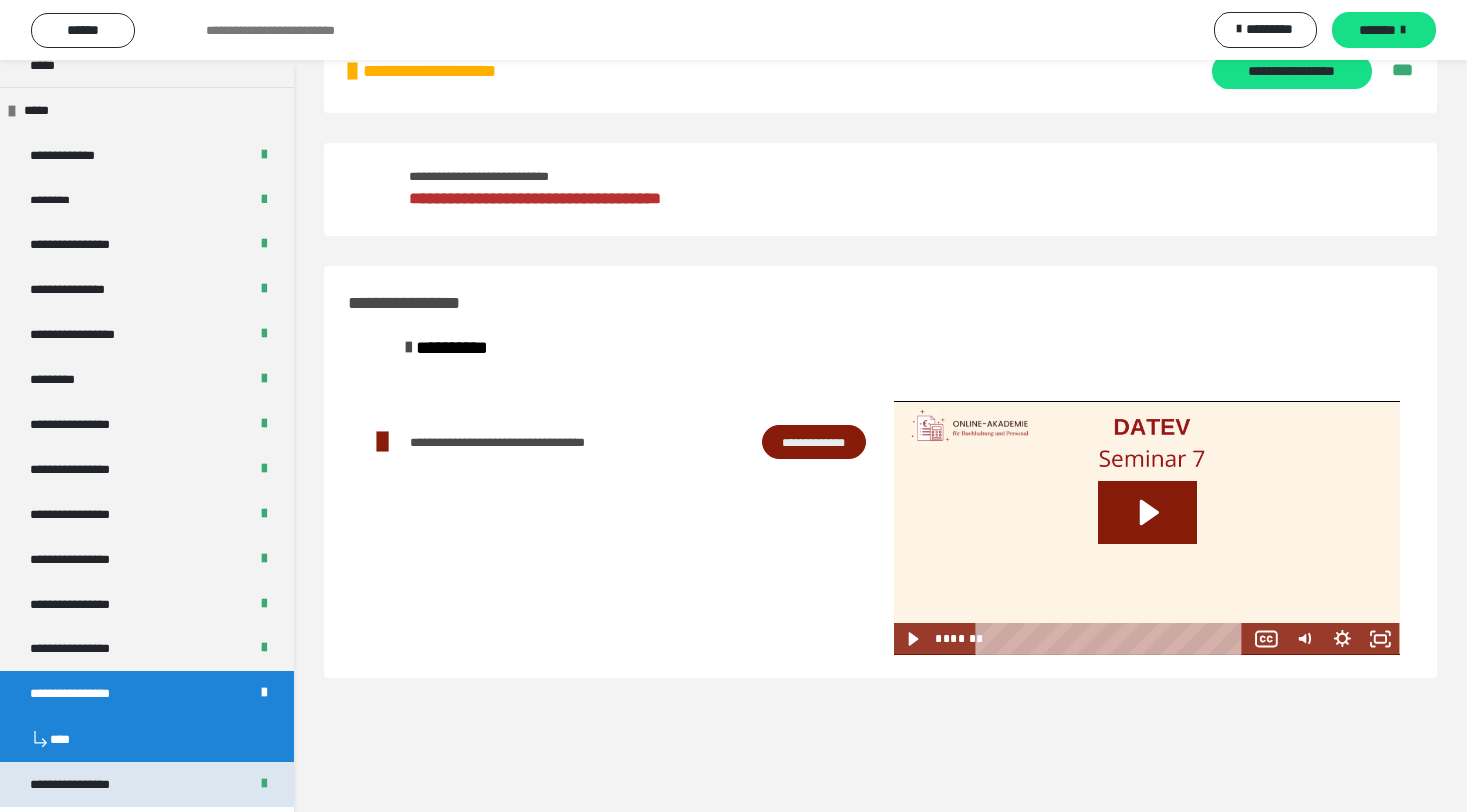 click on "**********" at bounding box center (87, 784) 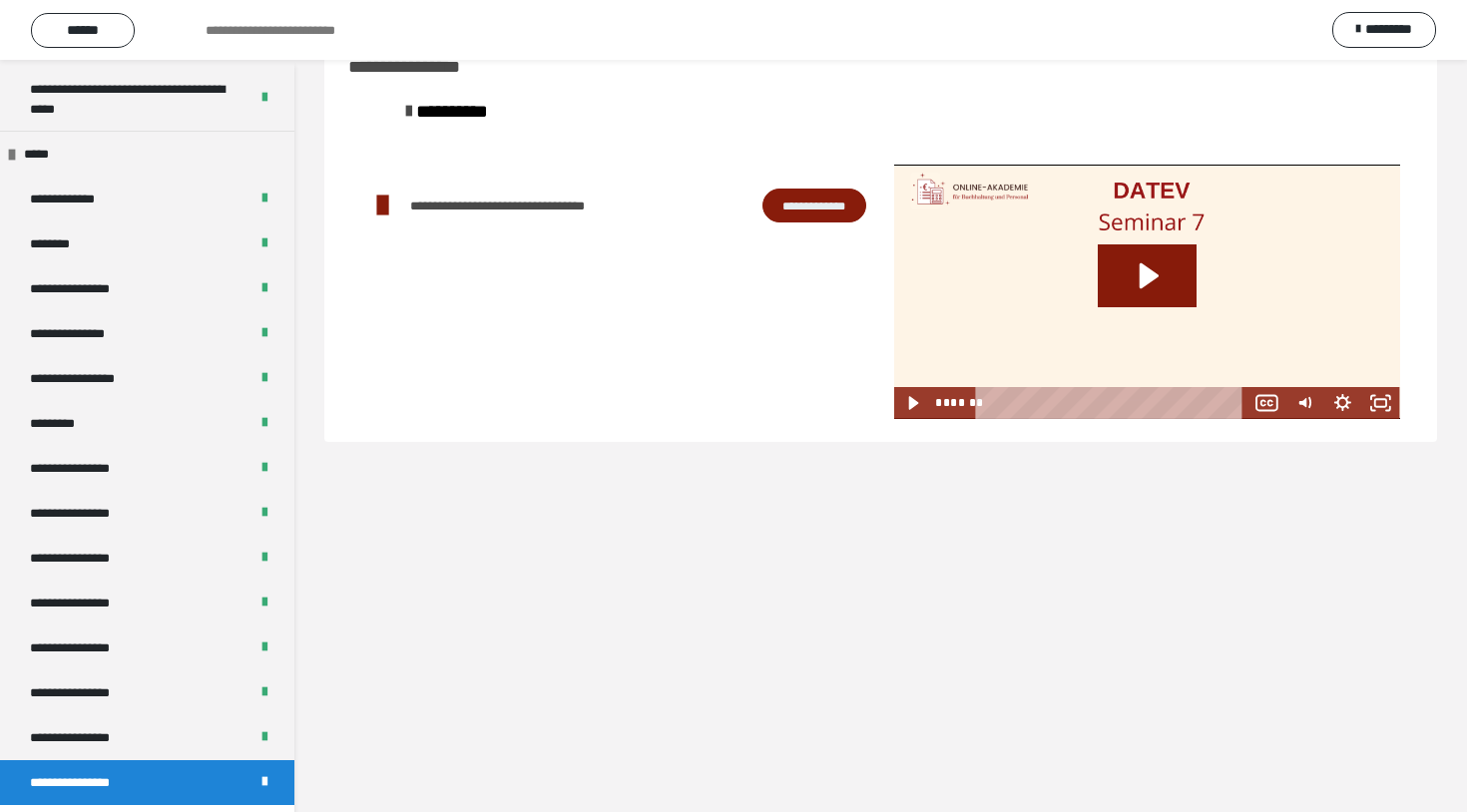 scroll, scrollTop: 2360, scrollLeft: 0, axis: vertical 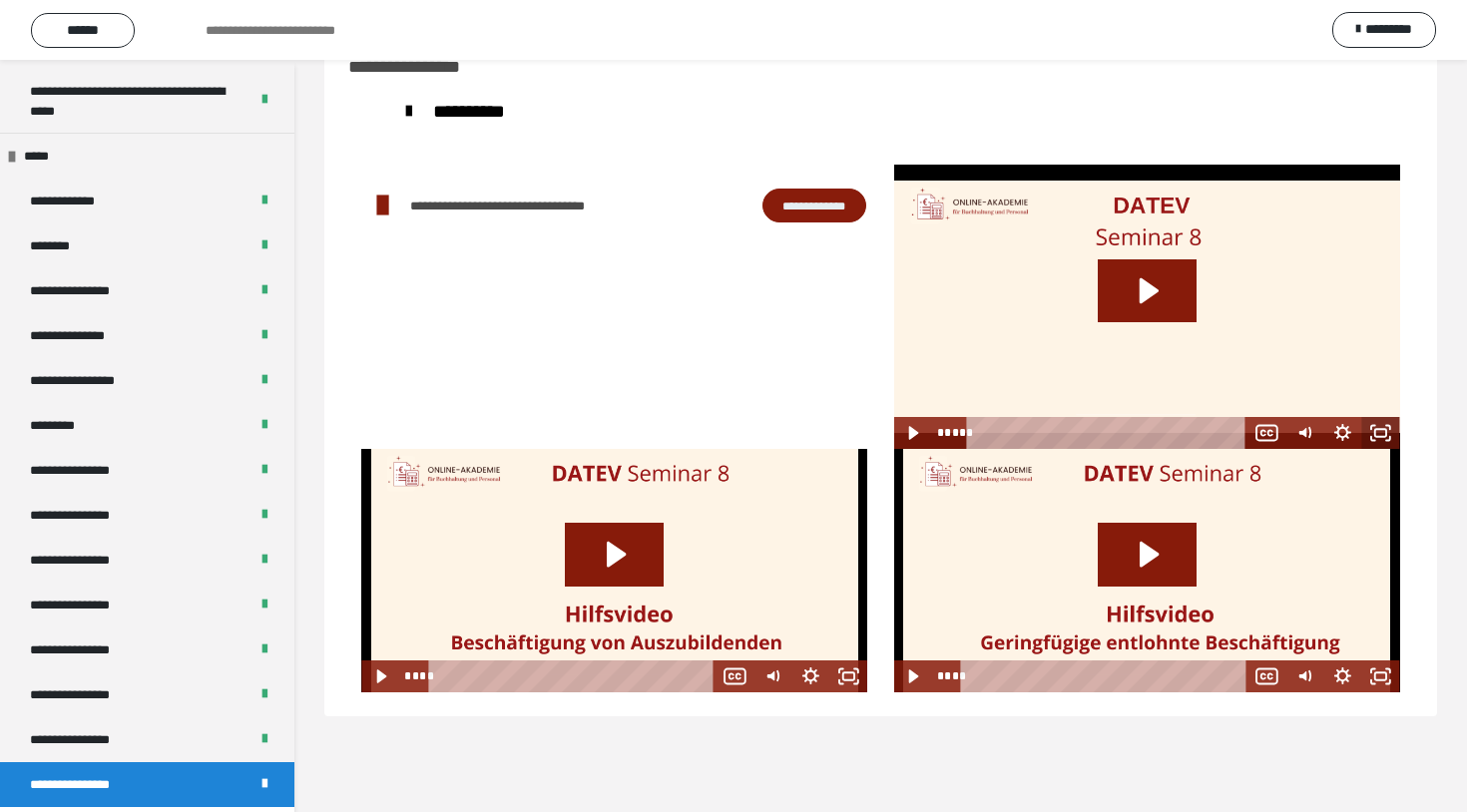 click 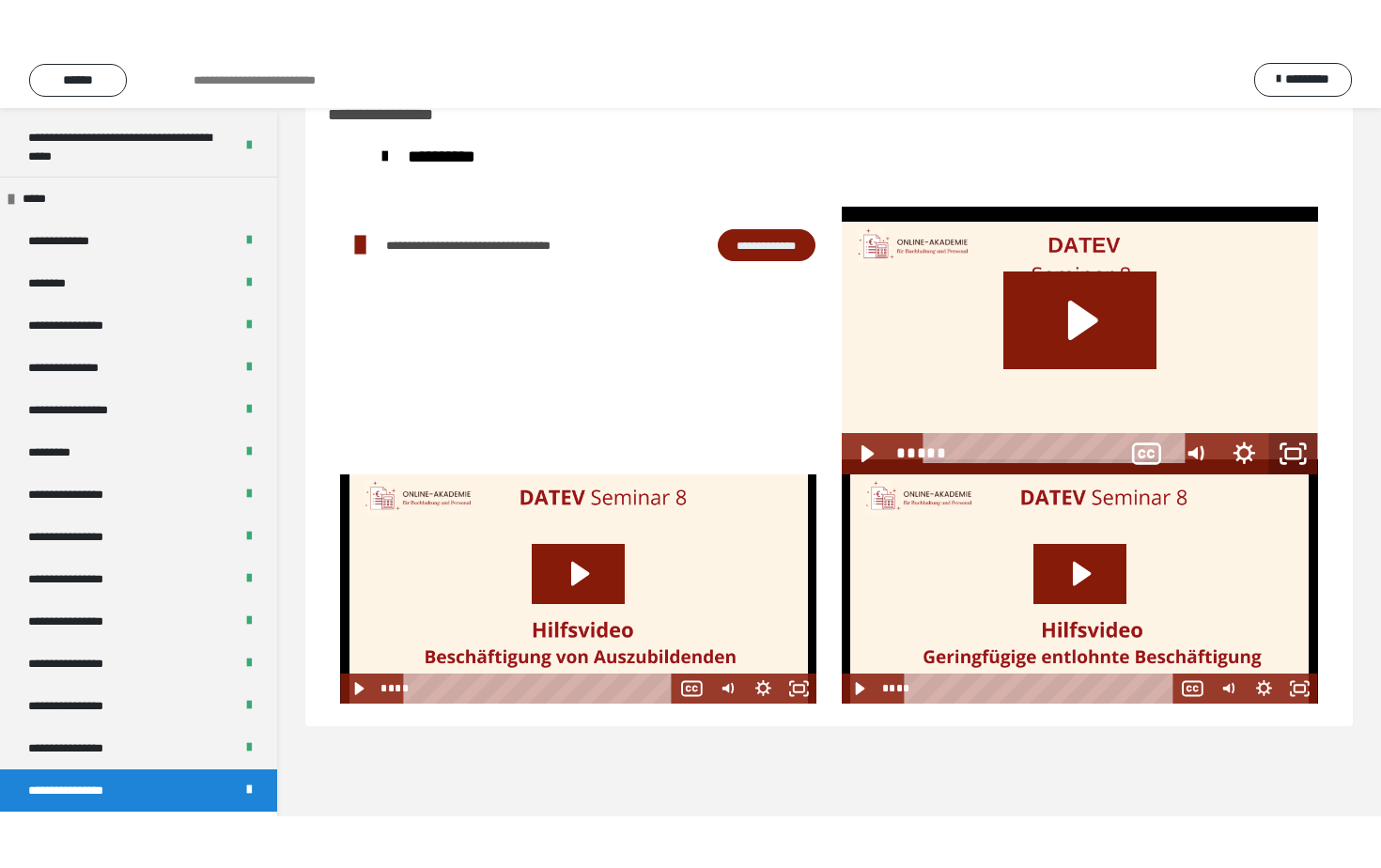 scroll, scrollTop: 0, scrollLeft: 0, axis: both 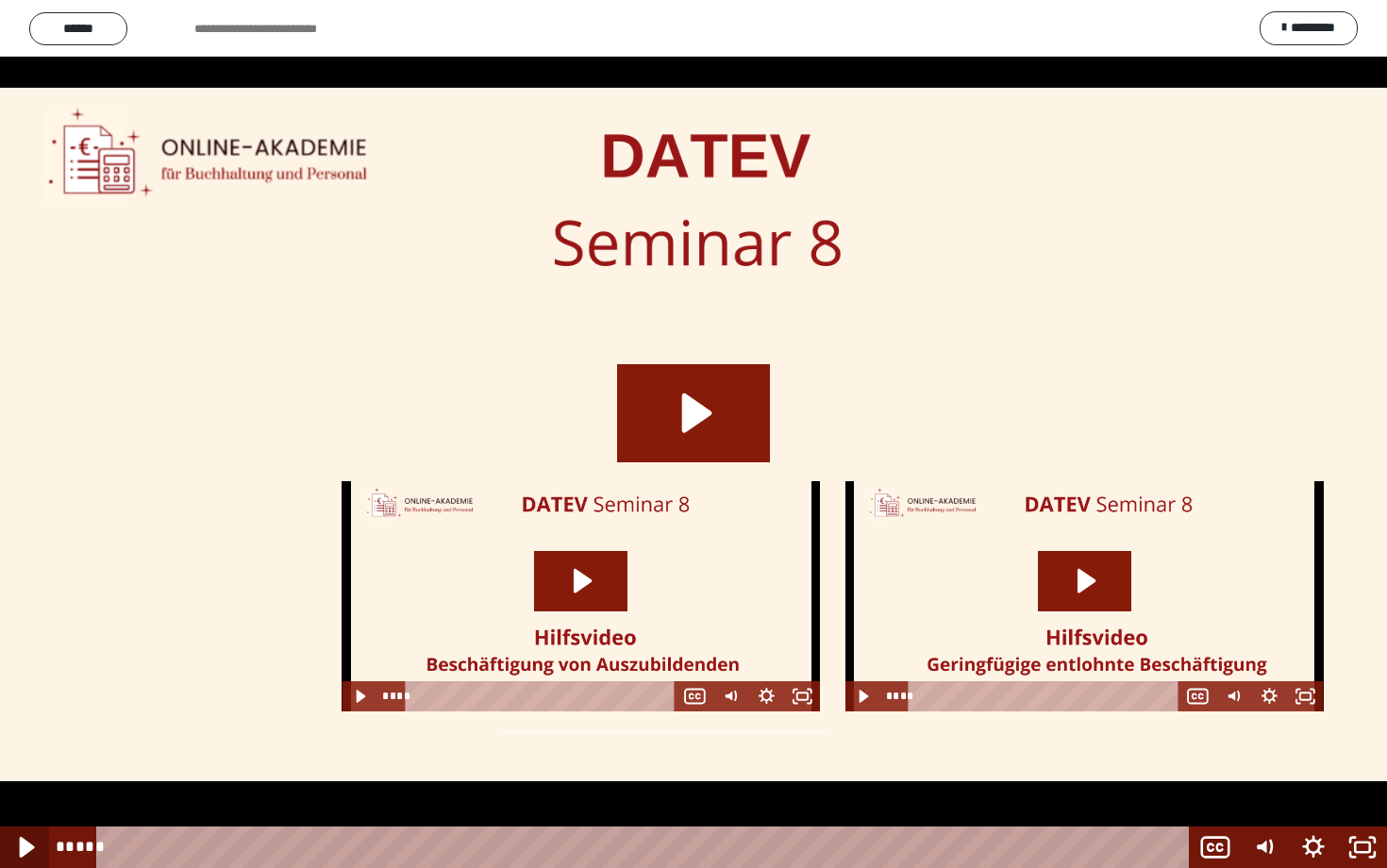 click 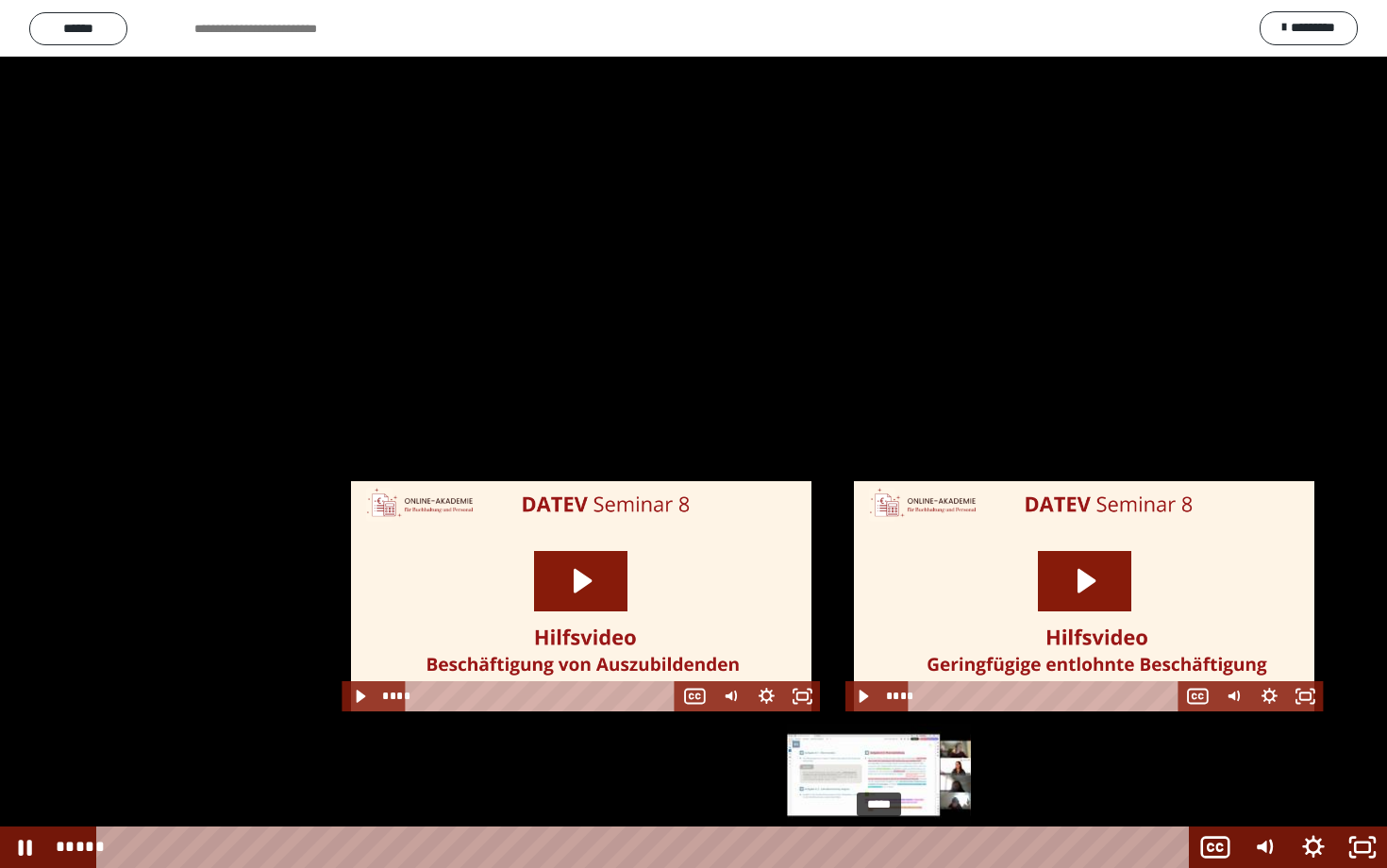 click on "*****" at bounding box center (646, 847) 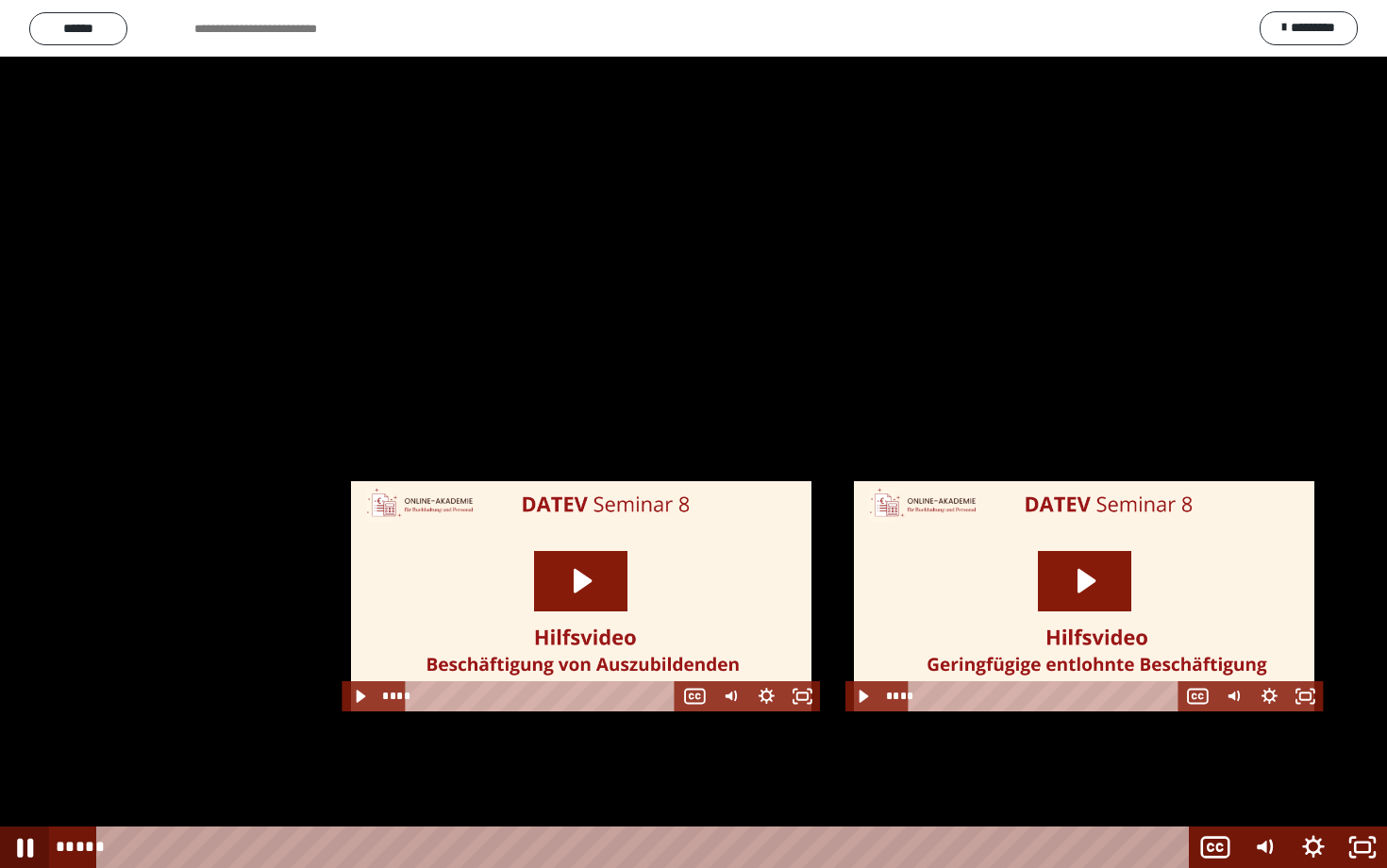 click 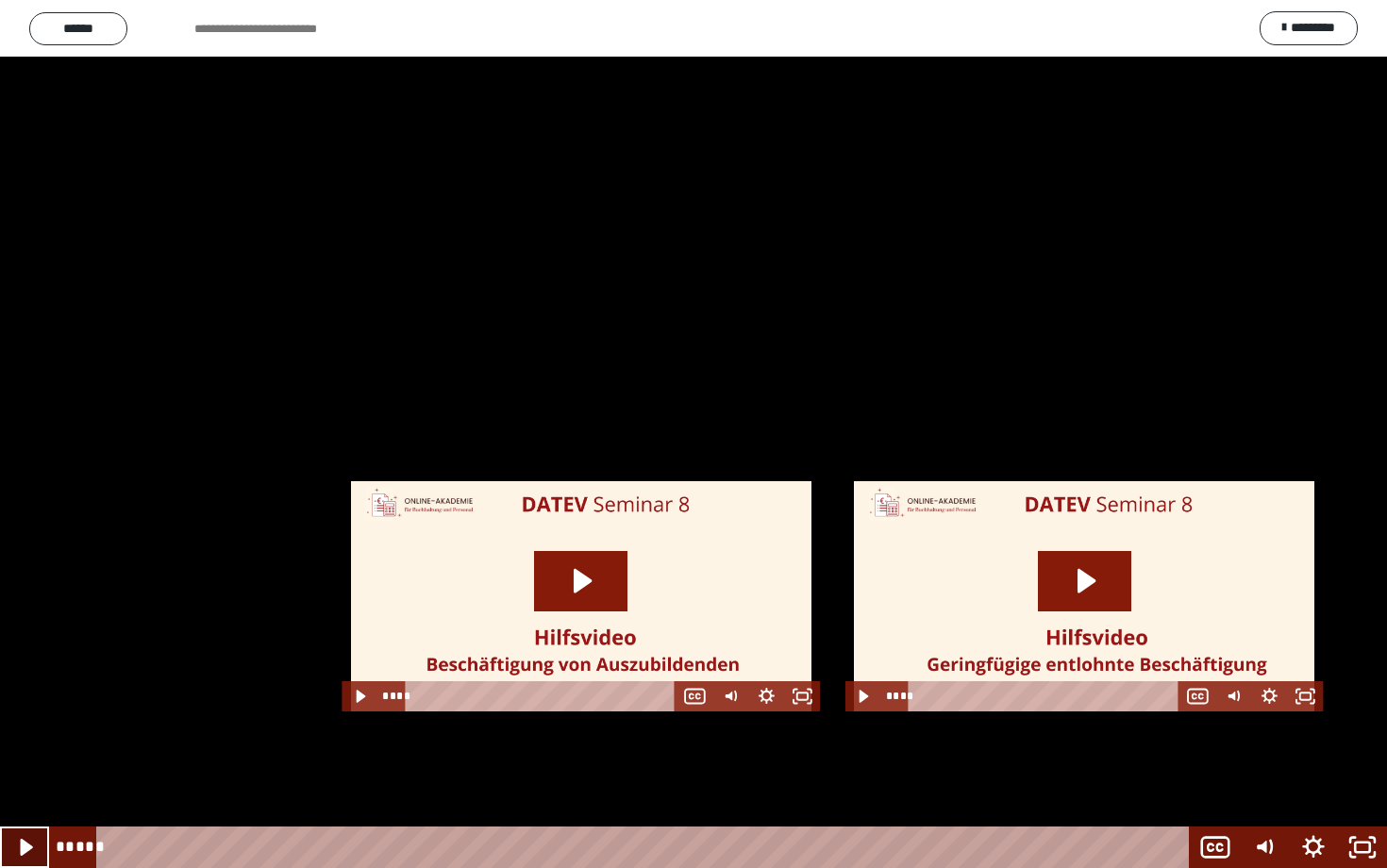 click 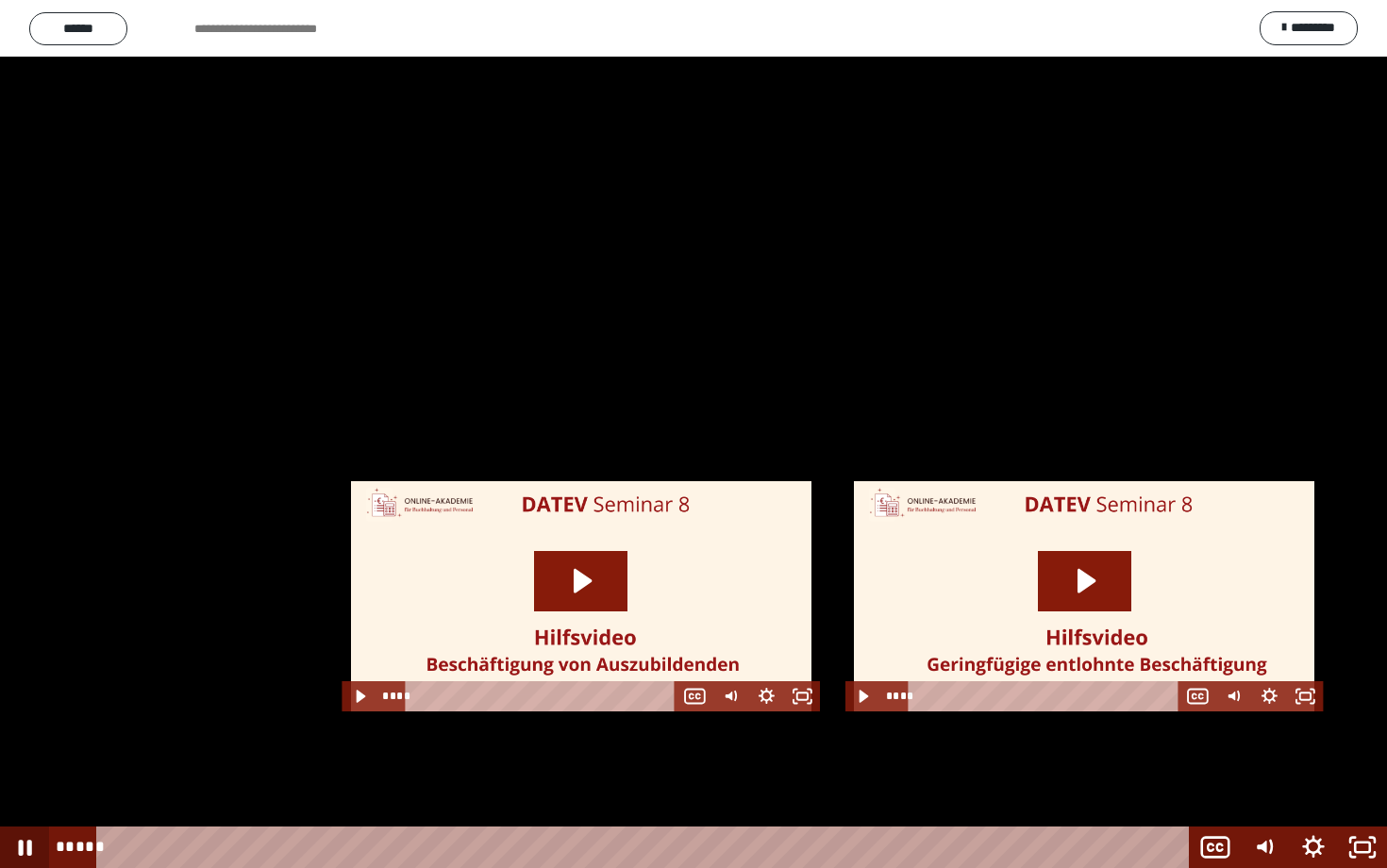 click 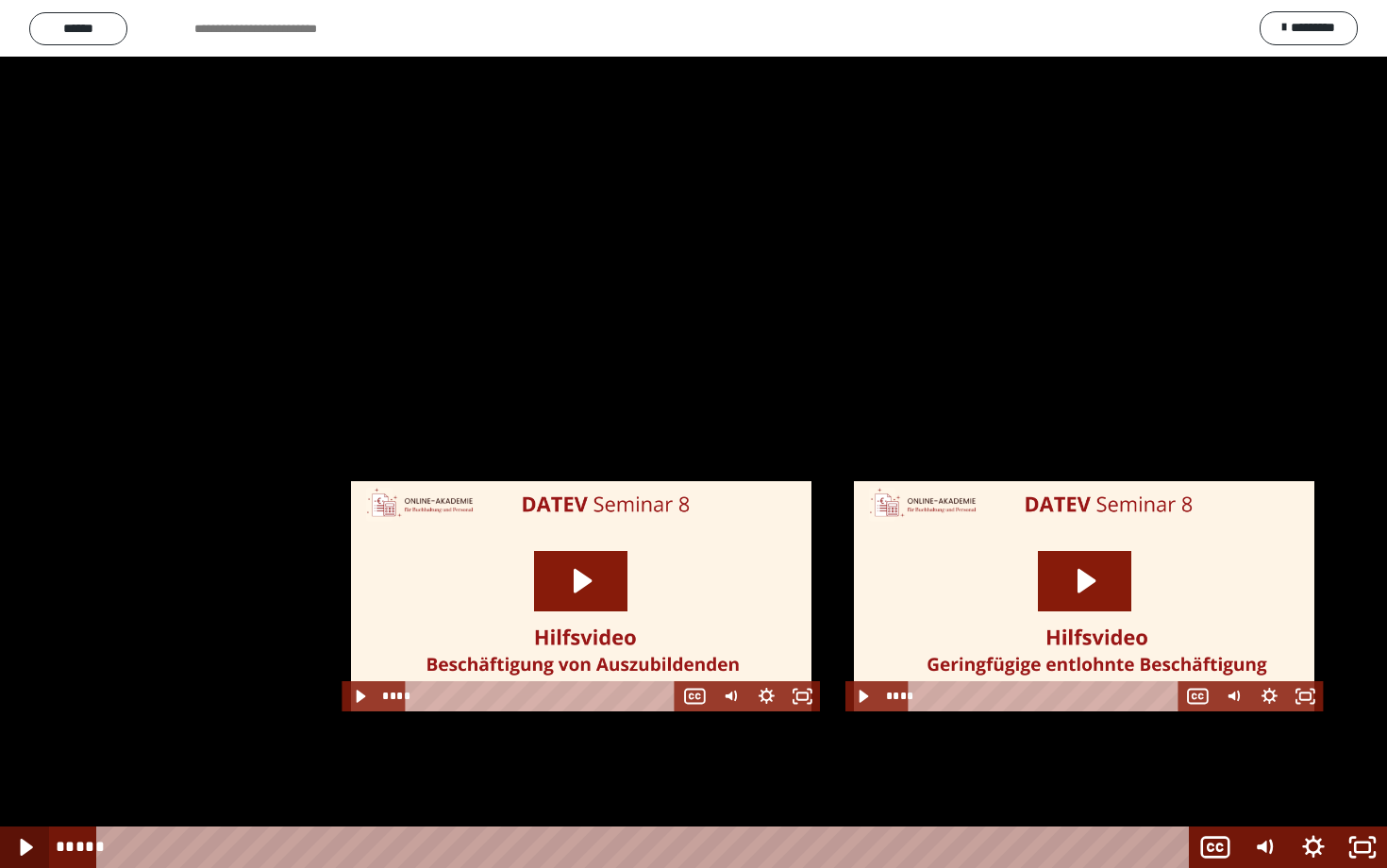 click 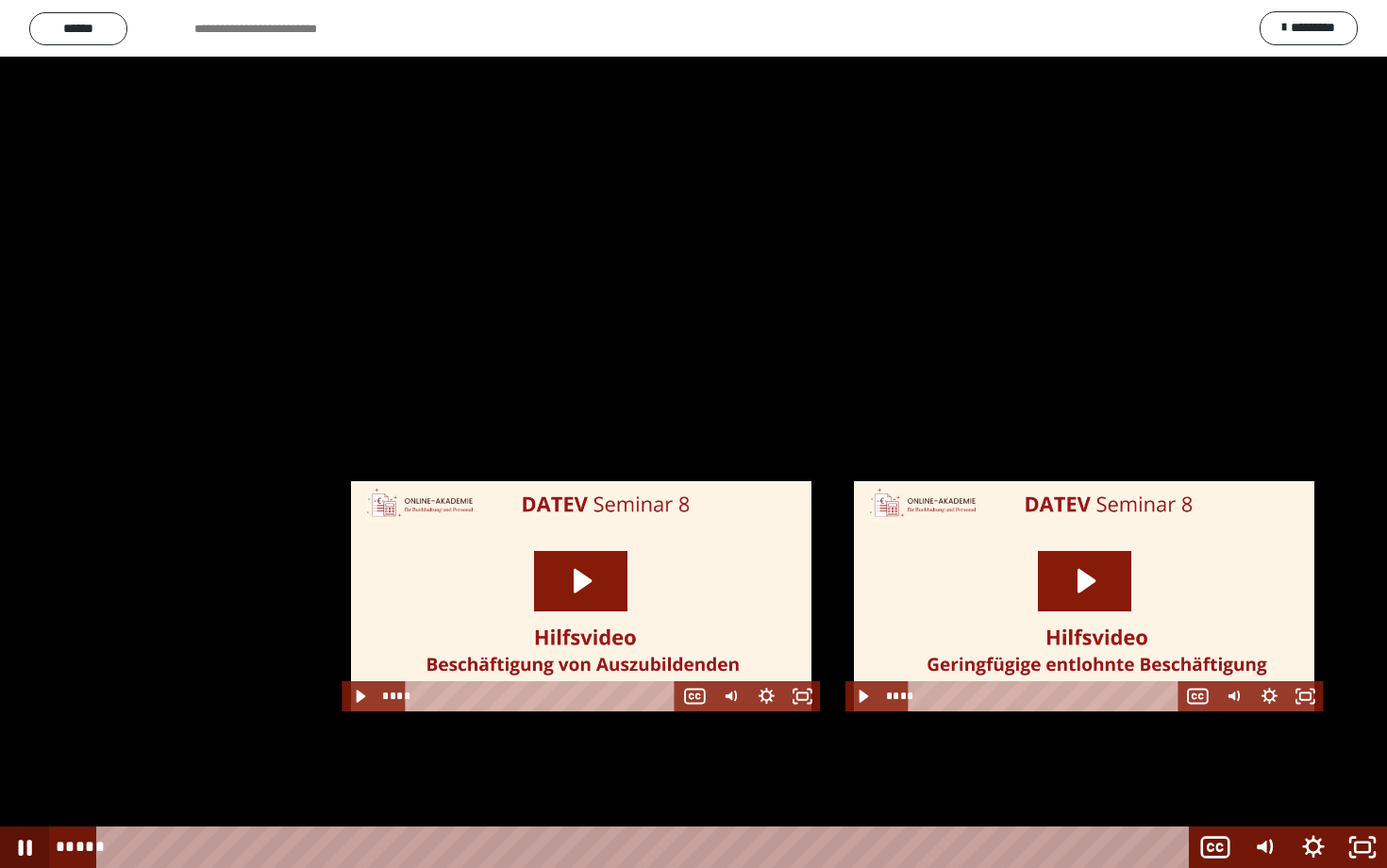 click 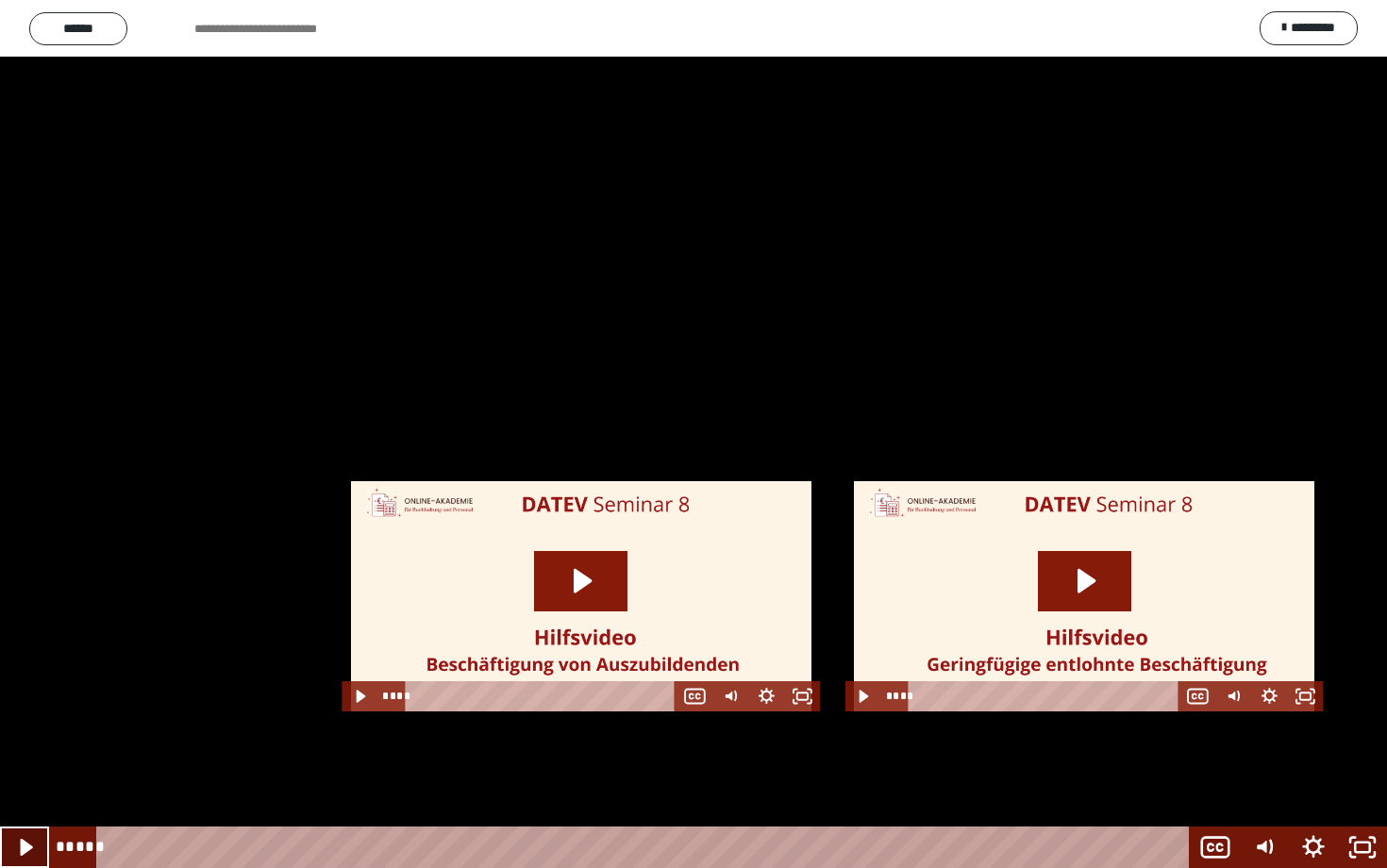 click 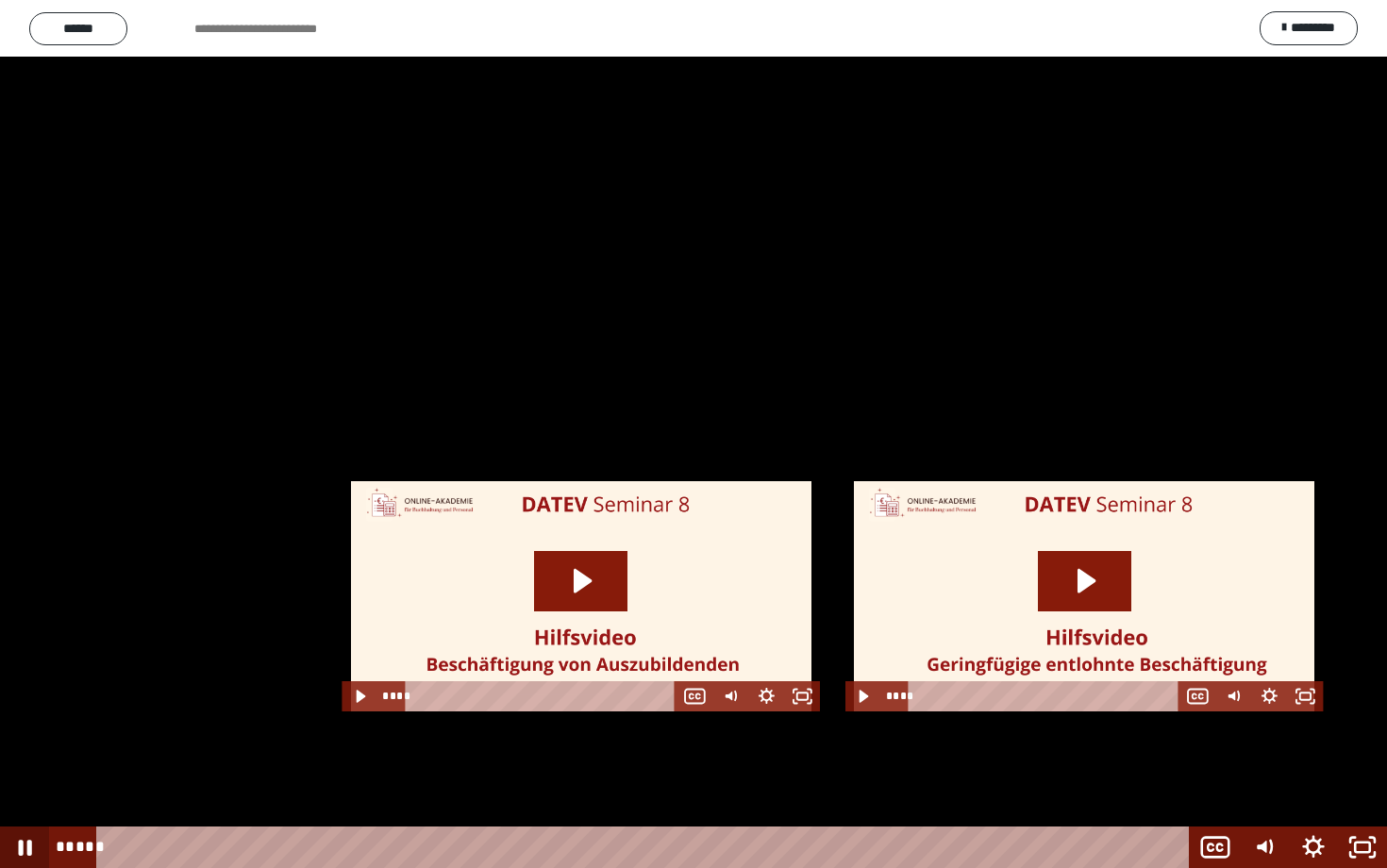 click 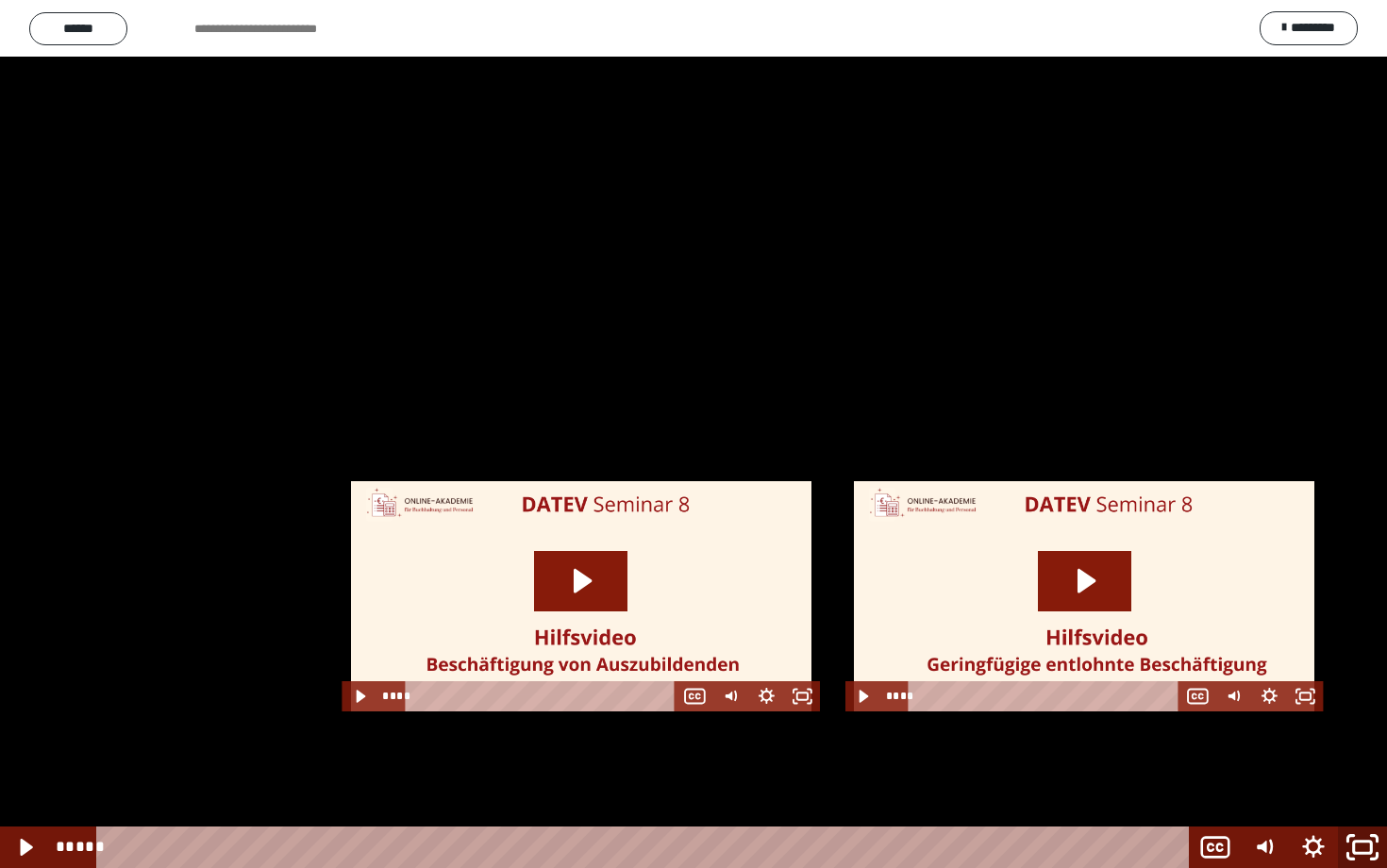 click 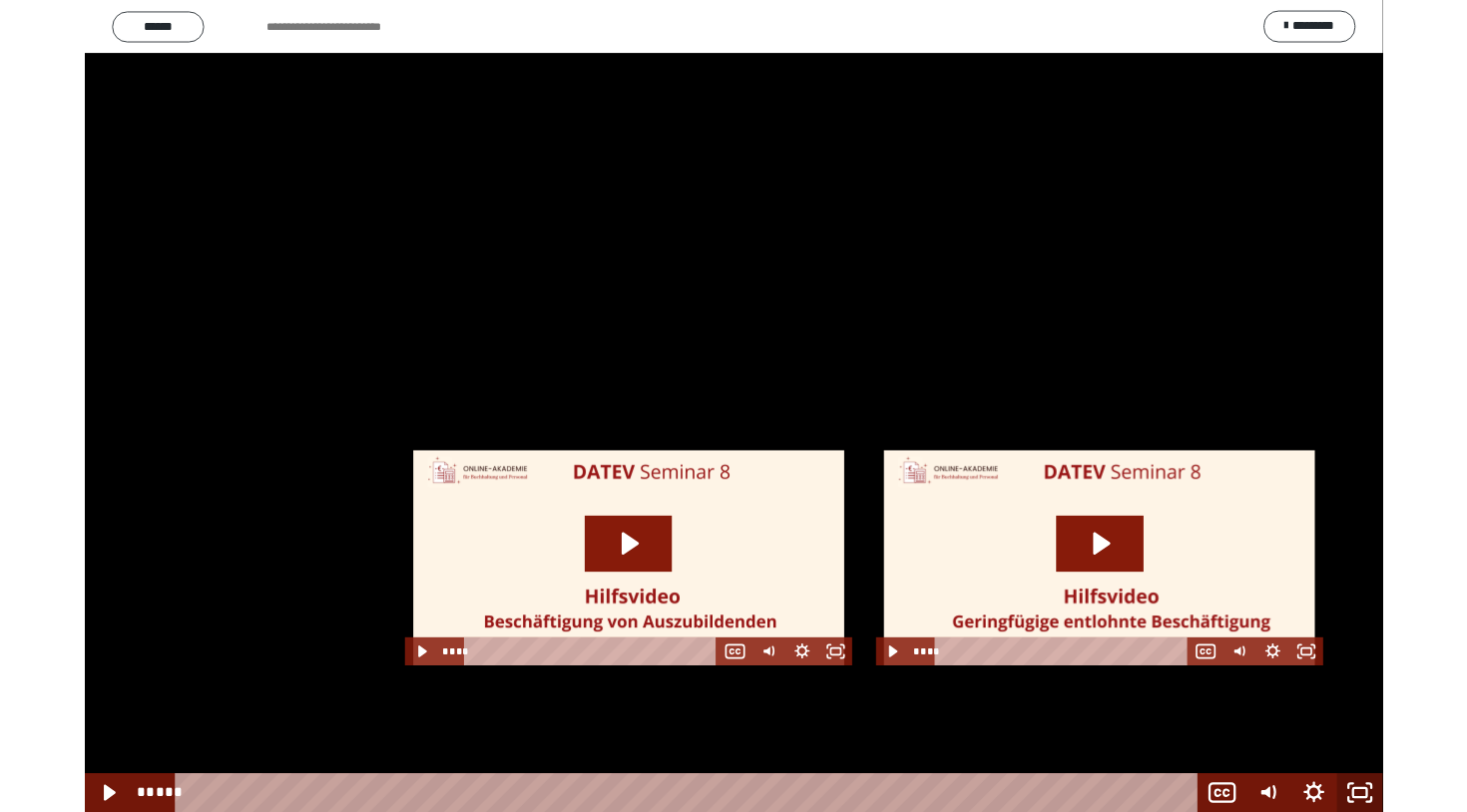 scroll, scrollTop: 60, scrollLeft: 0, axis: vertical 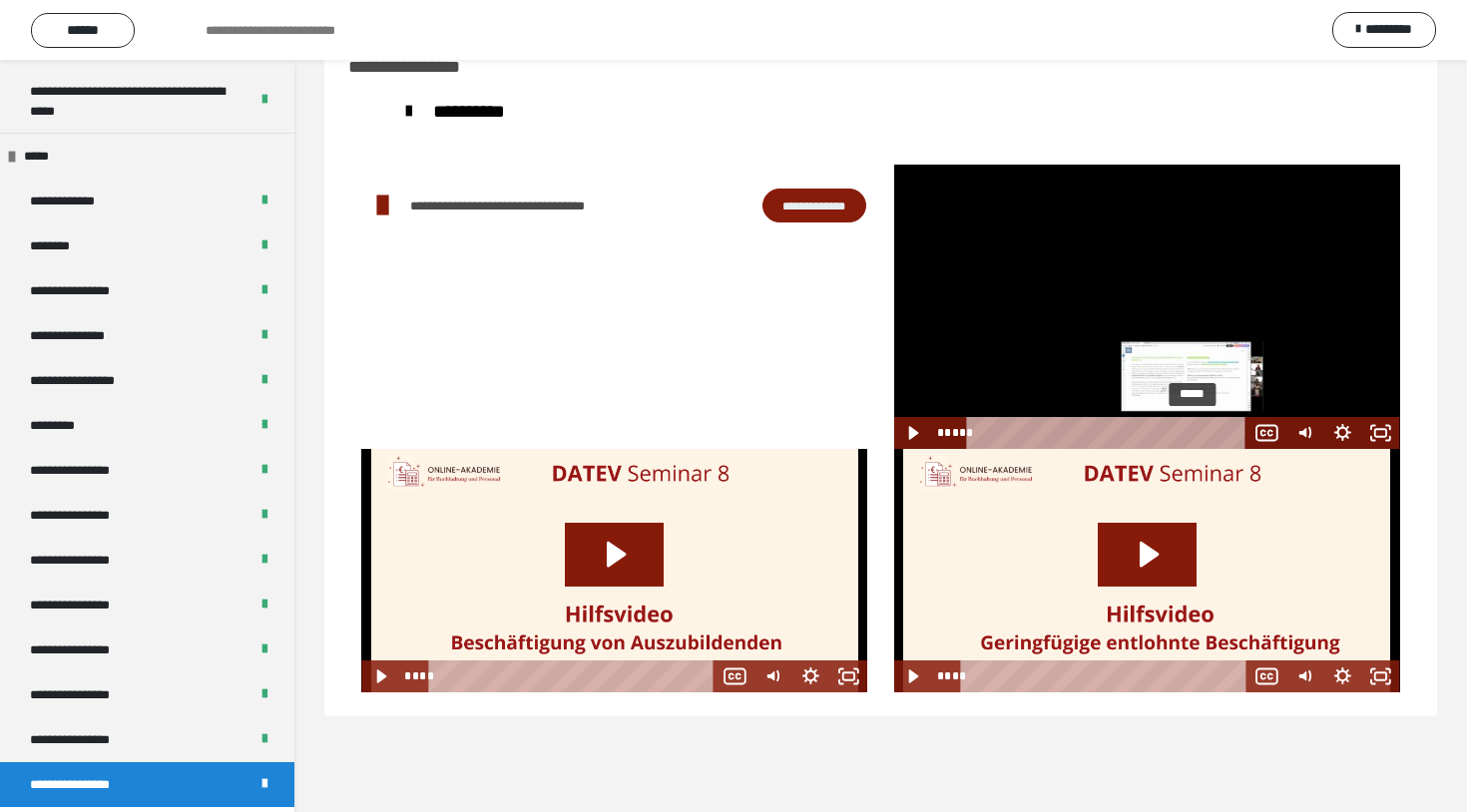 click on "*****" at bounding box center [1109, 433] 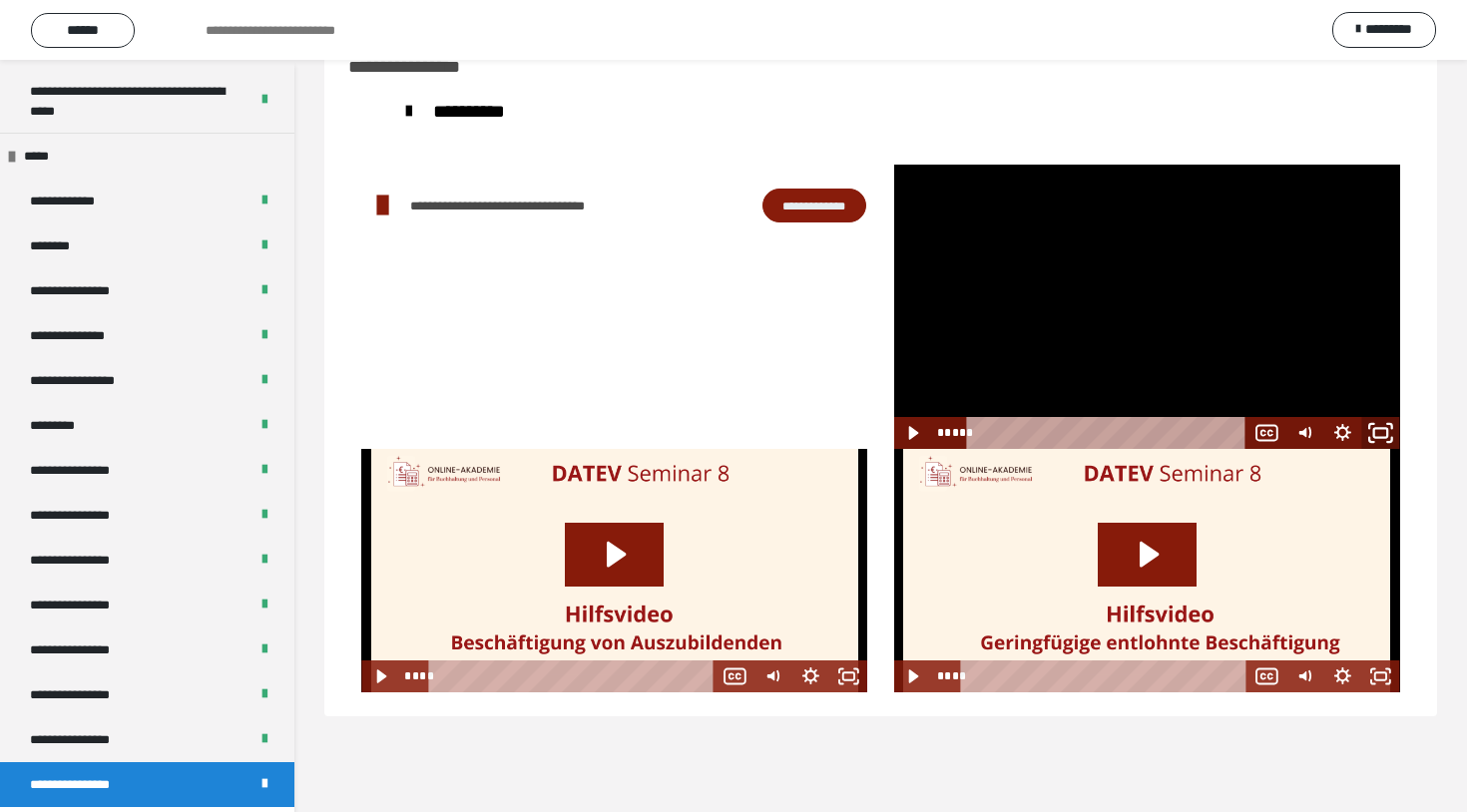 click 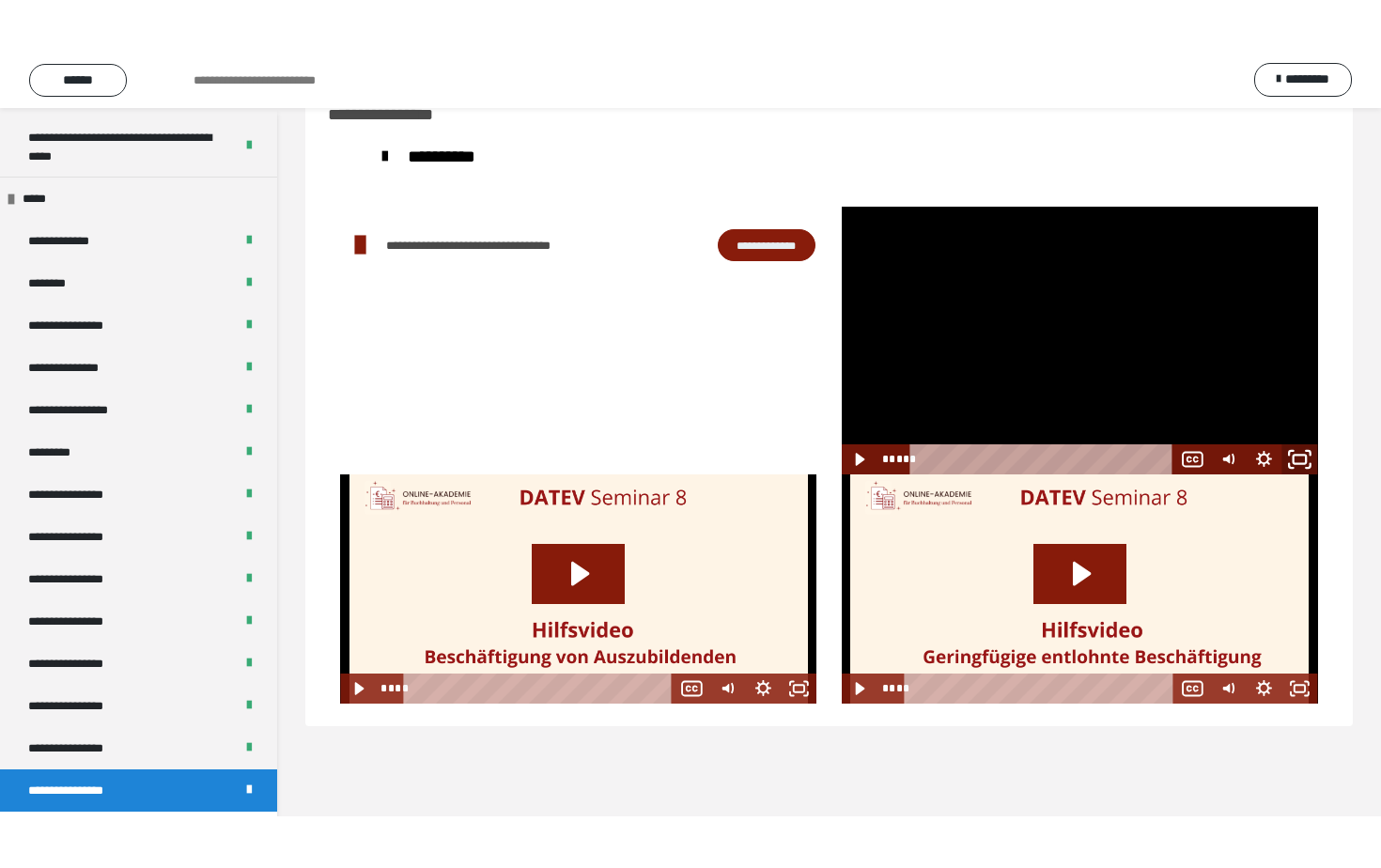 scroll, scrollTop: 0, scrollLeft: 0, axis: both 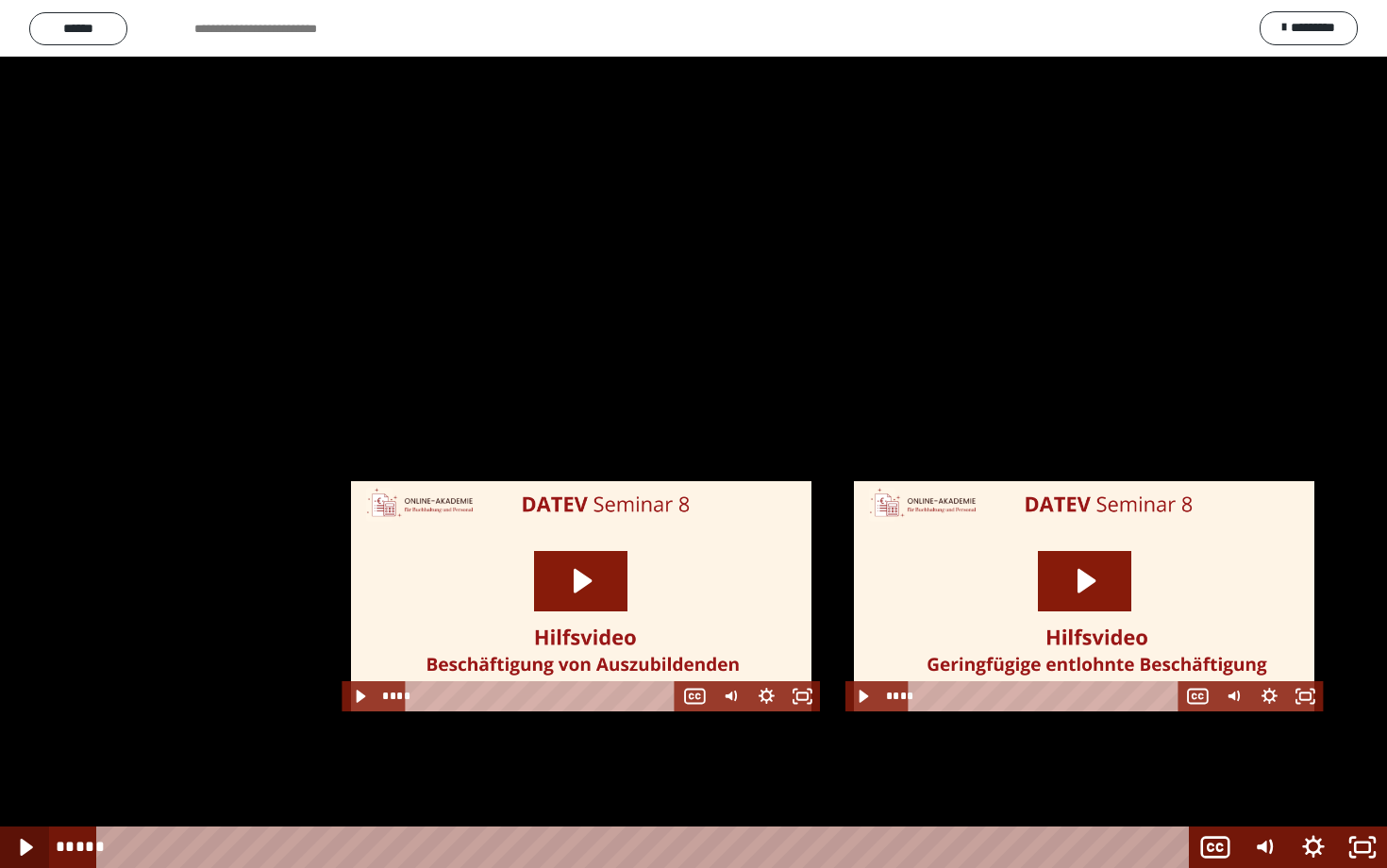 click 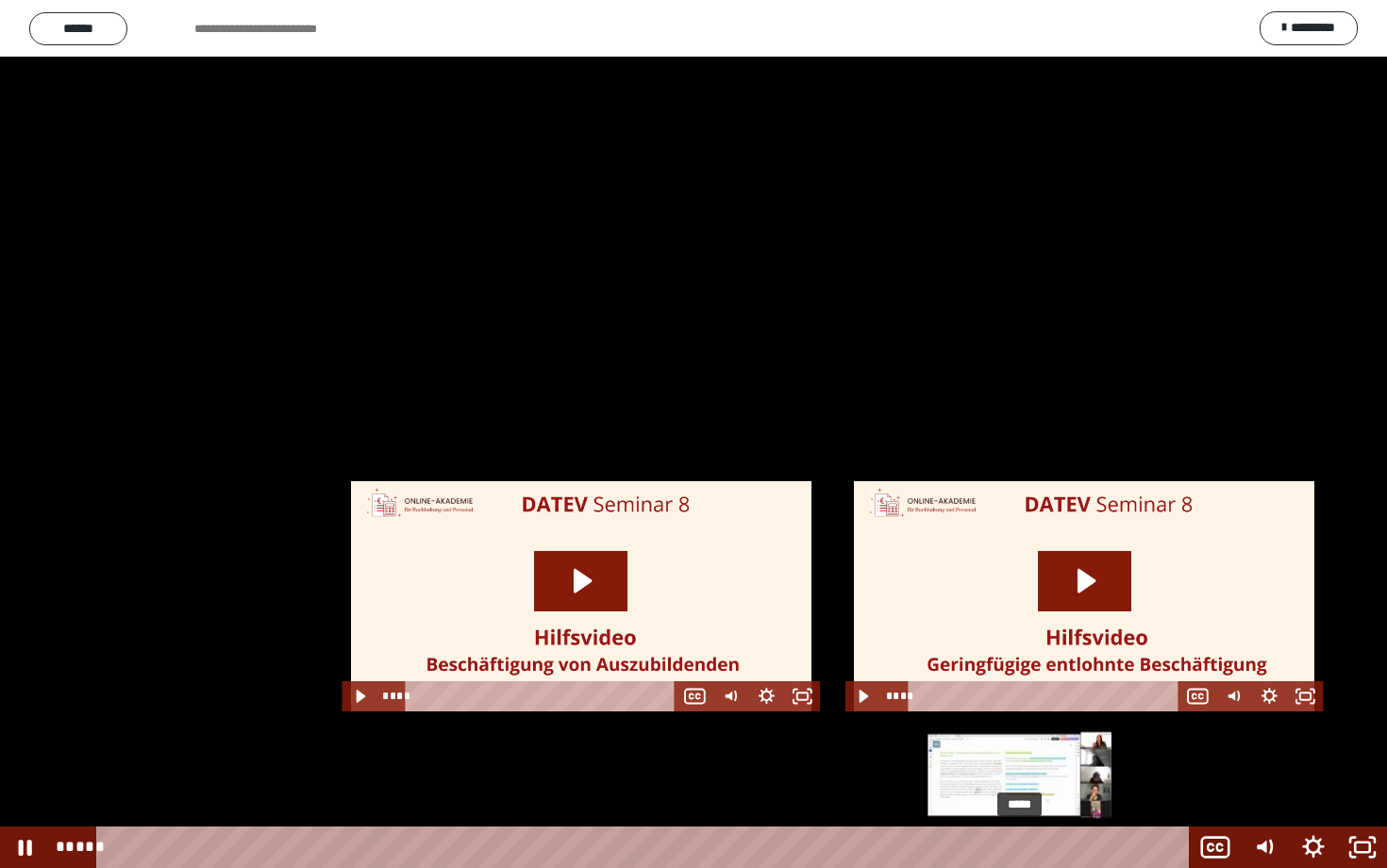 click on "*****" at bounding box center (646, 847) 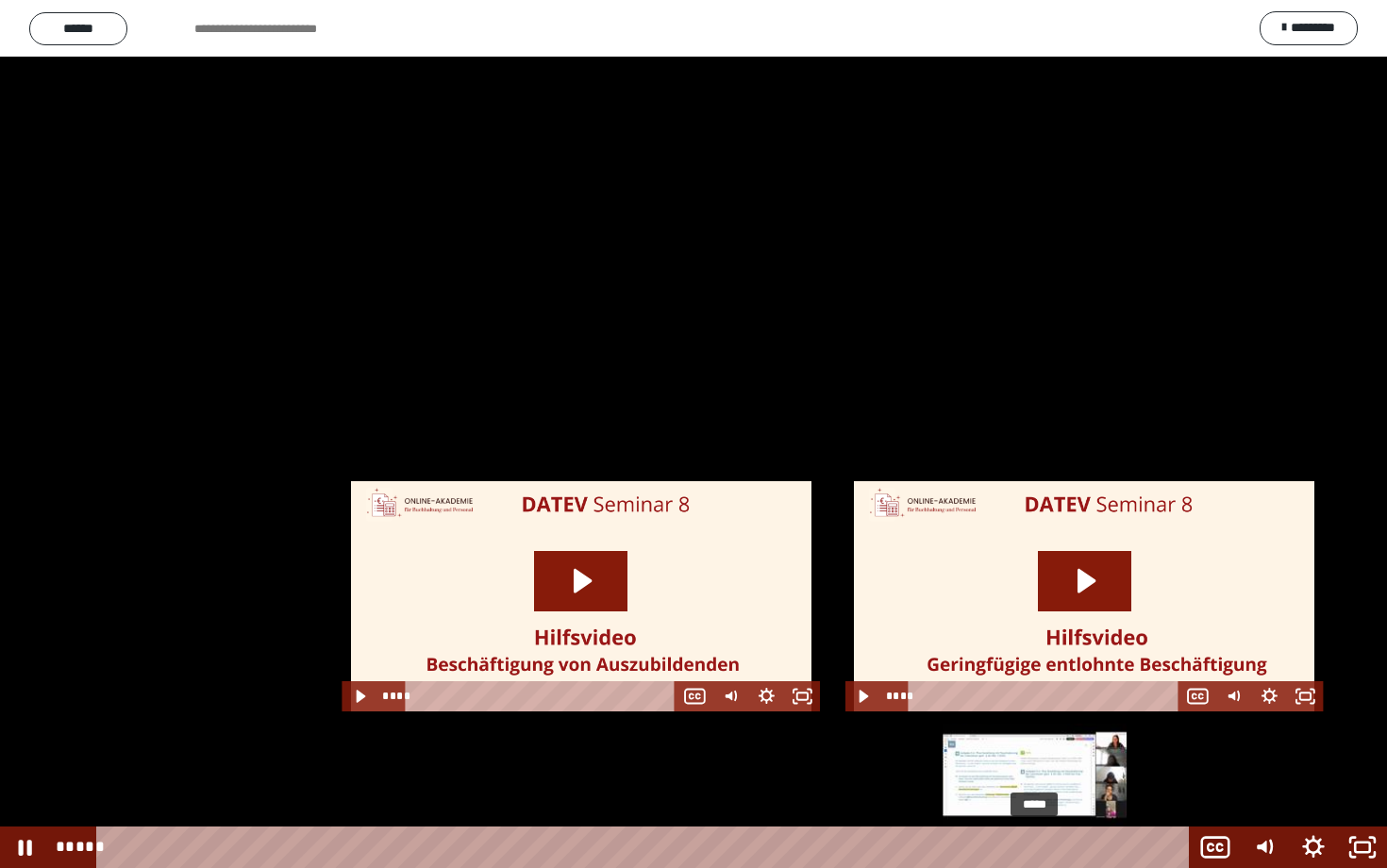 click on "*****" at bounding box center [646, 847] 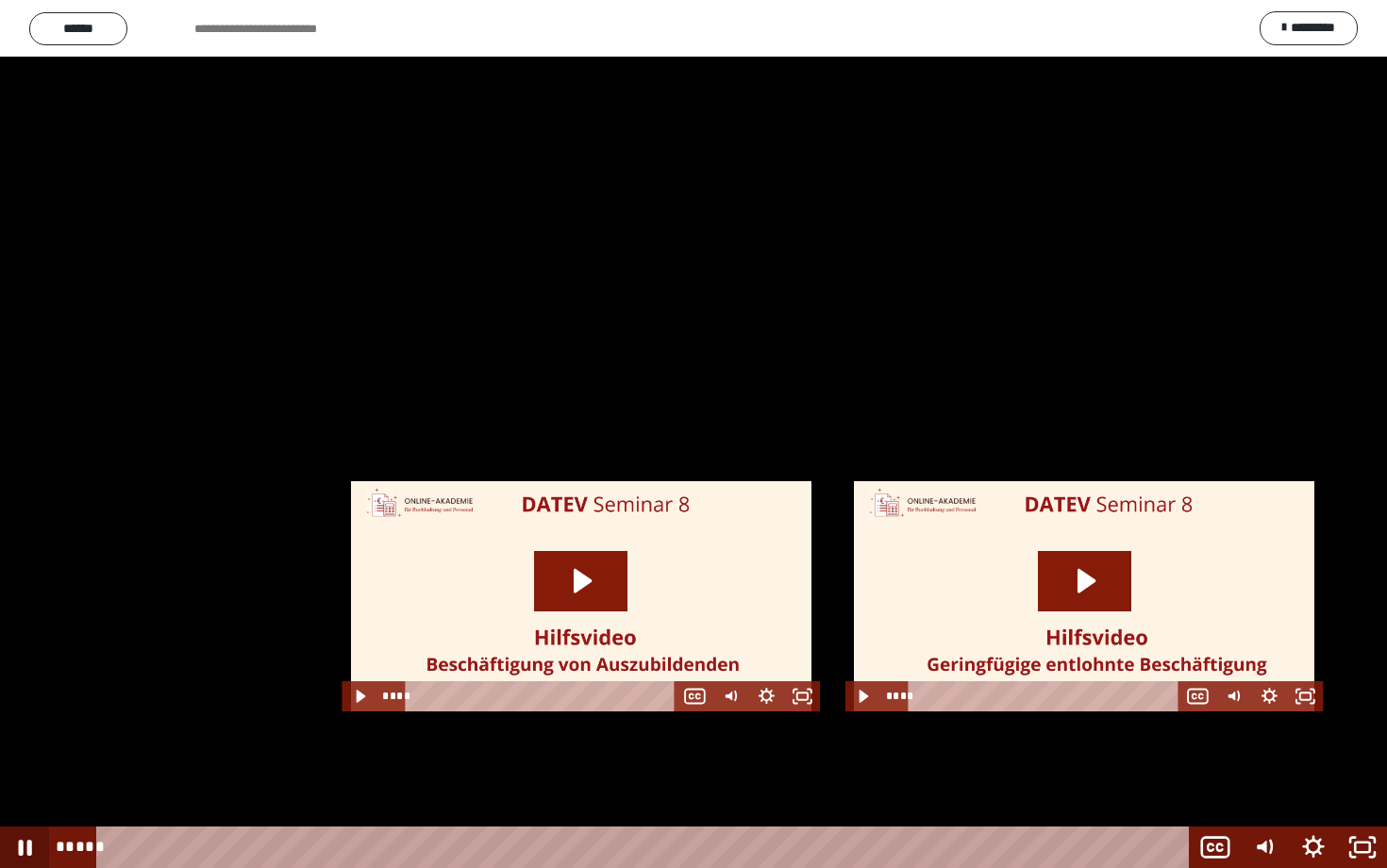 click 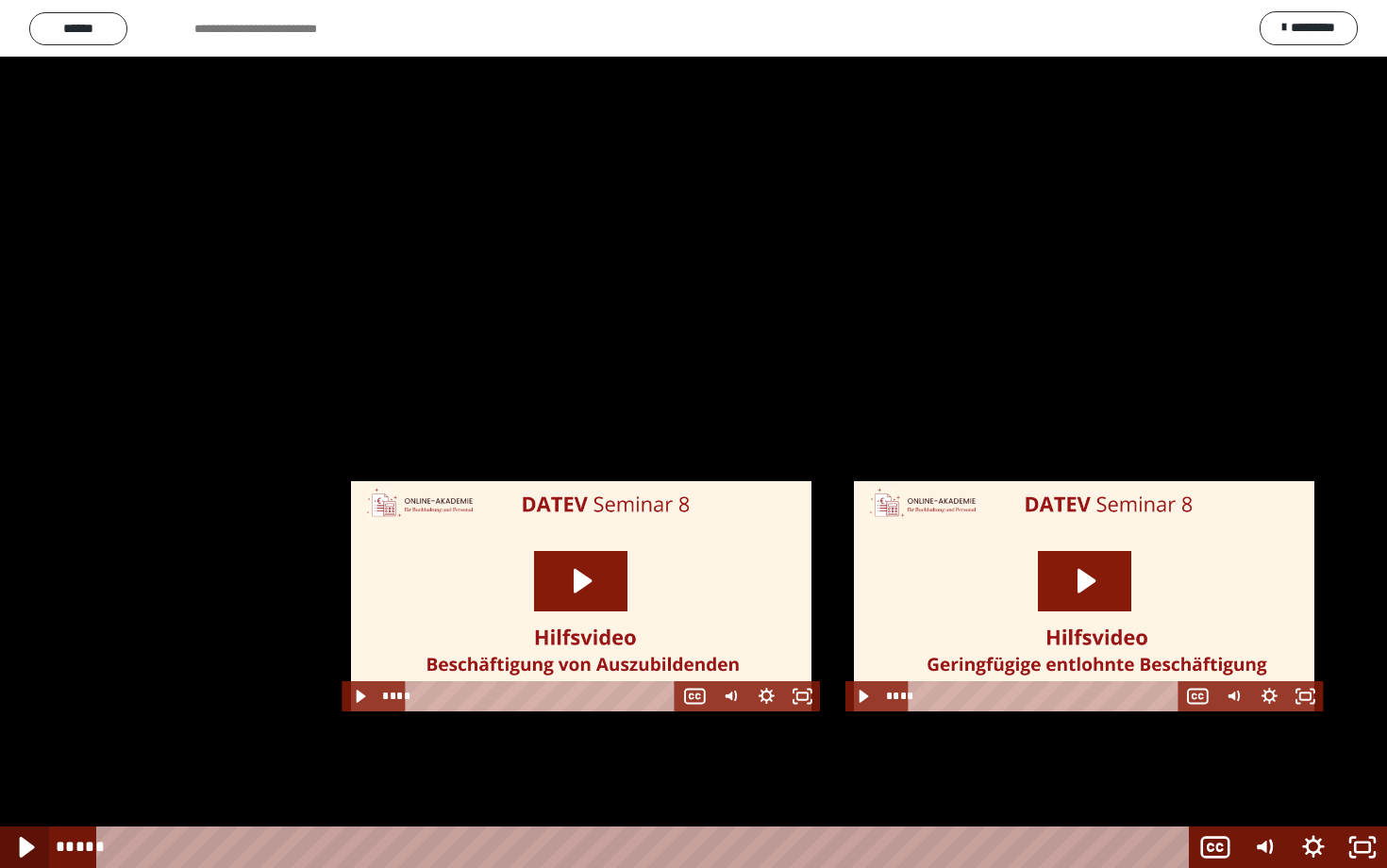 click 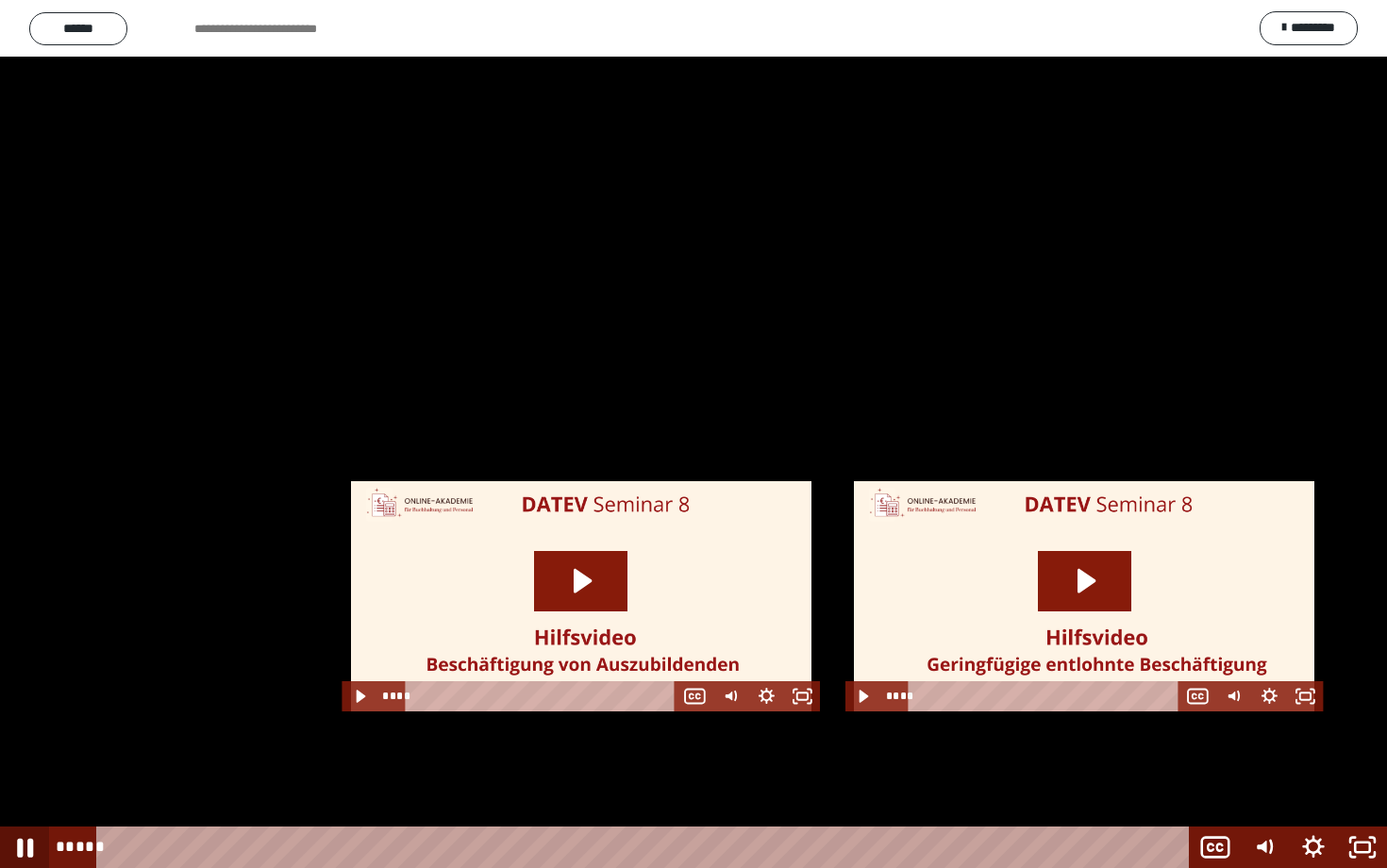 click 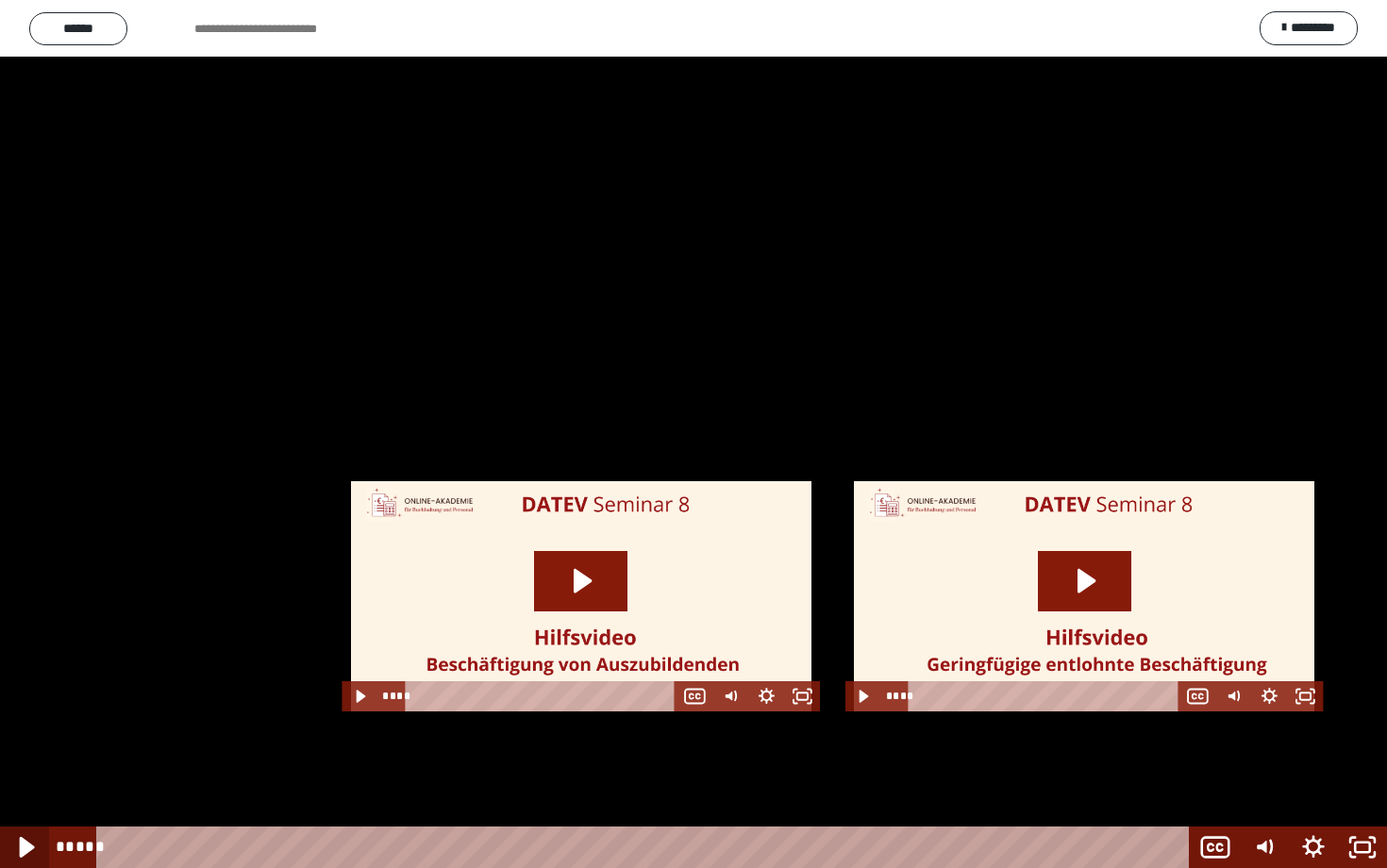 click 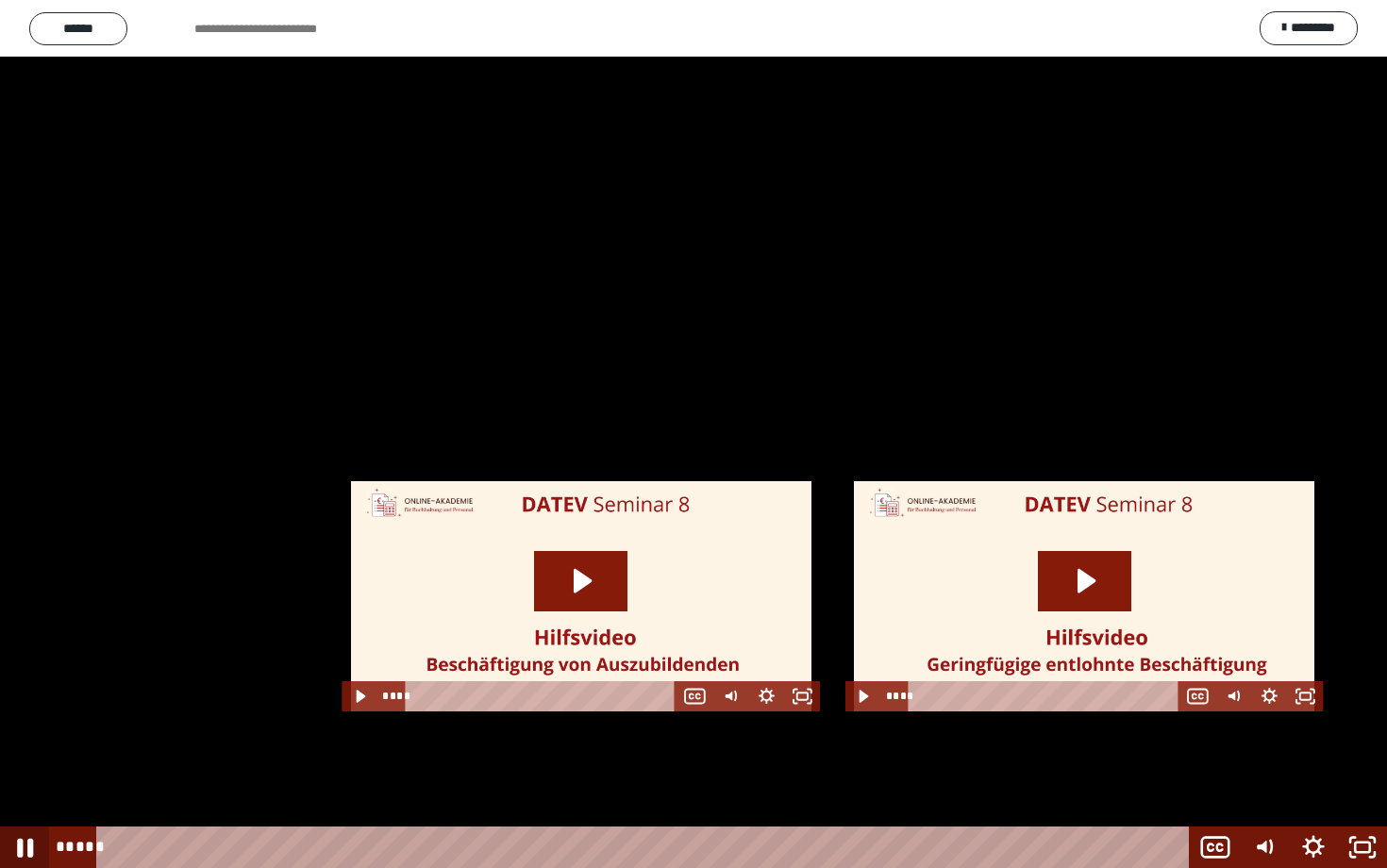 click 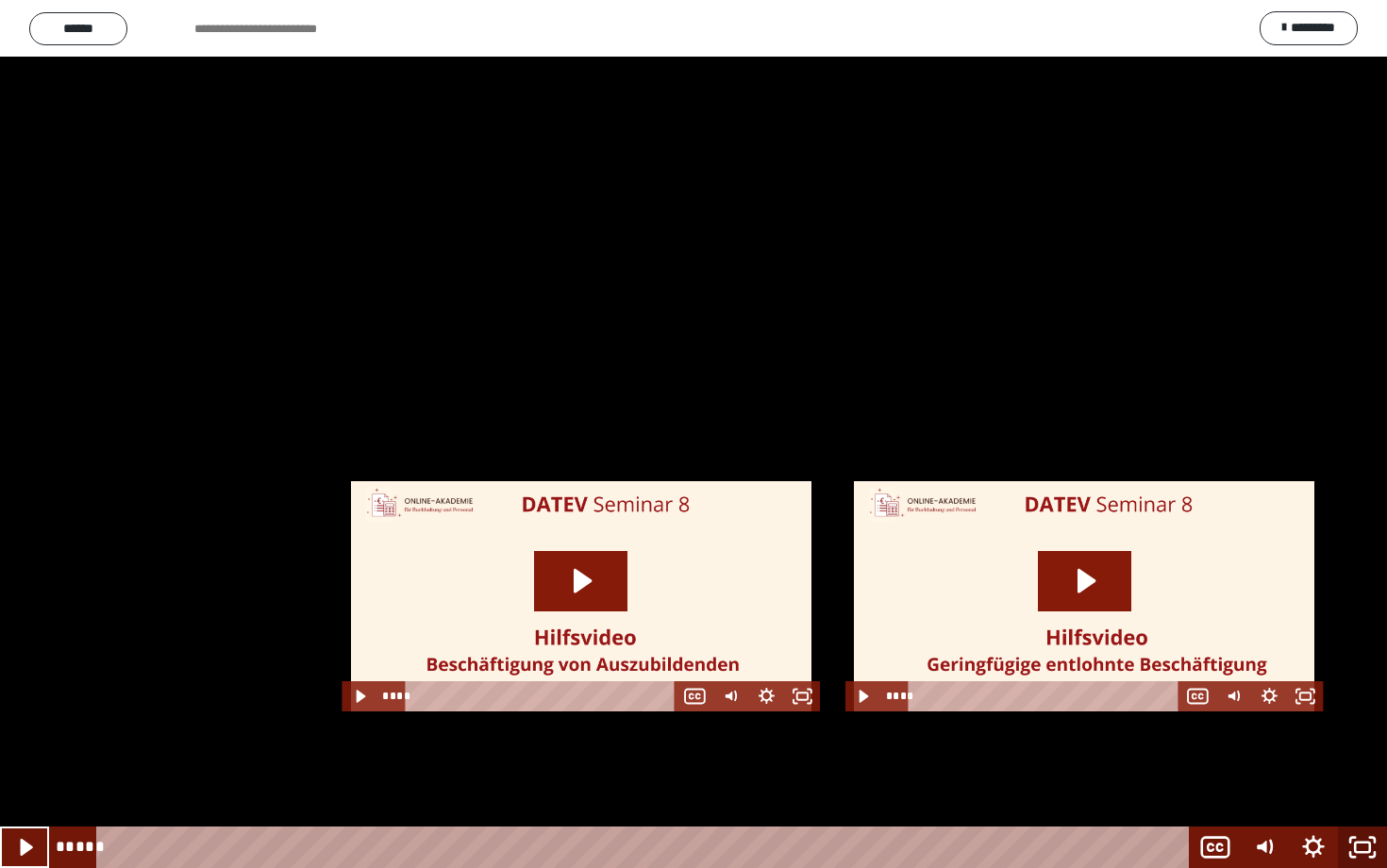 click 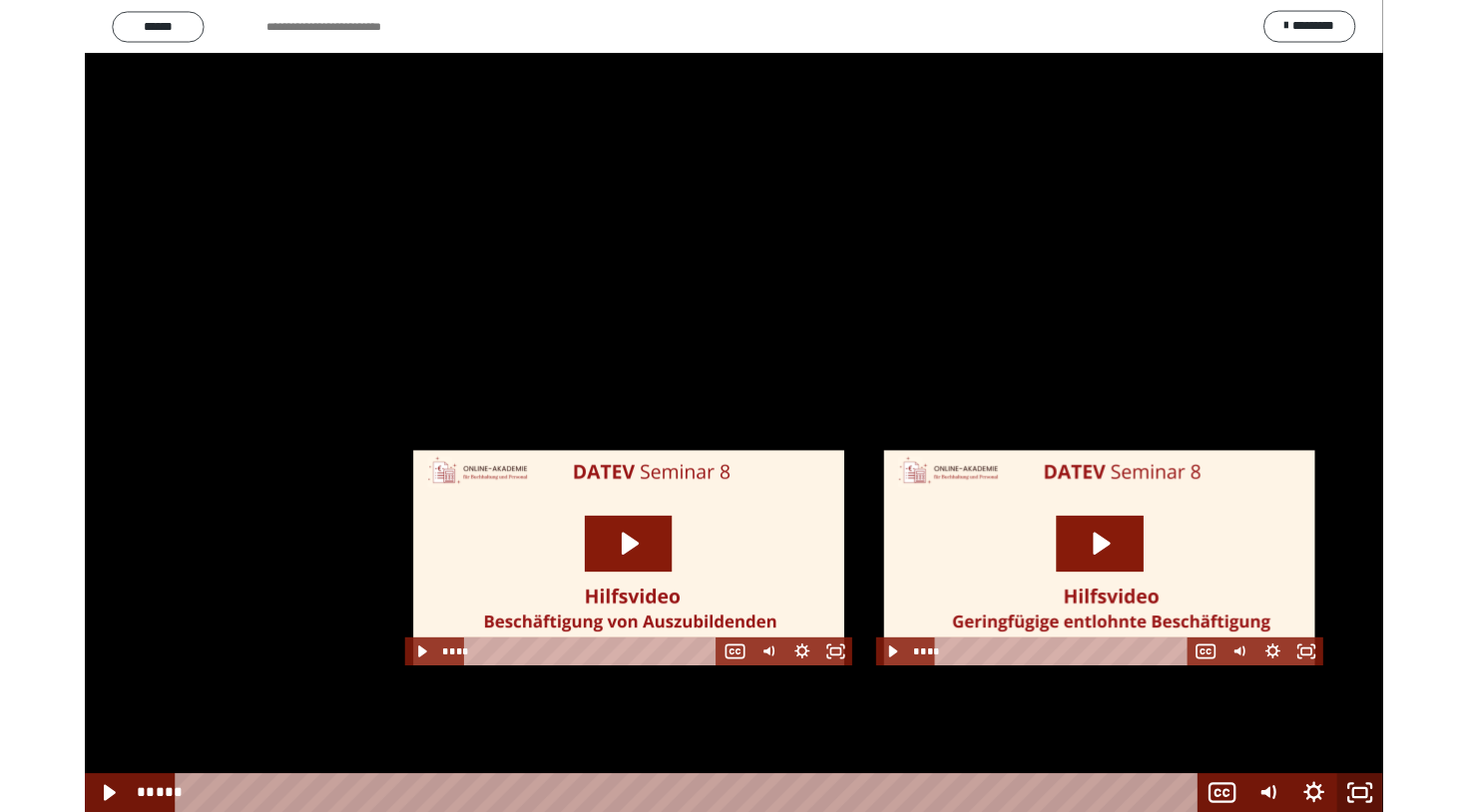 scroll, scrollTop: 60, scrollLeft: 0, axis: vertical 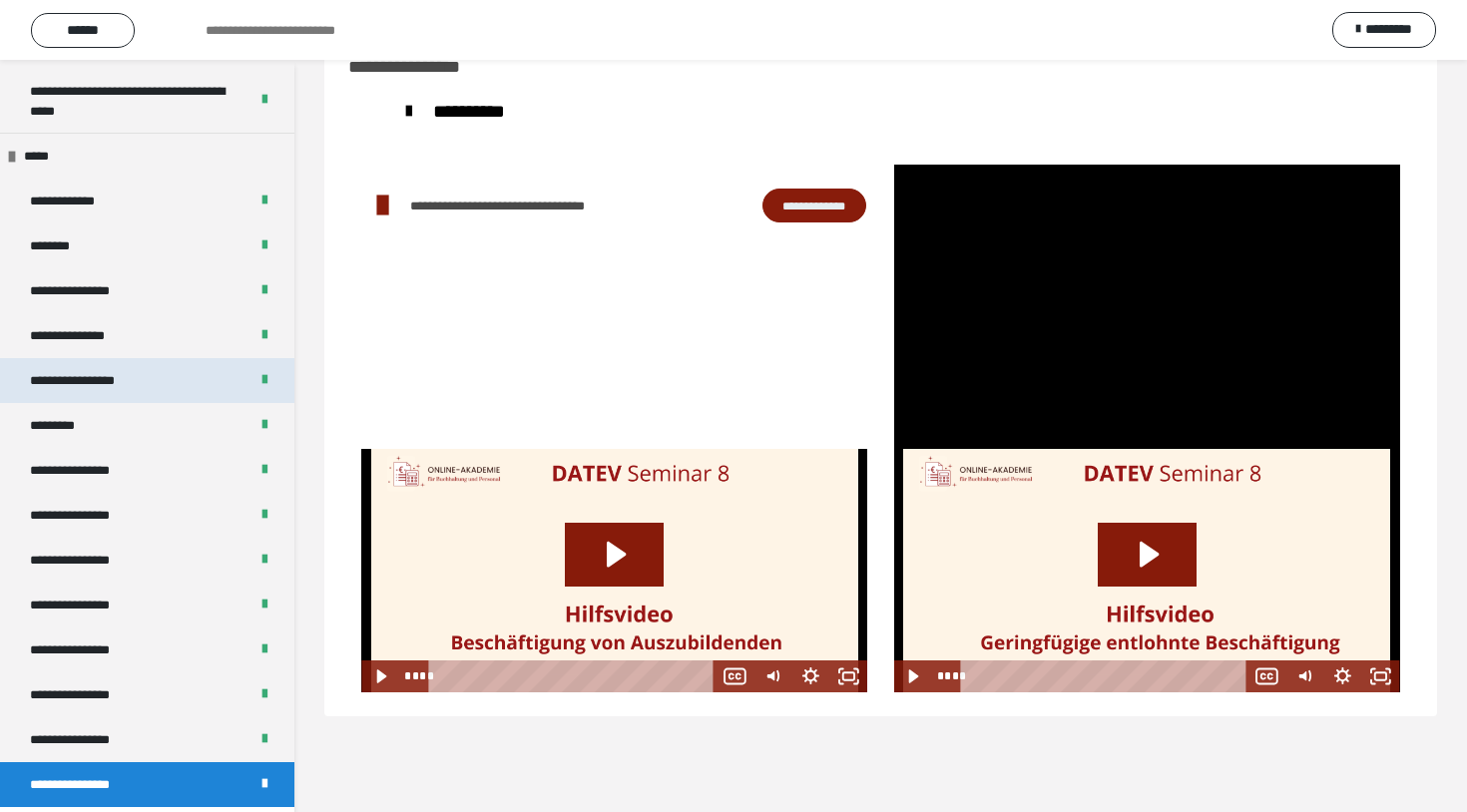 click on "**********" at bounding box center (93, 380) 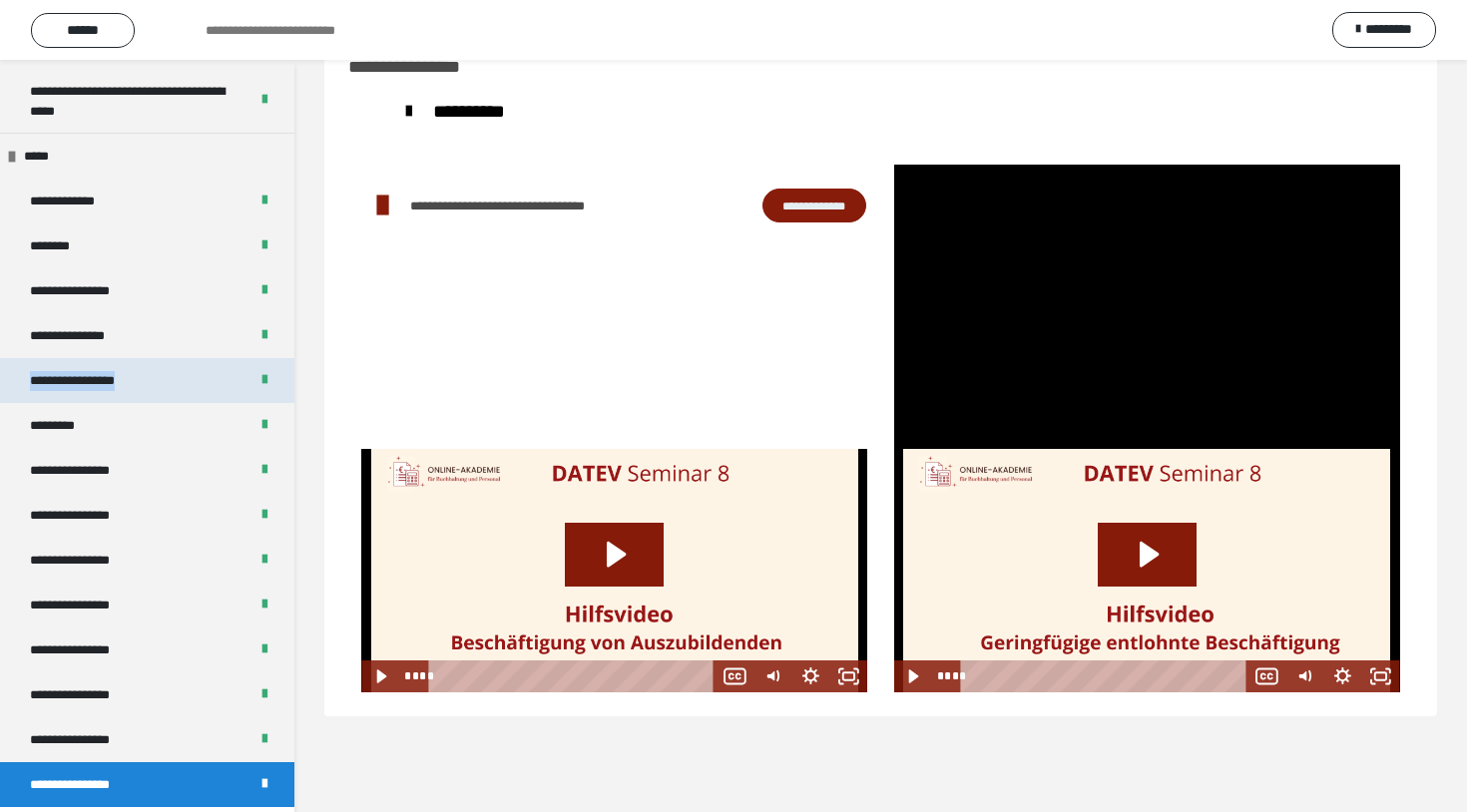 click on "**********" at bounding box center (93, 380) 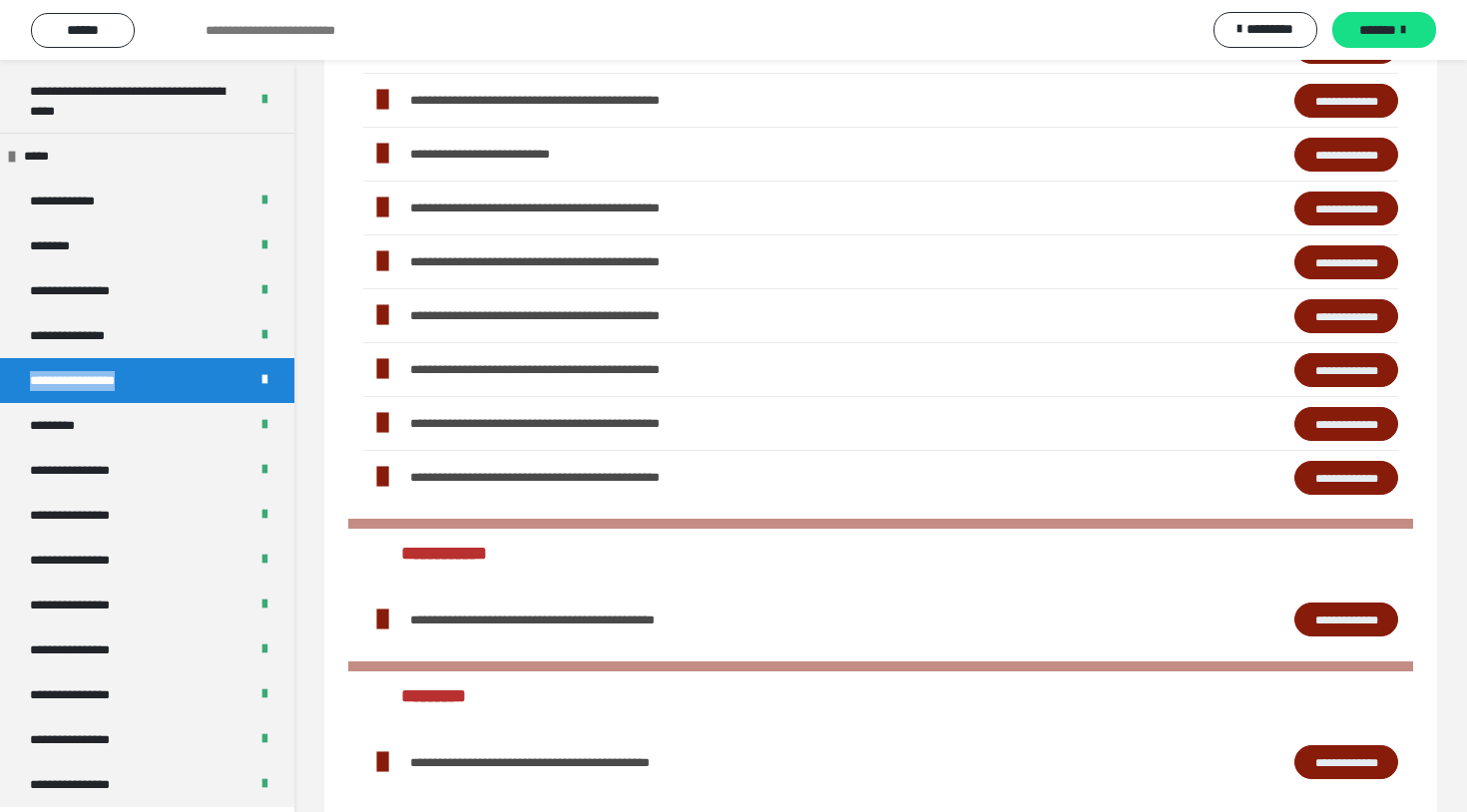scroll, scrollTop: 578, scrollLeft: 0, axis: vertical 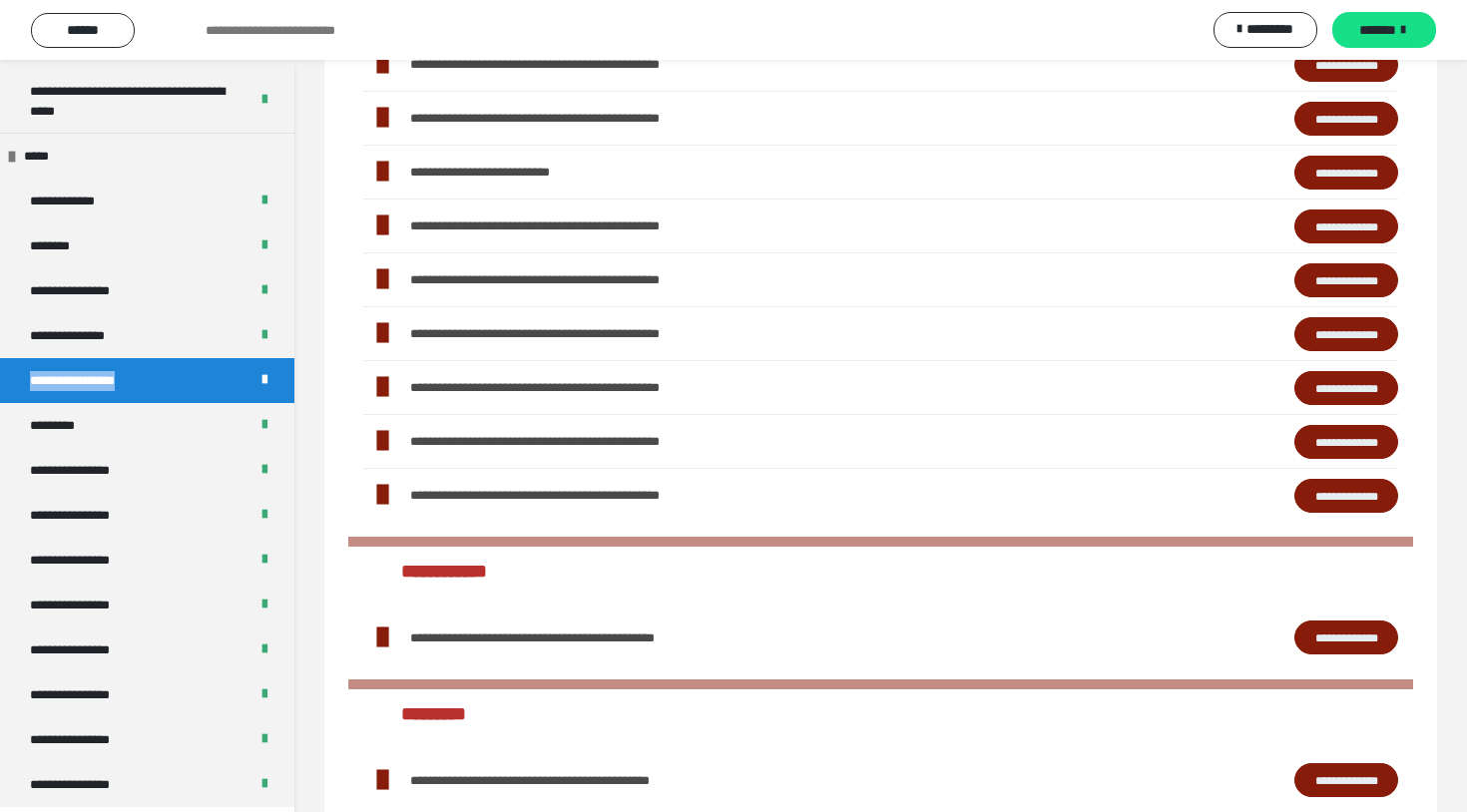 click on "**********" at bounding box center (1346, 334) 